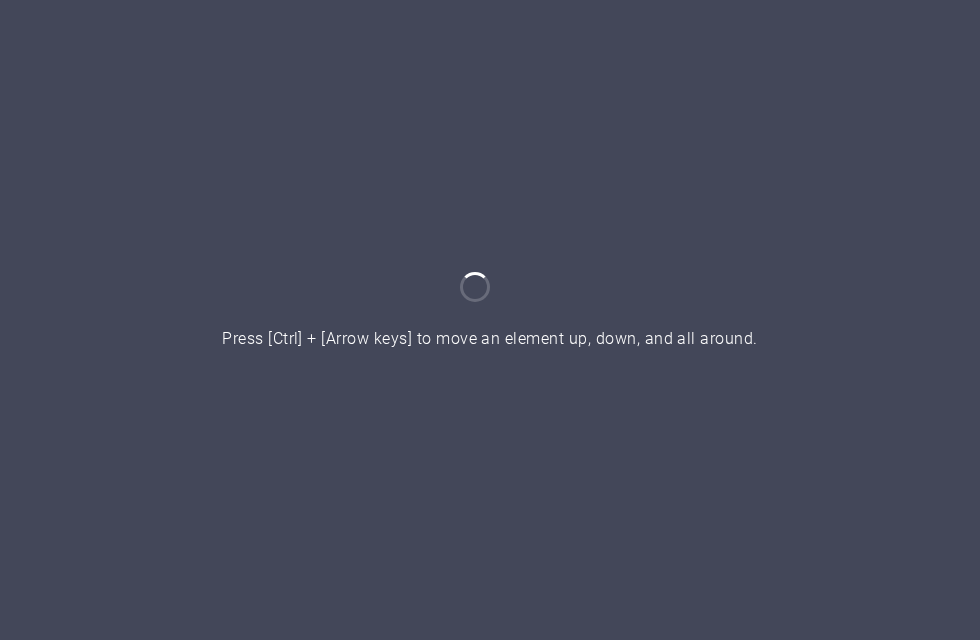 scroll, scrollTop: 0, scrollLeft: 0, axis: both 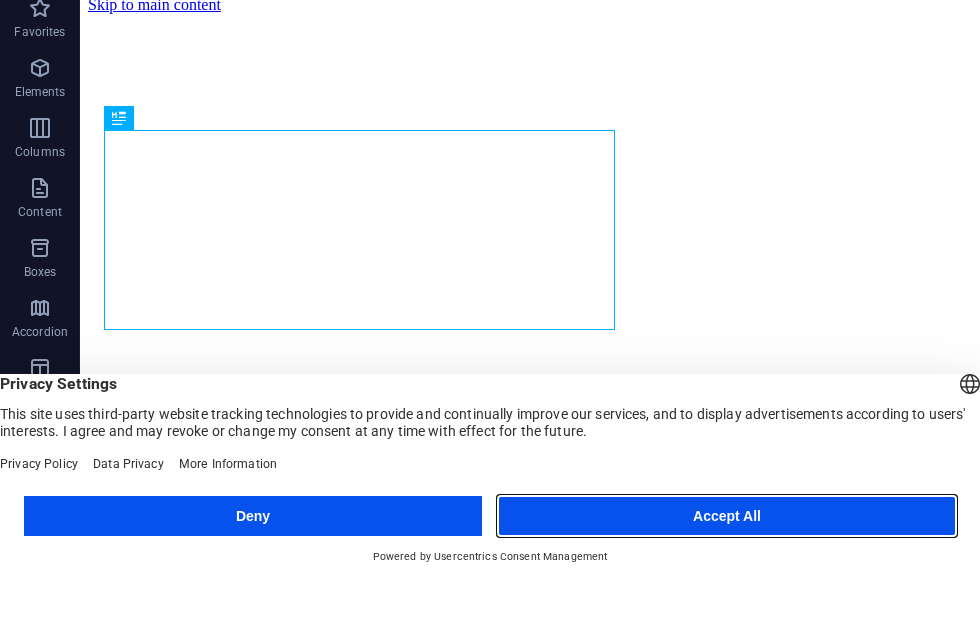 click on "Accept All" at bounding box center [727, 578] 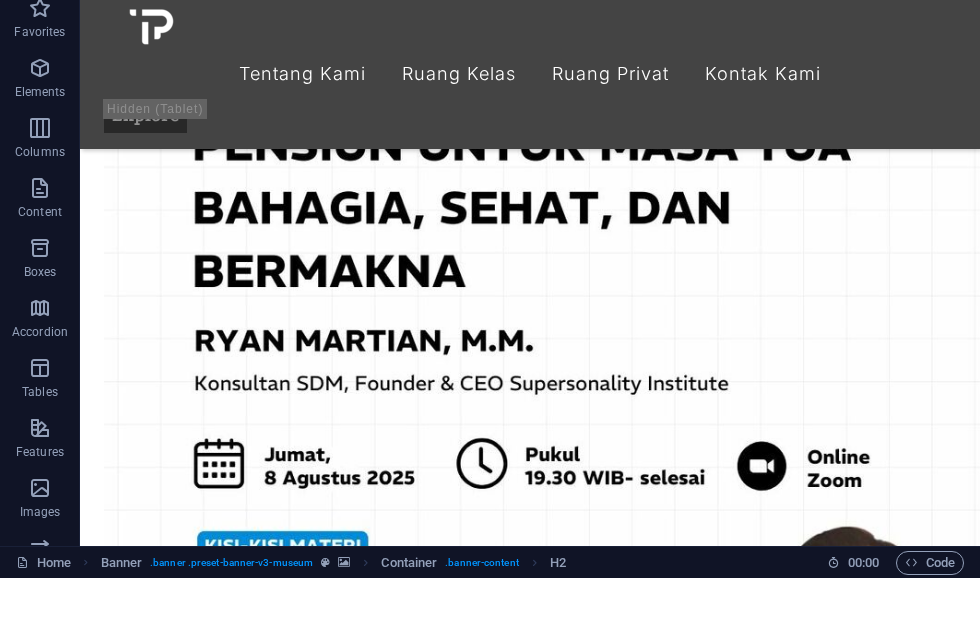 scroll, scrollTop: 2778, scrollLeft: 0, axis: vertical 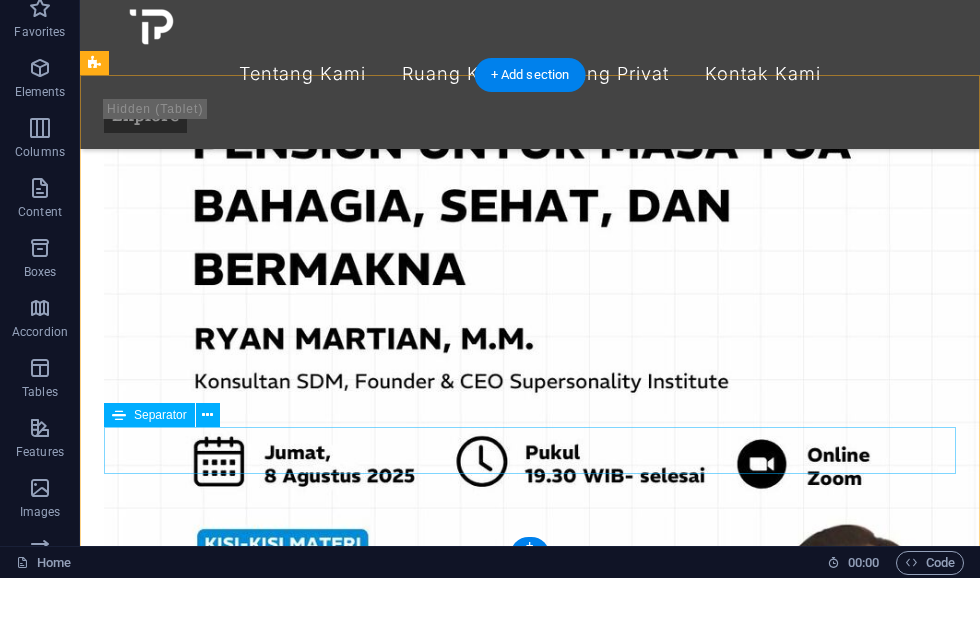 click at bounding box center (530, 4181) 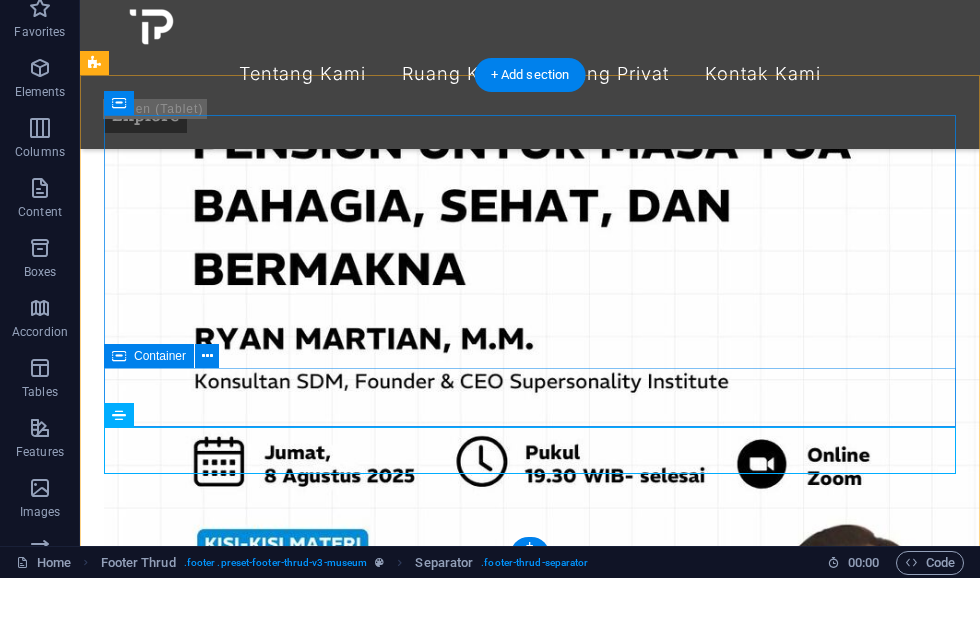 click on "Tentang Kami Ruang Kelas Ruang Privat Kontak Kami" at bounding box center (530, 4011) 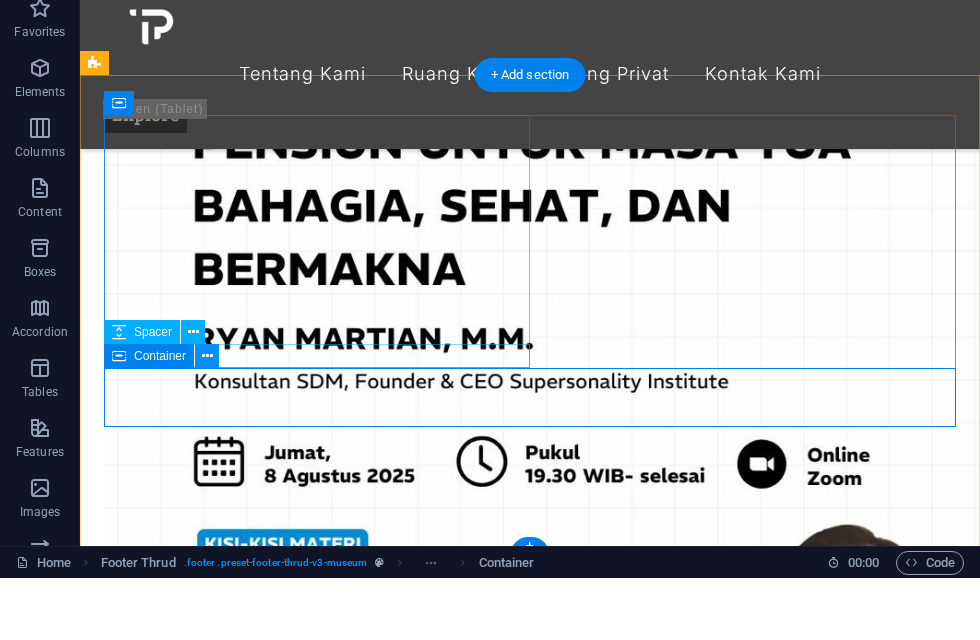 click at bounding box center (207, 418) 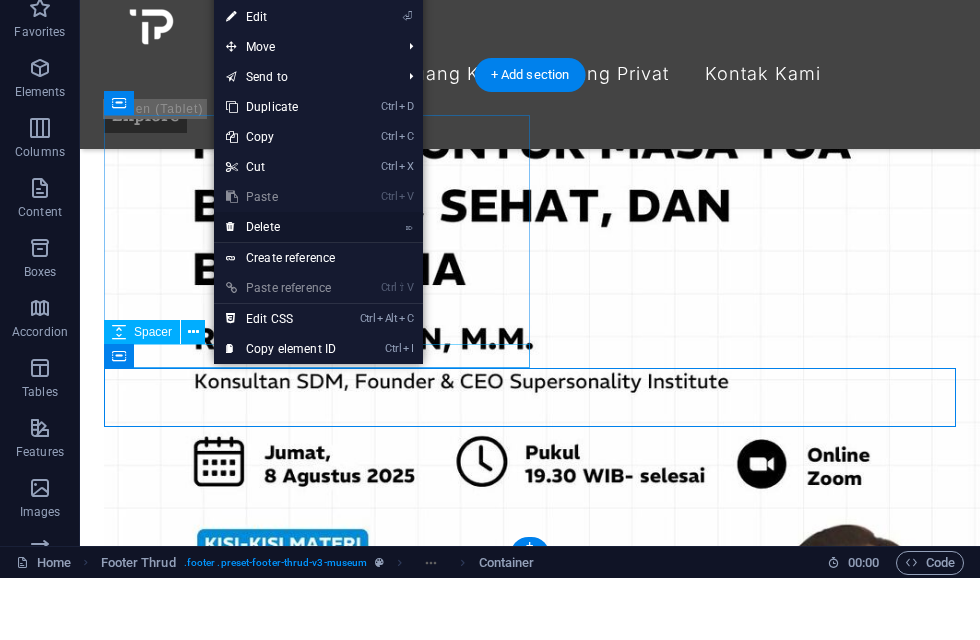 click on "⌦  Delete" at bounding box center (281, 289) 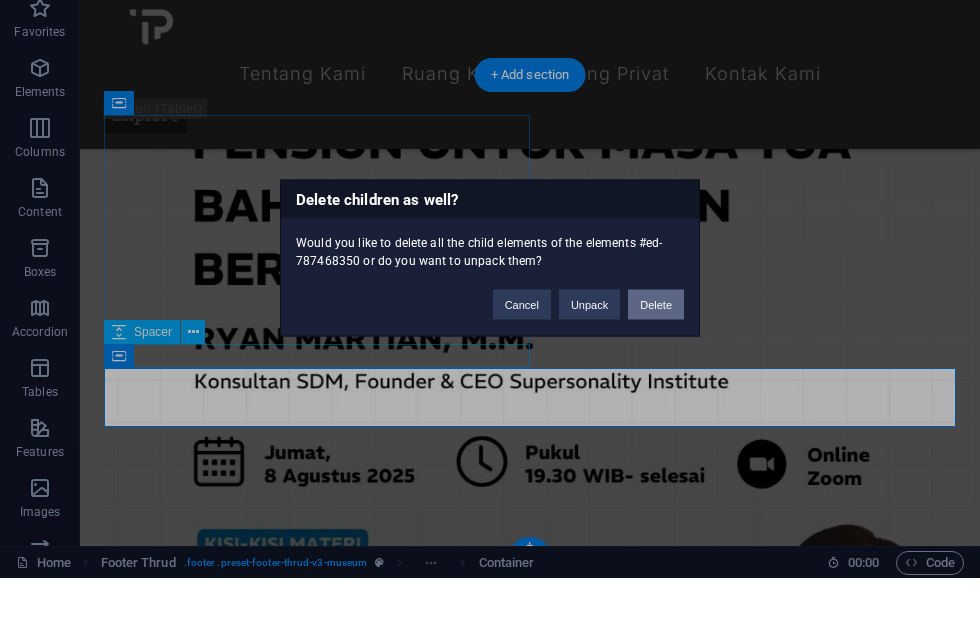 click on "Delete" at bounding box center [656, 367] 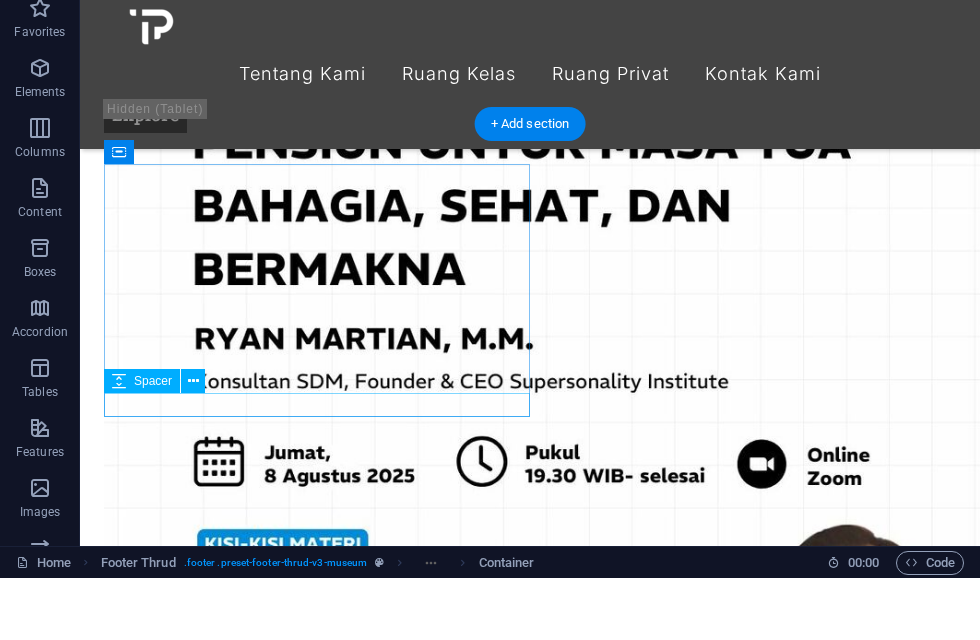 scroll, scrollTop: 2729, scrollLeft: 0, axis: vertical 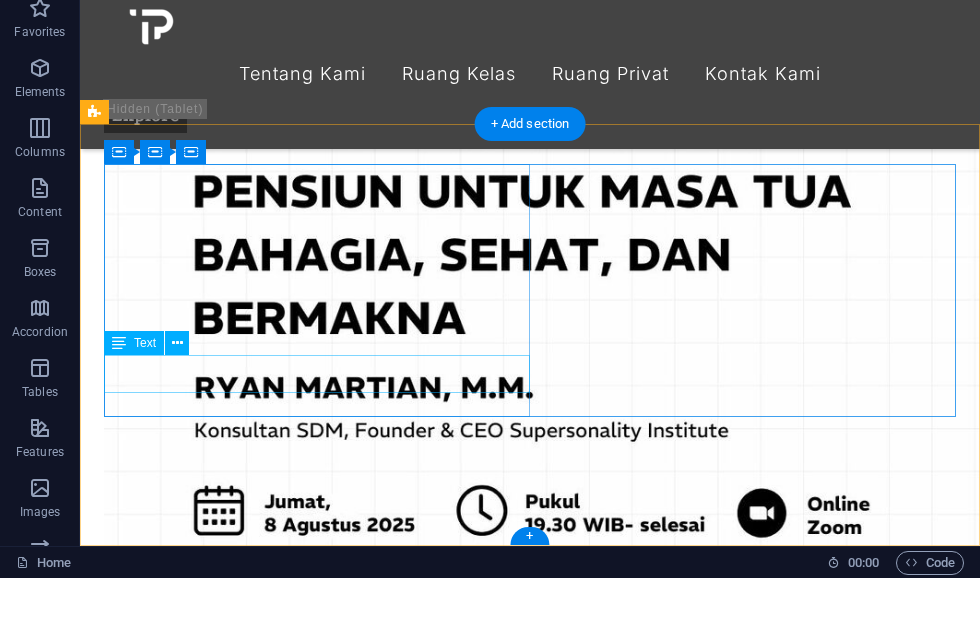 click on "Lorem ipsum dolor amet, consectetur adipiscing elit. Eget nisl nunc quam ac se." at bounding box center (530, 3996) 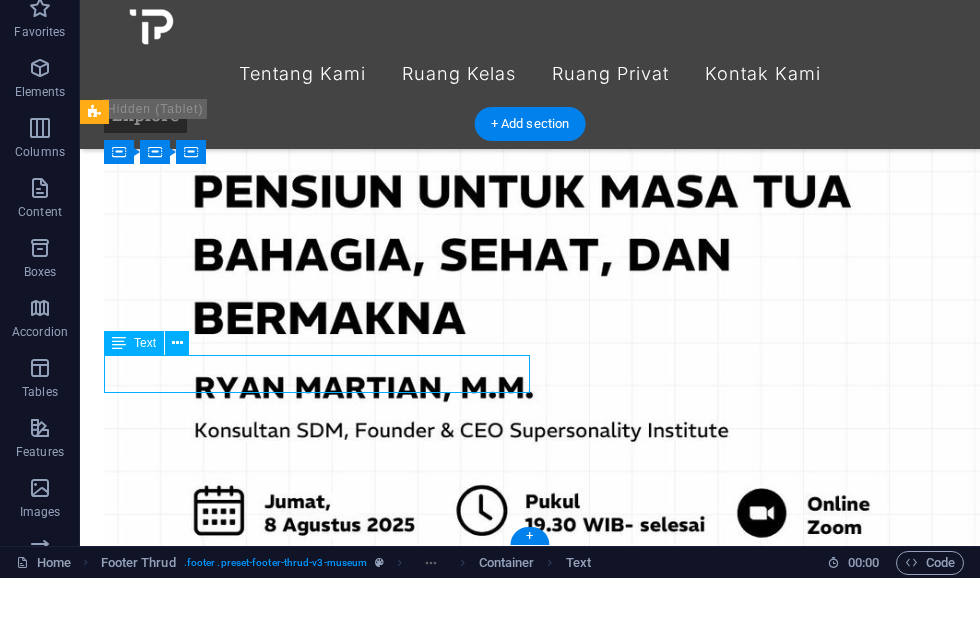 click on "Lorem ipsum dolor amet, consectetur adipiscing elit. Eget nisl nunc quam ac se." at bounding box center [530, 3996] 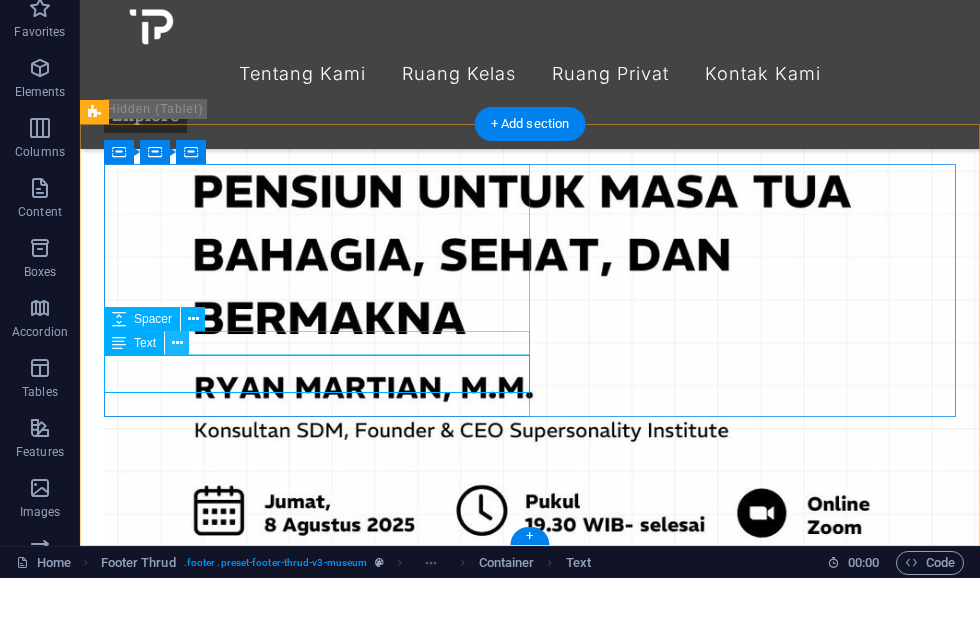 click at bounding box center [177, 405] 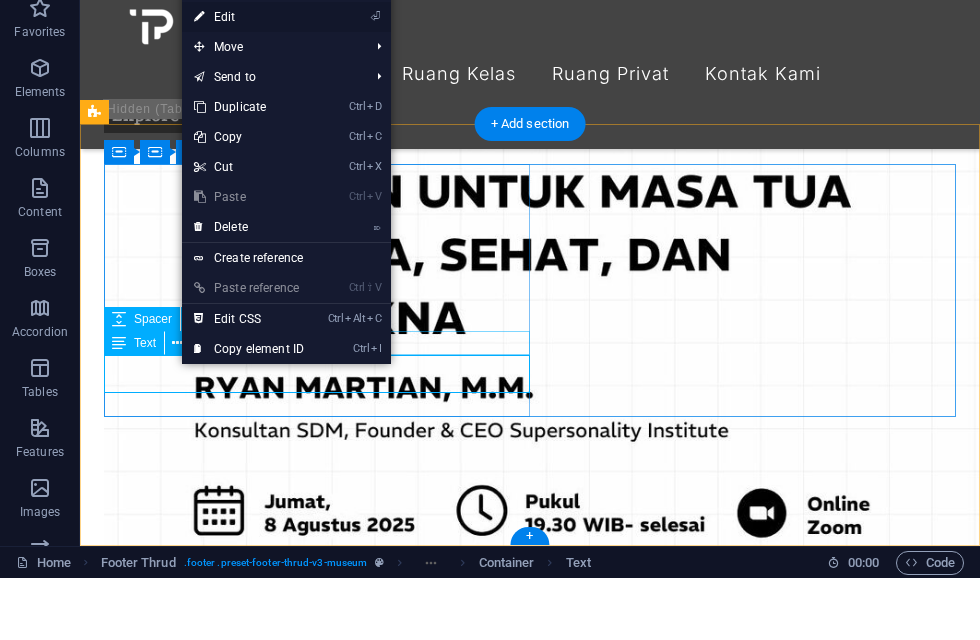 click on "⏎  Edit" at bounding box center [249, 79] 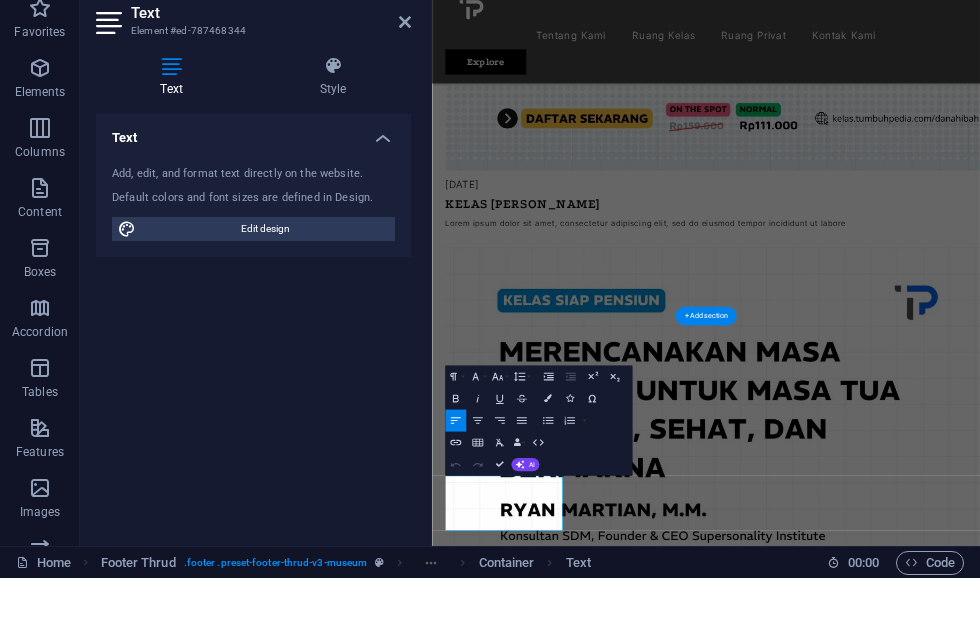 scroll, scrollTop: 2691, scrollLeft: 0, axis: vertical 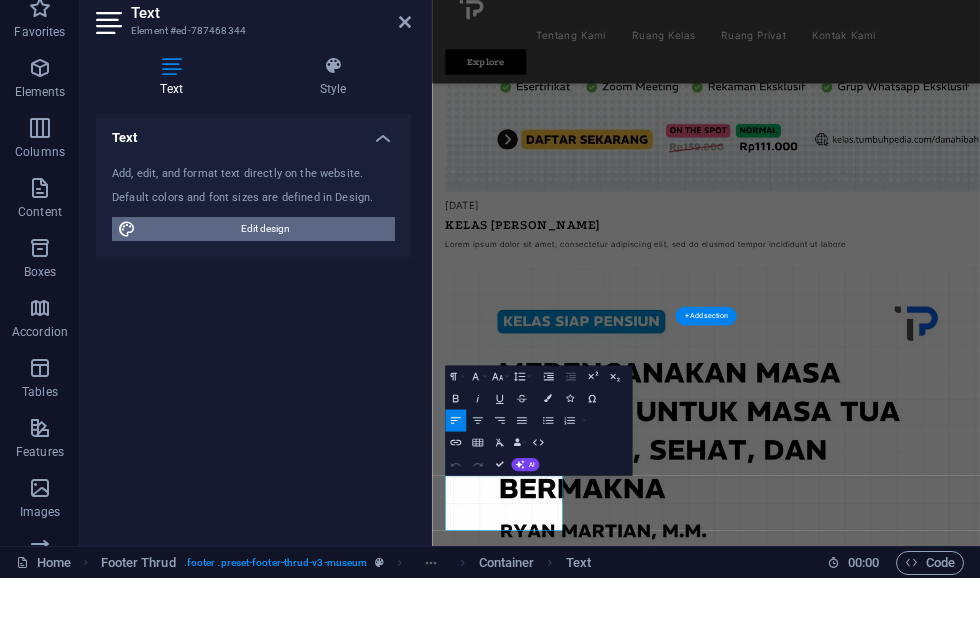 click on "Edit design" at bounding box center [265, 291] 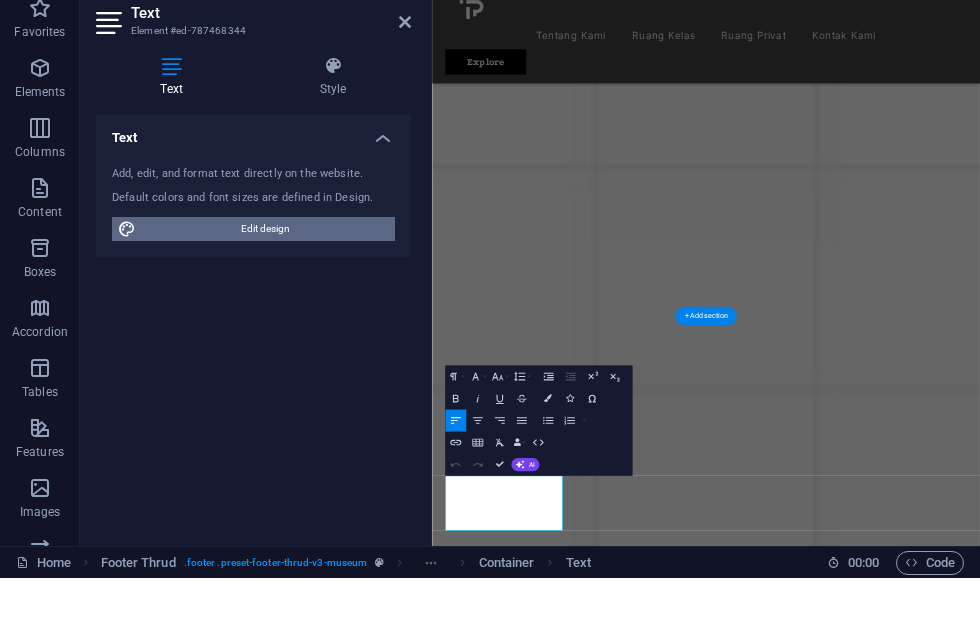 select on "px" 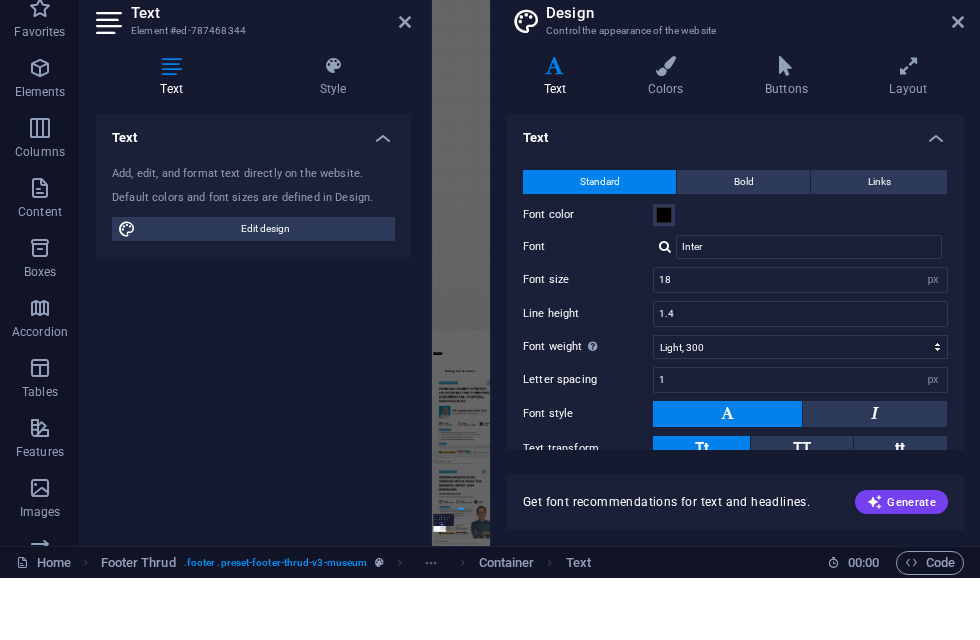 click on "Text" at bounding box center (175, 139) 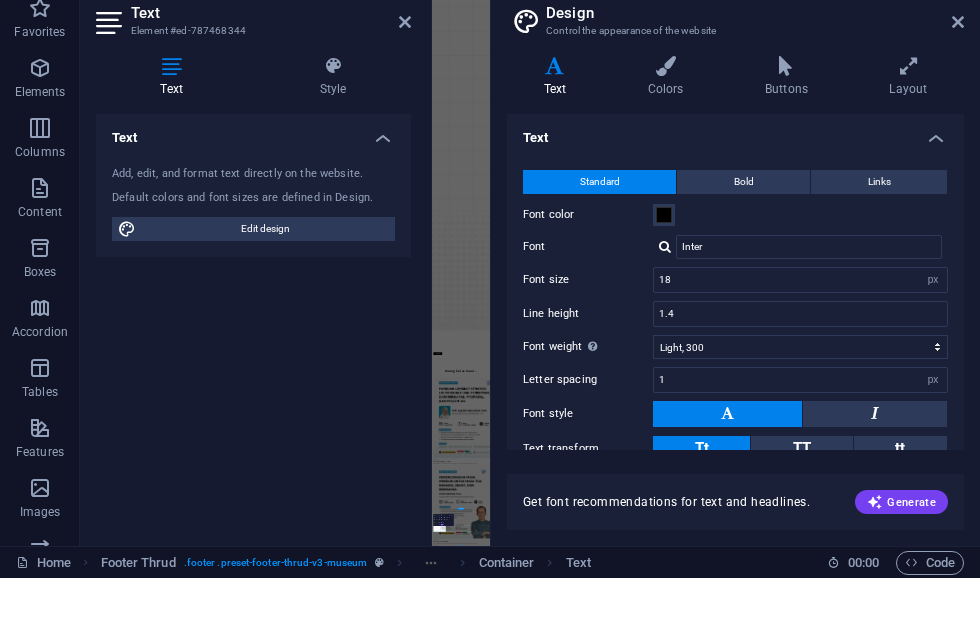 click on "Design Control the appearance of the website" at bounding box center [737, 76] 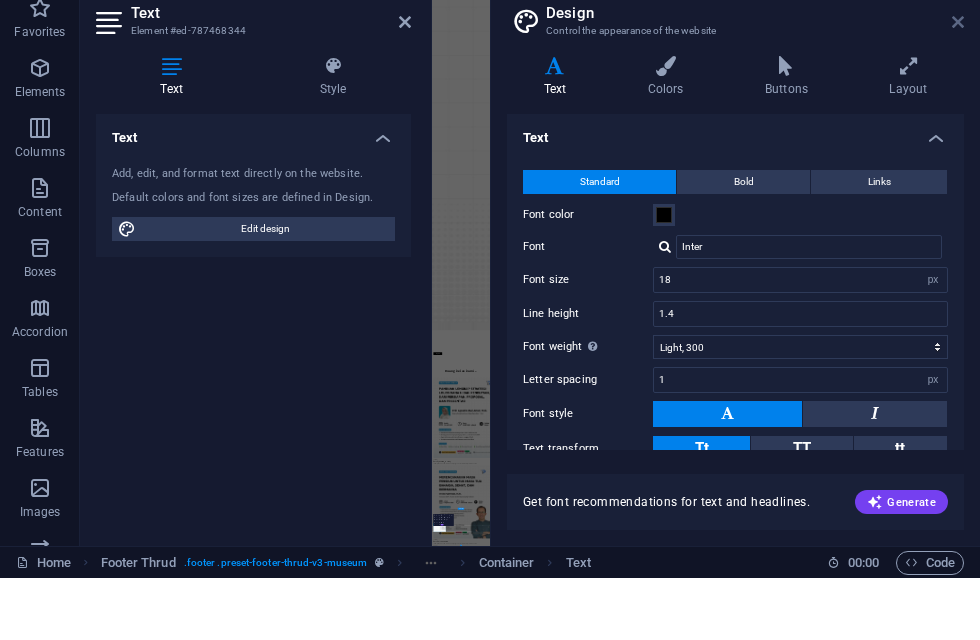 click on "Text Element #ed-787468344" at bounding box center [253, 76] 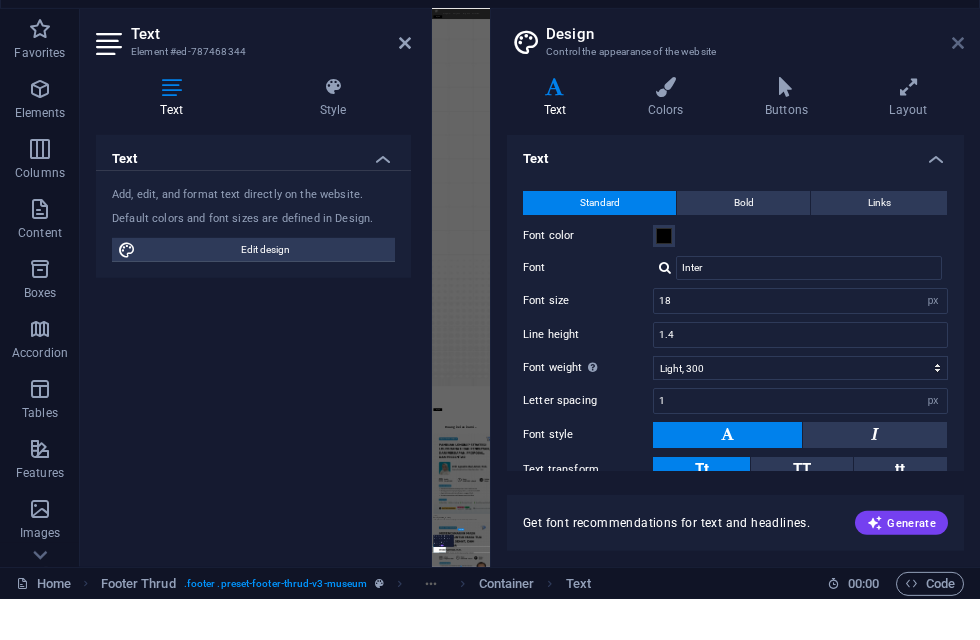 scroll, scrollTop: 0, scrollLeft: 0, axis: both 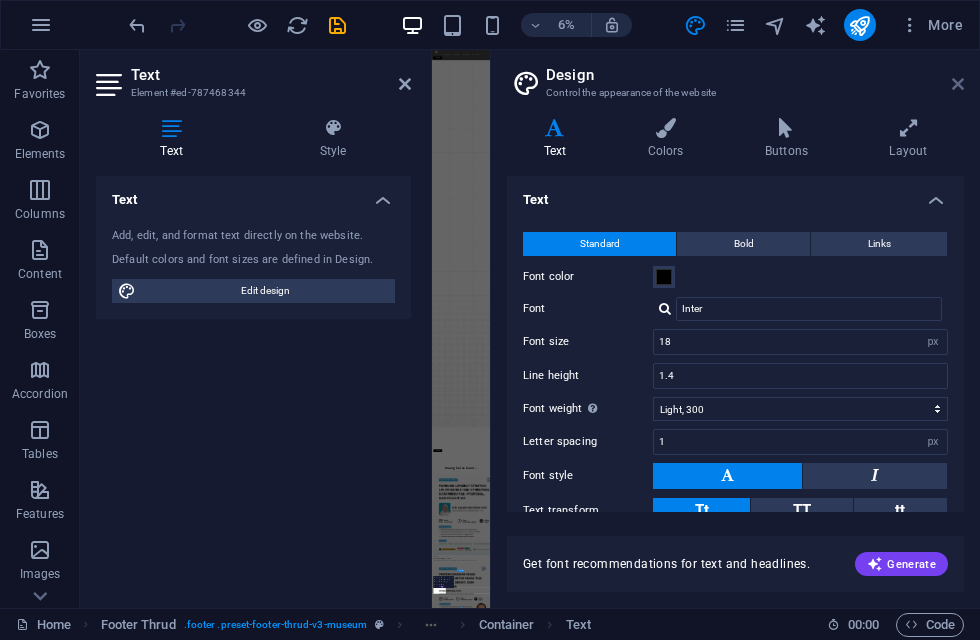 click at bounding box center [958, 84] 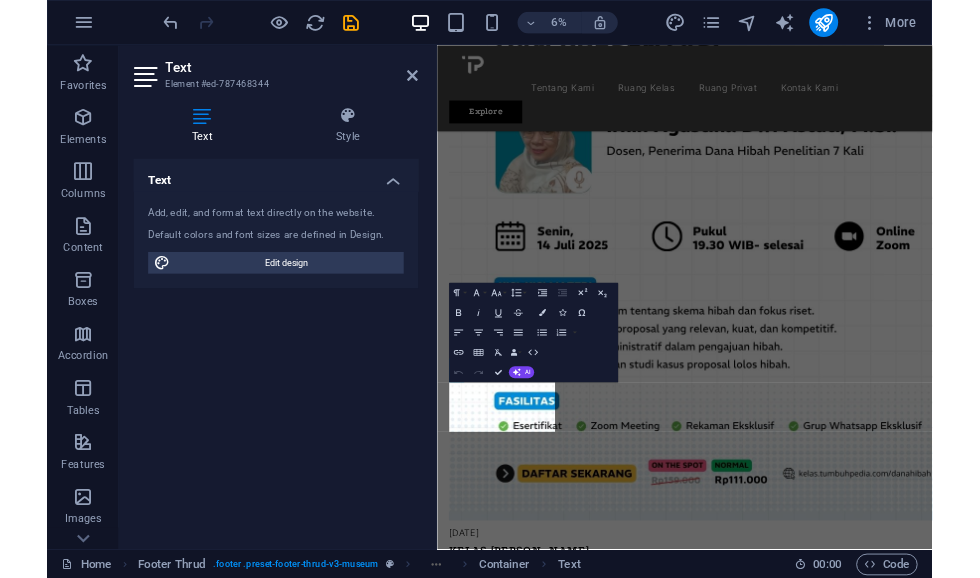 scroll, scrollTop: 2899, scrollLeft: 0, axis: vertical 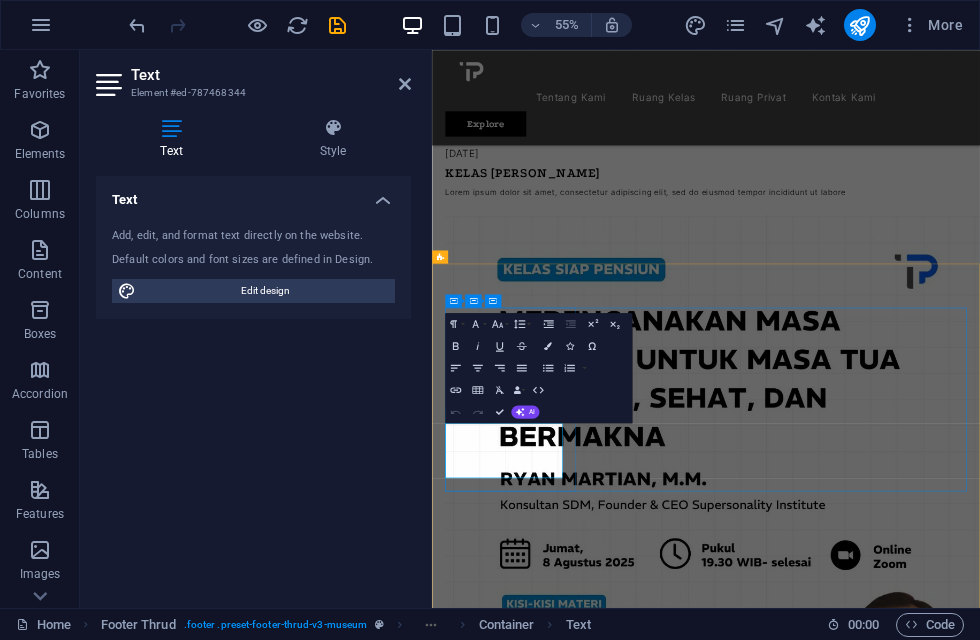 click on "Lorem ipsum dolor amet, consectetur adipiscing elit. Eget nisl nunc quam ac se." at bounding box center (930, 4518) 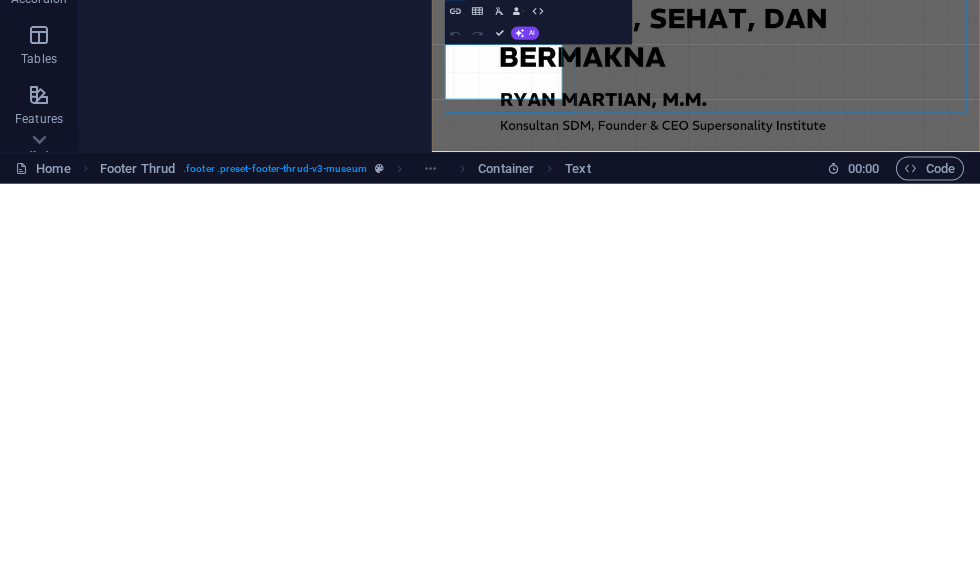 scroll, scrollTop: 2759, scrollLeft: 0, axis: vertical 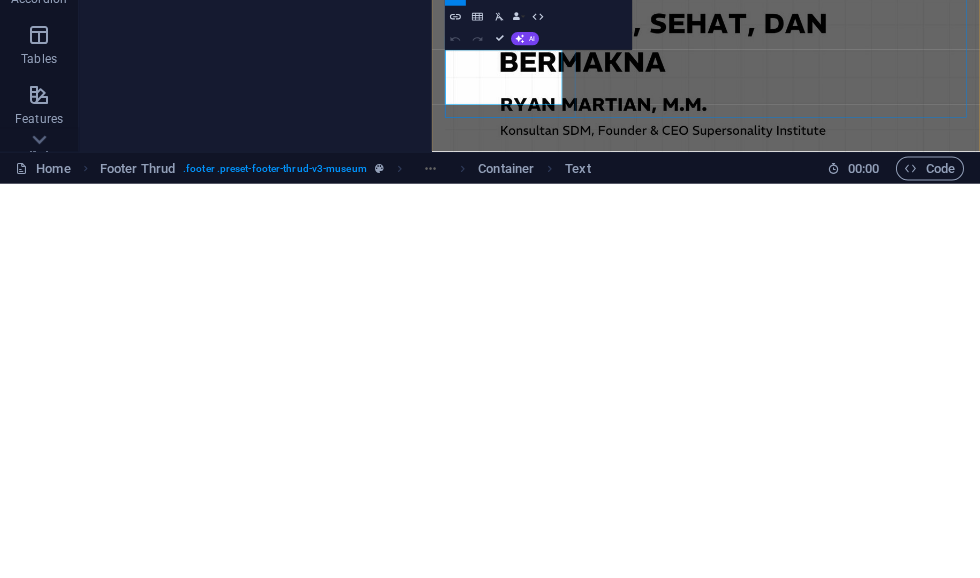 click on "Lorem ipsum dolor amet, consectetur adipiscing elit. Eget nisl nunc quam ac se." at bounding box center [929, 4162] 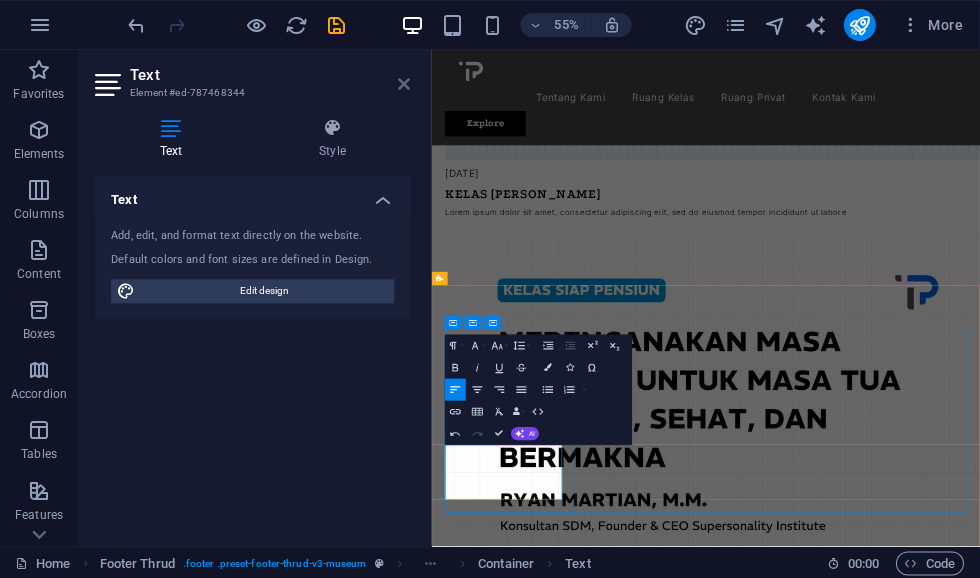 click at bounding box center (405, 84) 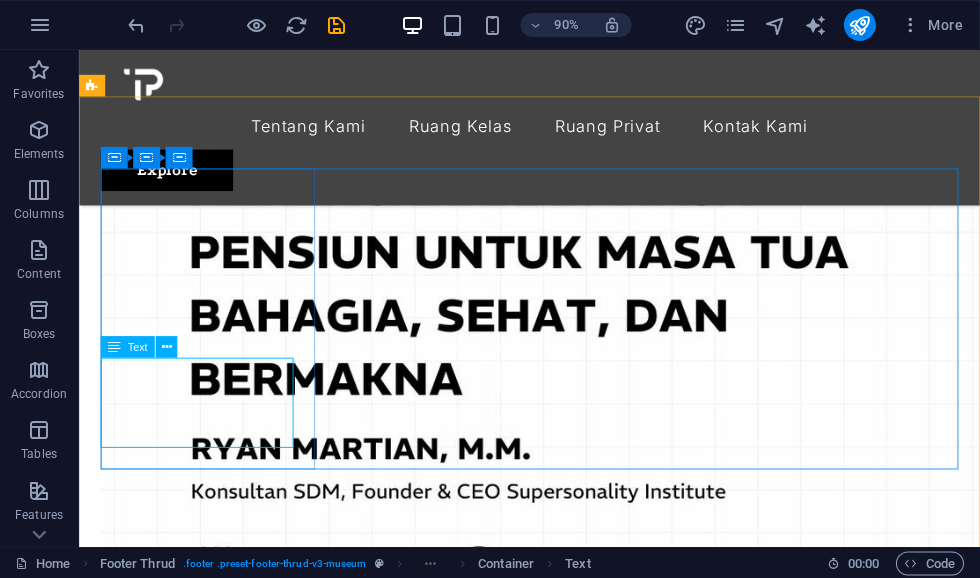 scroll, scrollTop: 2942, scrollLeft: 0, axis: vertical 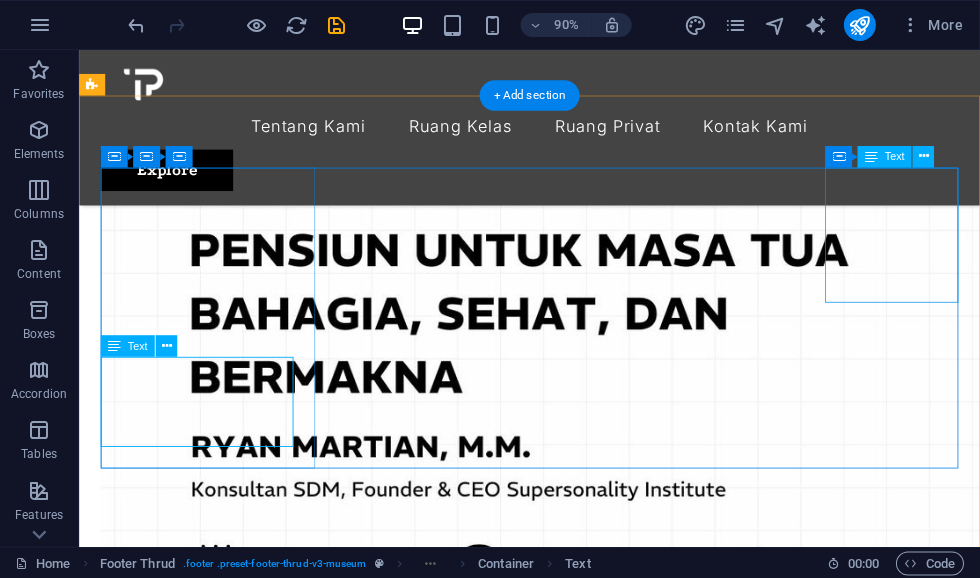 click on "Jl. [GEOGRAPHIC_DATA] 55781
0896 7777 7015
10AM-8PM" at bounding box center [579, 4295] 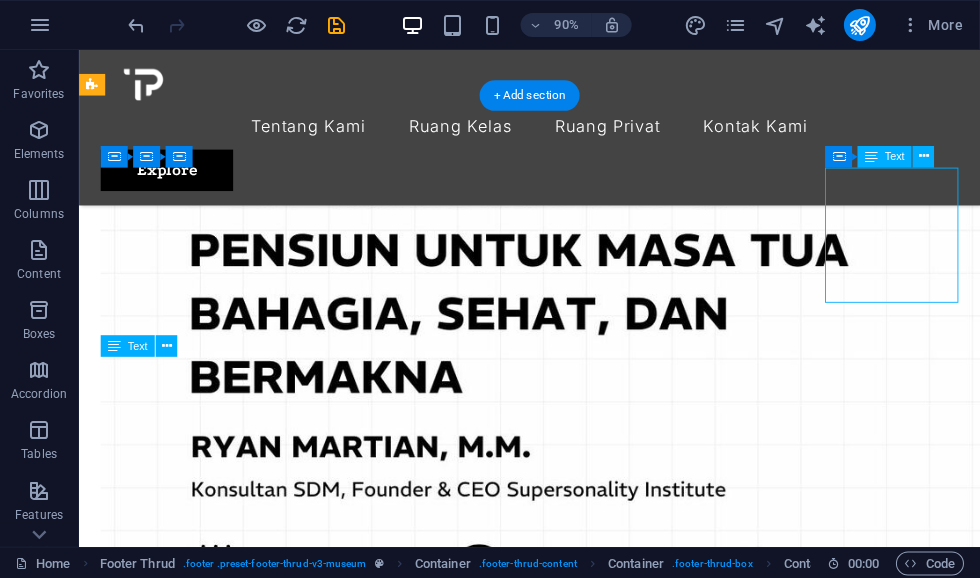 click on "Jl. [GEOGRAPHIC_DATA] 55781
0896 7777 7015
10AM-8PM" at bounding box center (579, 4295) 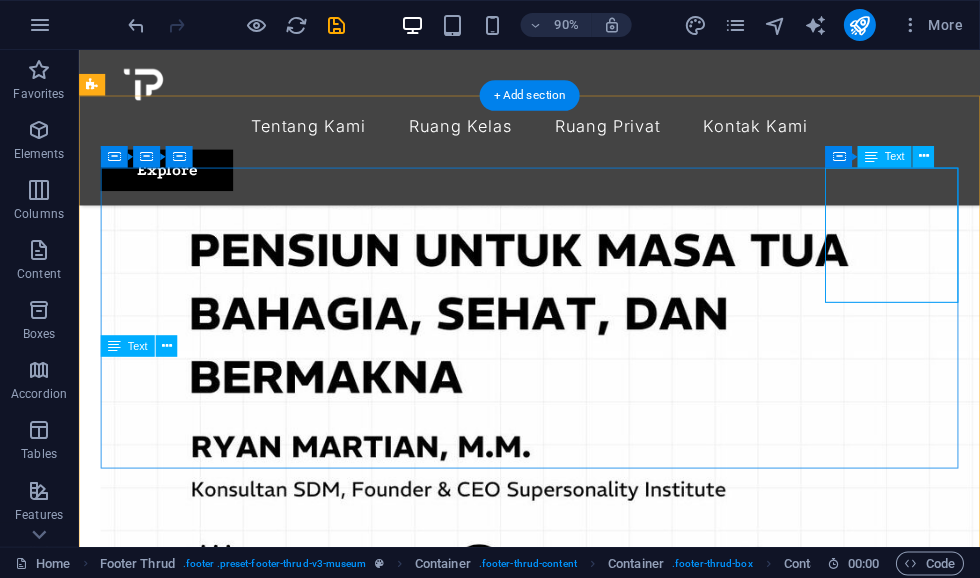 click on "Jl. [GEOGRAPHIC_DATA] 55781
0896 7777 7015
10AM-8PM" at bounding box center (579, 4295) 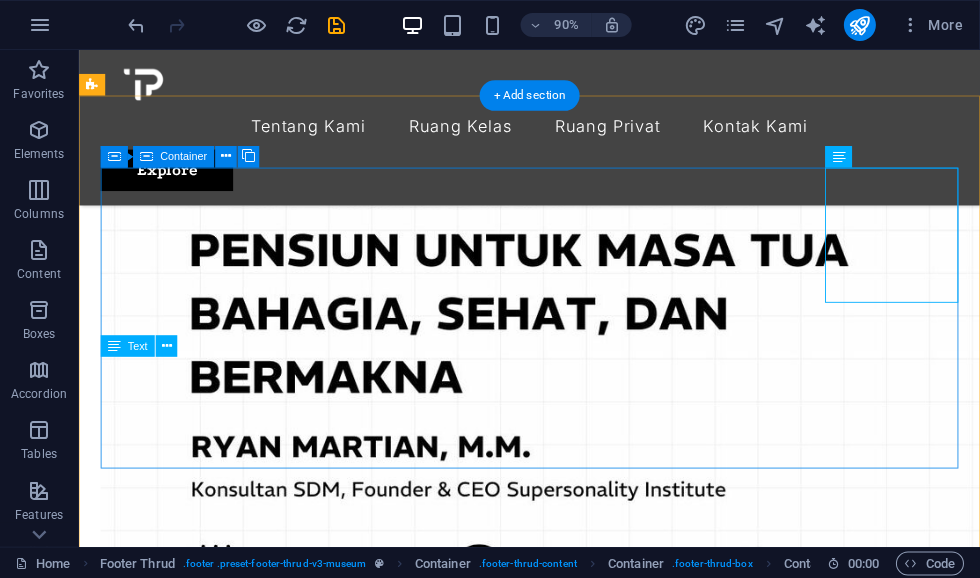 click on "Misi kami mendorong pertumbuhan, menghubungkan harapan. Jl. [GEOGRAPHIC_DATA] 55781
0896 7777 7015
10AM-8PM" at bounding box center [579, 4166] 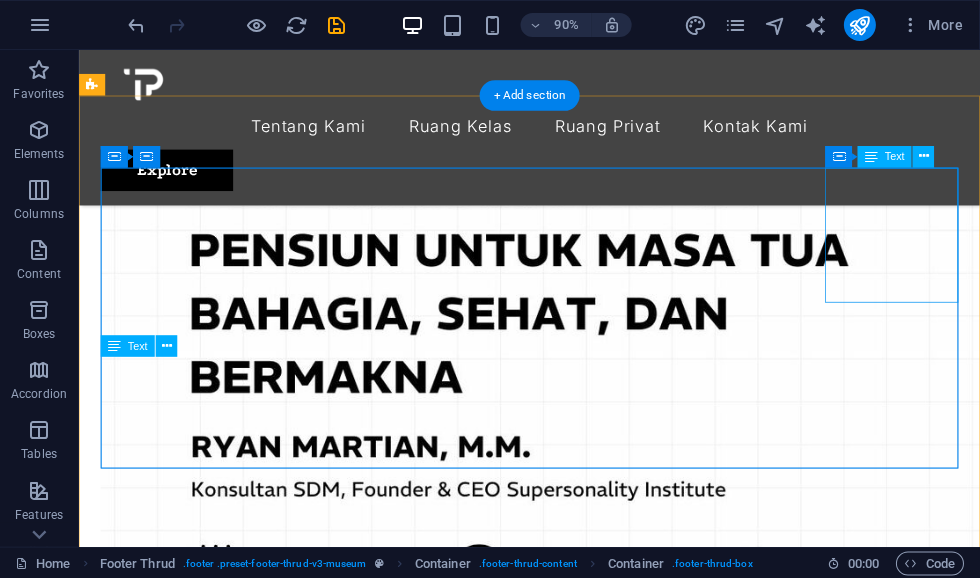 click on "Jl. [GEOGRAPHIC_DATA] 55781
0896 7777 7015
10AM-8PM" at bounding box center (579, 4295) 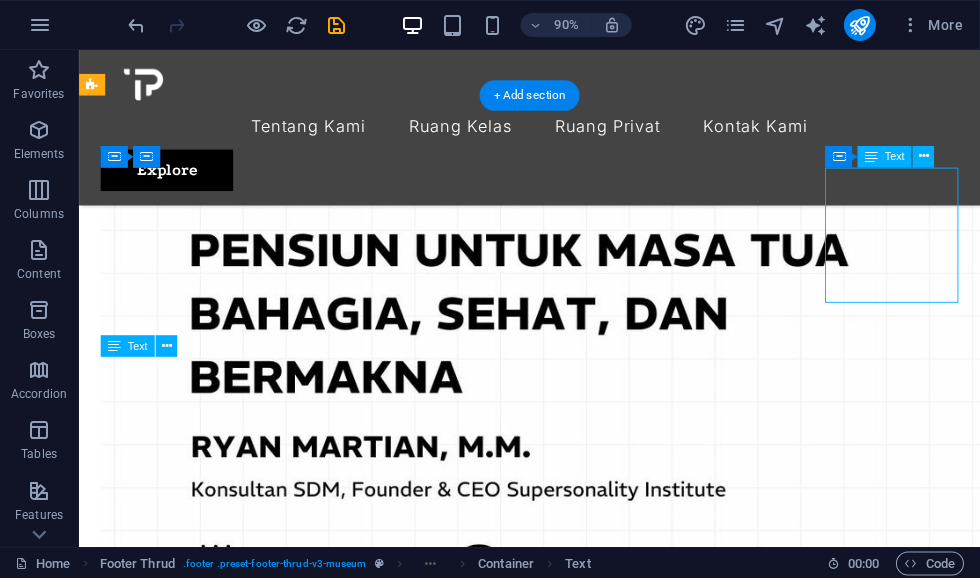 click on "Jl. [GEOGRAPHIC_DATA] 55781
0896 7777 7015
10AM-8PM" at bounding box center [579, 4295] 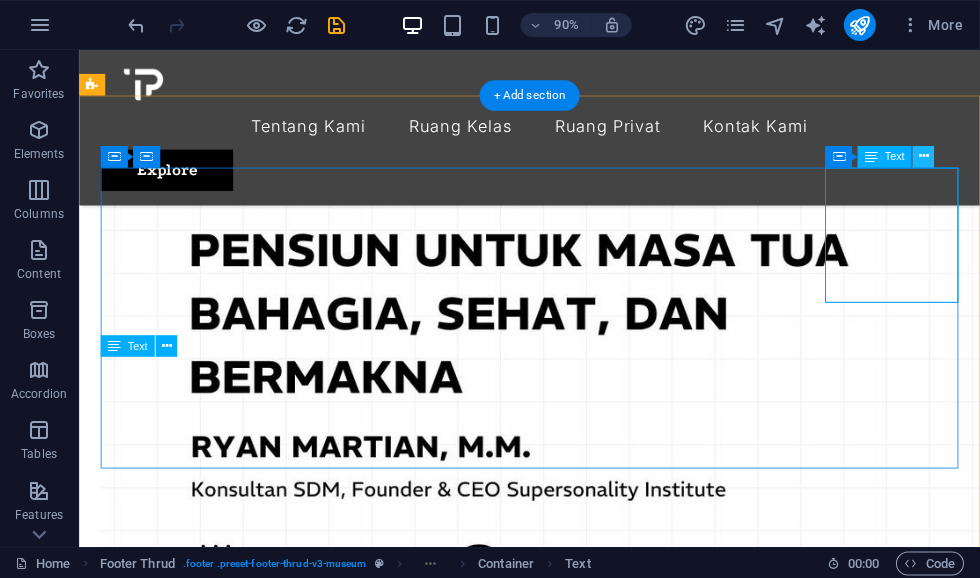 click at bounding box center [924, 156] 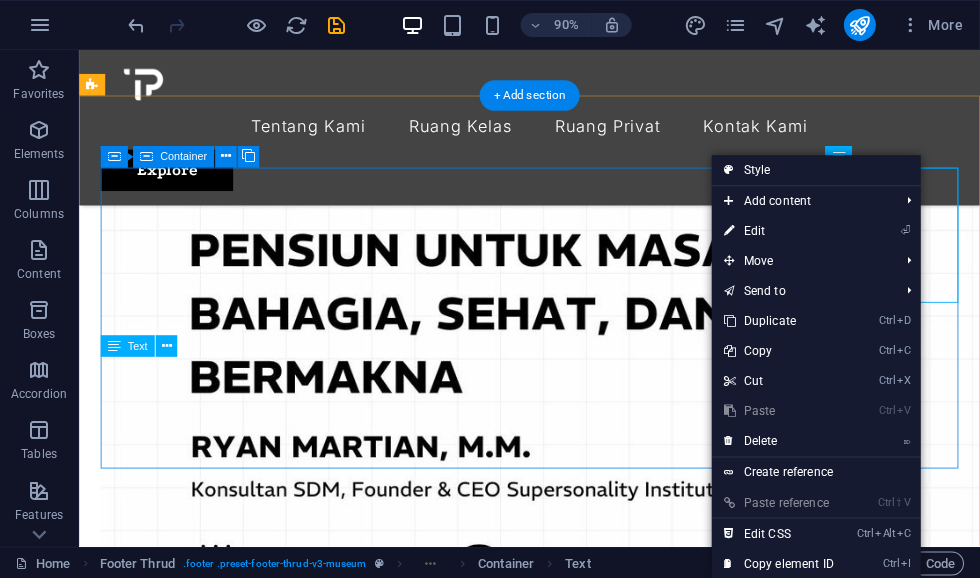 click on "Misi kami mendorong pertumbuhan, menghubungkan harapan. Jl. [GEOGRAPHIC_DATA] 55781
0896 7777 7015
10AM-8PM" at bounding box center [579, 4166] 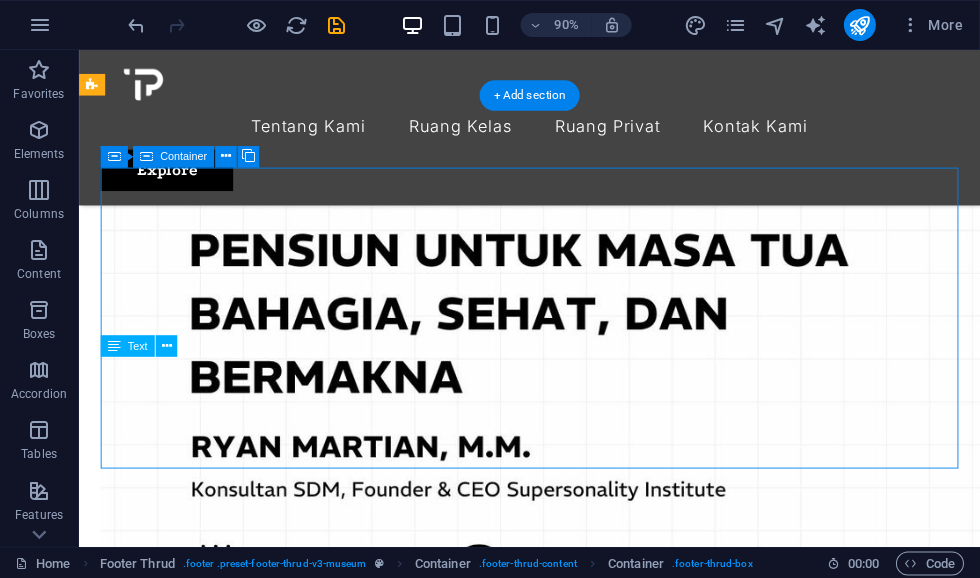 click on "Misi kami mendorong pertumbuhan, menghubungkan harapan. Jl. [GEOGRAPHIC_DATA] 55781
0896 7777 7015
10AM-8PM" at bounding box center (579, 4166) 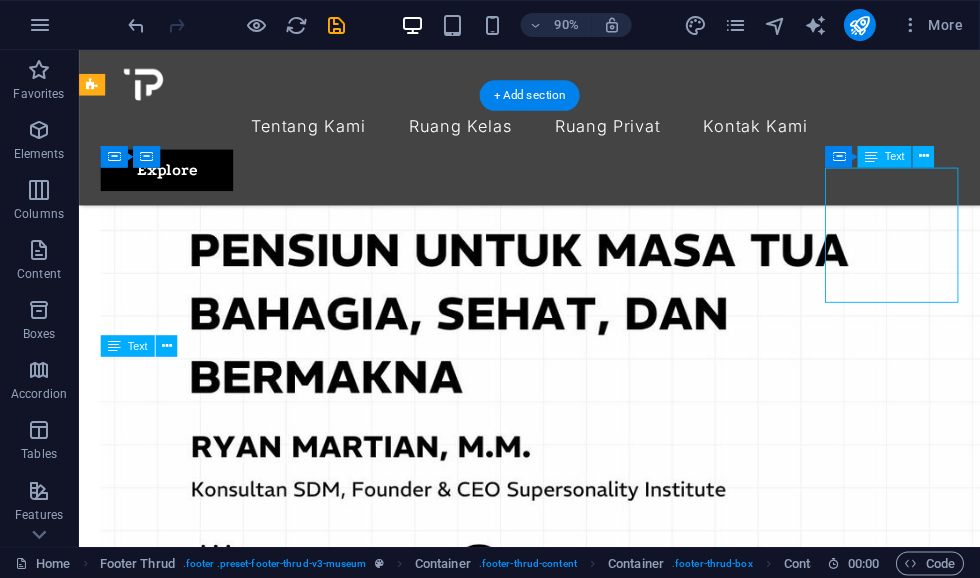click on "Jl. [GEOGRAPHIC_DATA] 55781
0896 7777 7015
10AM-8PM" at bounding box center (579, 4295) 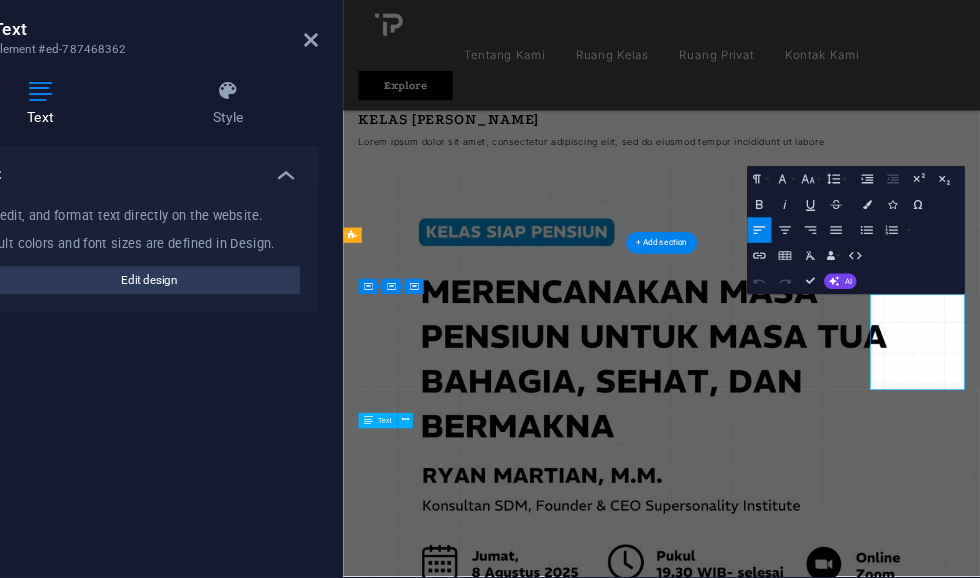scroll, scrollTop: 2836, scrollLeft: 0, axis: vertical 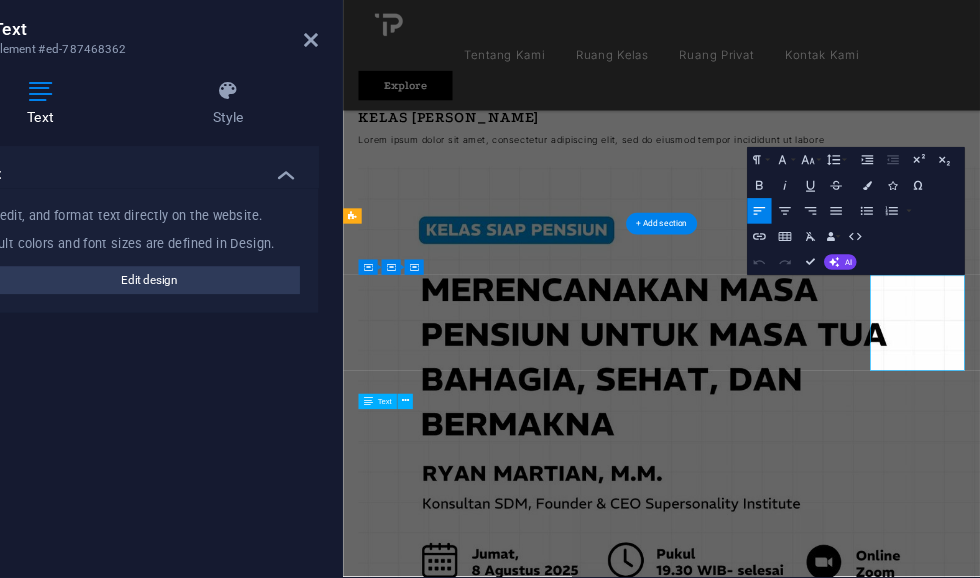 click on "10AM-8PM" at bounding box center (840, 4604) 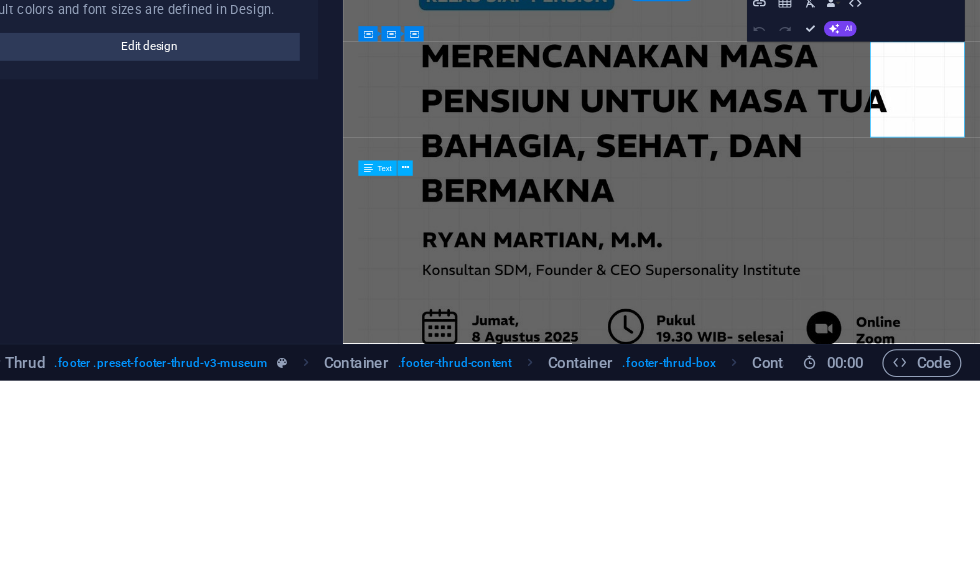 click on "10AM-8PM" at bounding box center (840, 4371) 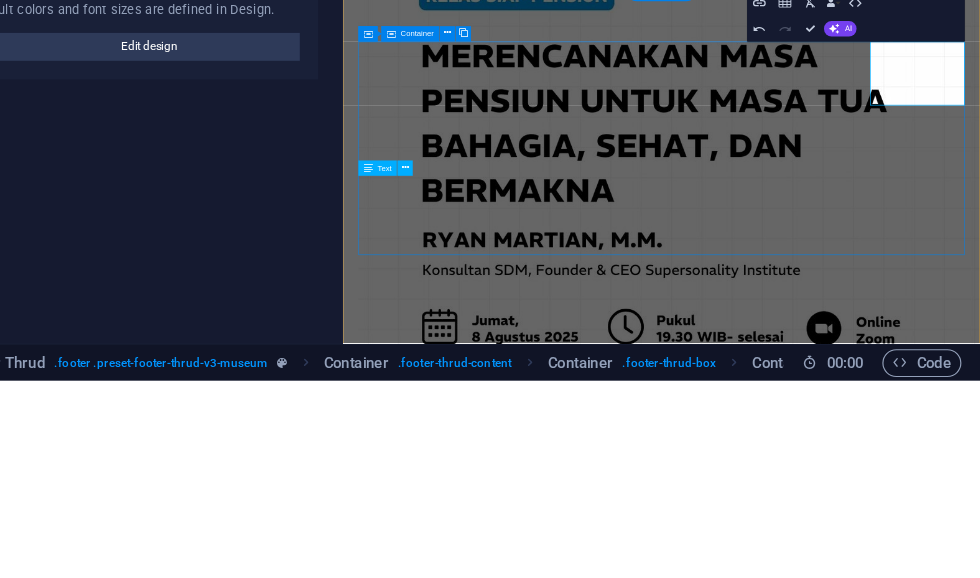 click on "Misi kami mendorong pertumbuhan, menghubungkan harapan. Jl. [GEOGRAPHIC_DATA] 55781
0896 7777 7015" at bounding box center [840, 4154] 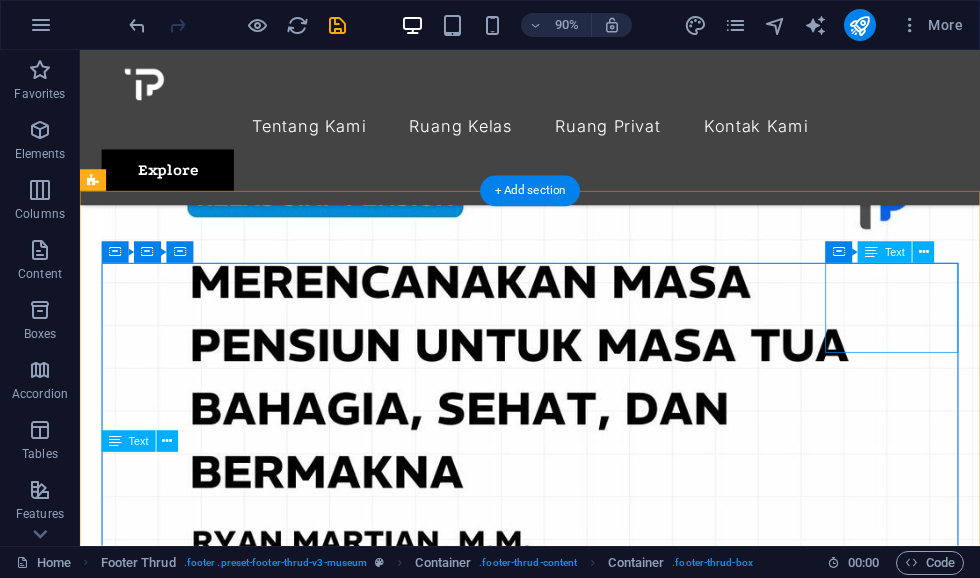 click on "Jl. [GEOGRAPHIC_DATA] 55781
0896 7777 7015" at bounding box center (580, 4376) 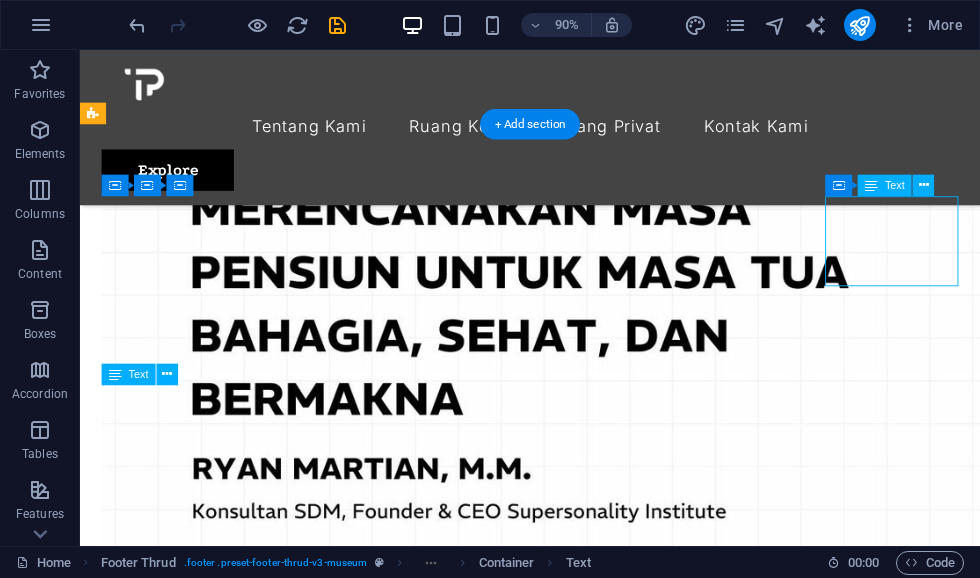 scroll, scrollTop: 2918, scrollLeft: 0, axis: vertical 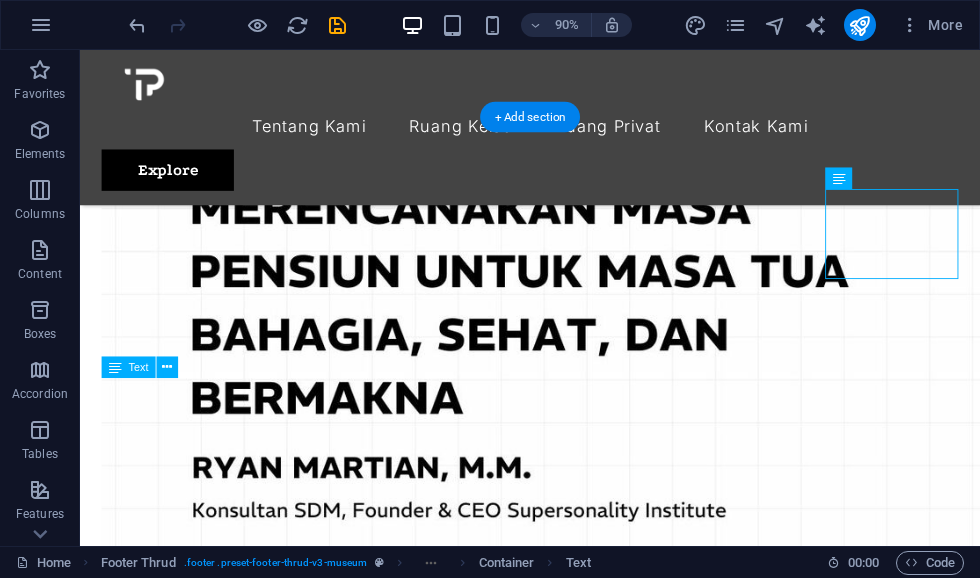 click on "Misi kami mendorong pertumbuhan, menghubungkan harapan. Jl. [GEOGRAPHIC_DATA] 55781
0896 7777 7015
All rights reserved.    Tumbuhpedia   Legal Notice  |  Privacy Policy" at bounding box center (580, 4337) 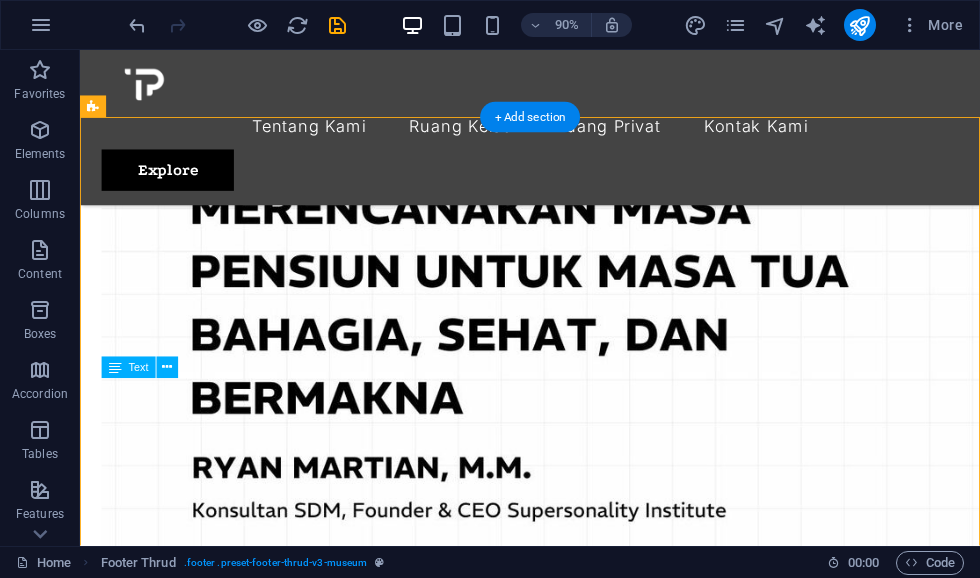 click on "Misi kami mendorong pertumbuhan, menghubungkan harapan. Jl. [GEOGRAPHIC_DATA] 55781
0896 7777 7015
All rights reserved.    Tumbuhpedia   Legal Notice  |  Privacy Policy" at bounding box center [580, 4337] 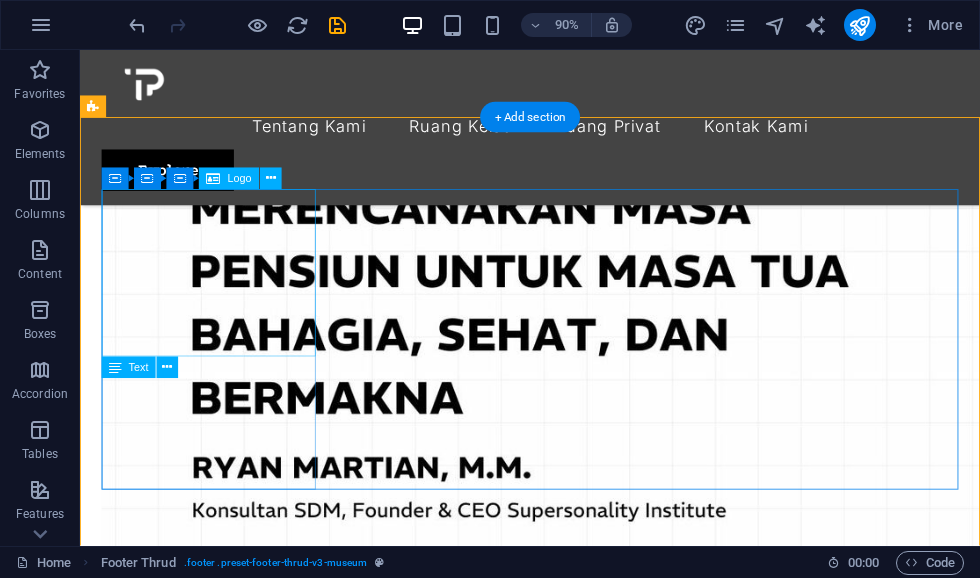 click at bounding box center (580, 4078) 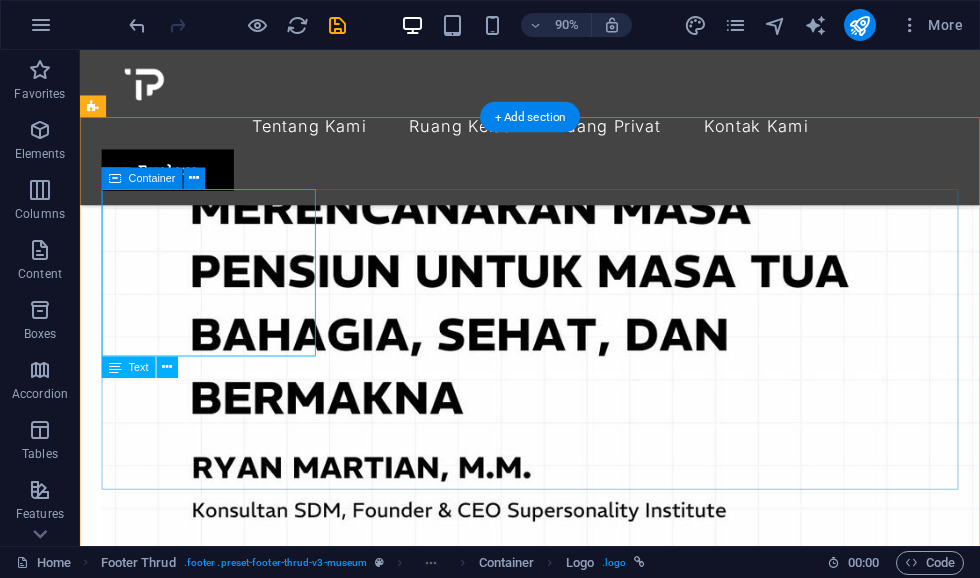 click on "Container" at bounding box center [142, 179] 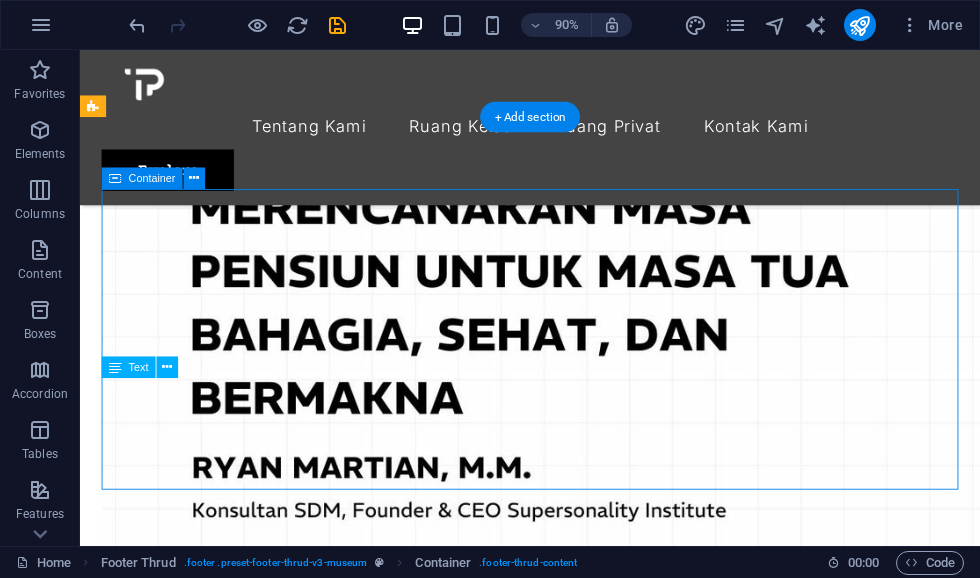 click on "Container" at bounding box center (152, 178) 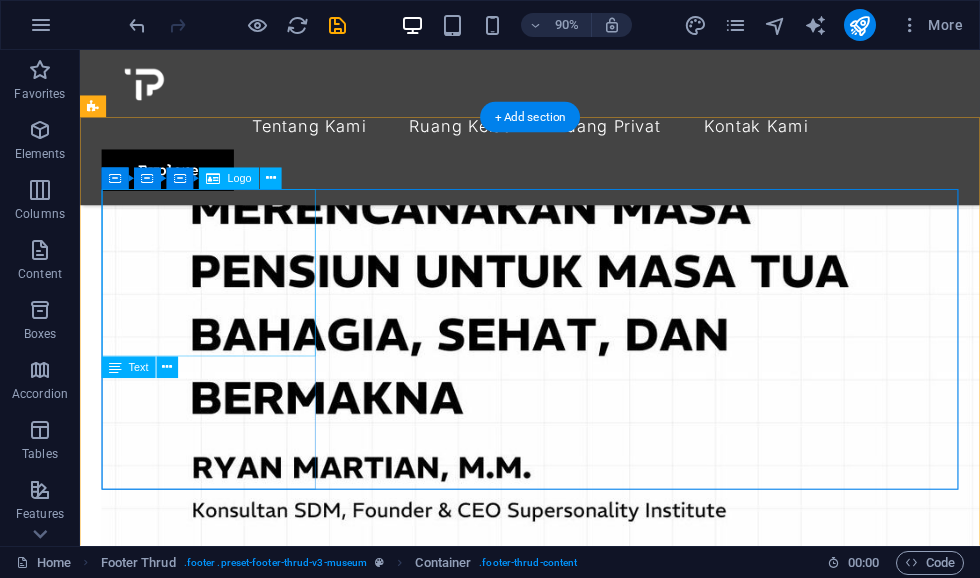 click at bounding box center (580, 4078) 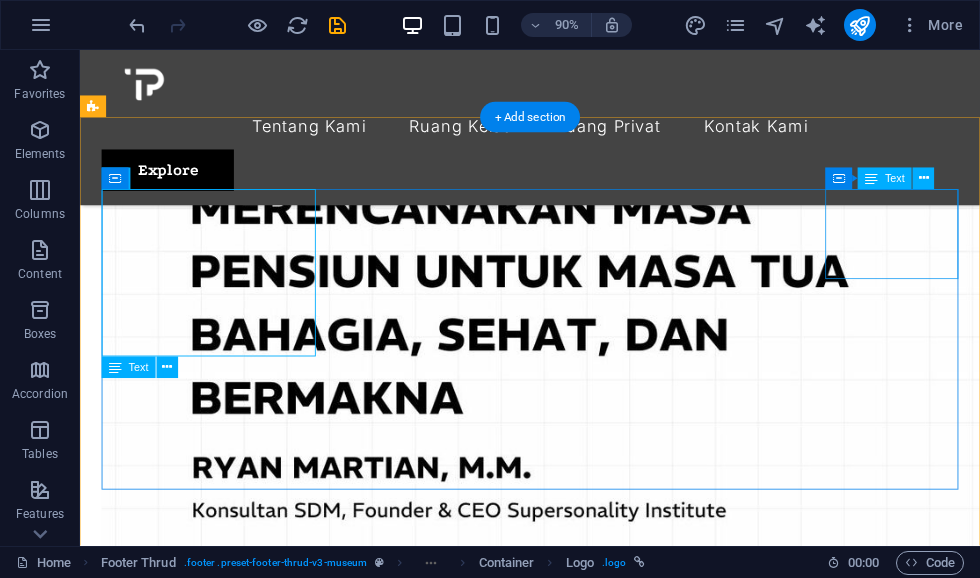 click on "Jl. [GEOGRAPHIC_DATA] 55781
0896 7777 7015" at bounding box center [580, 4294] 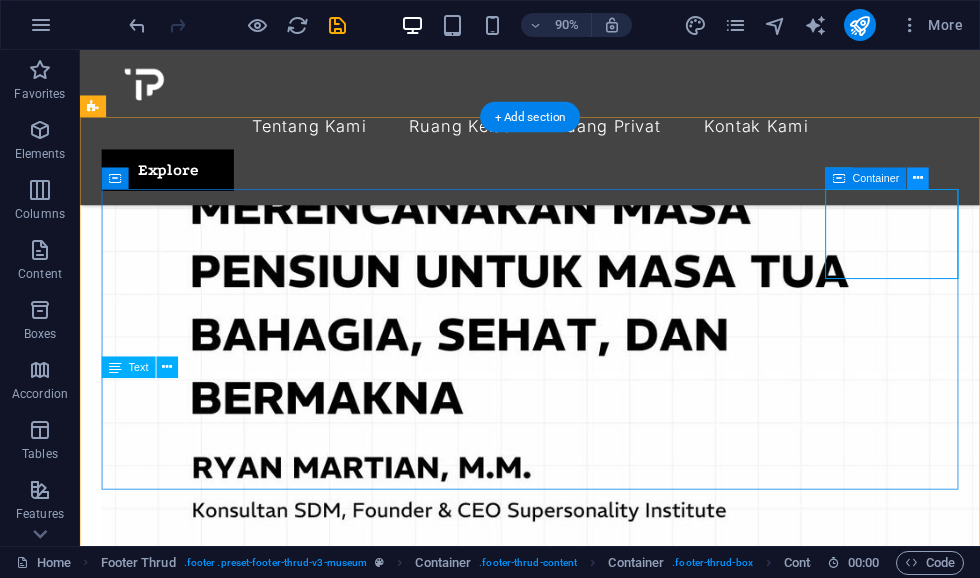 click at bounding box center (918, 178) 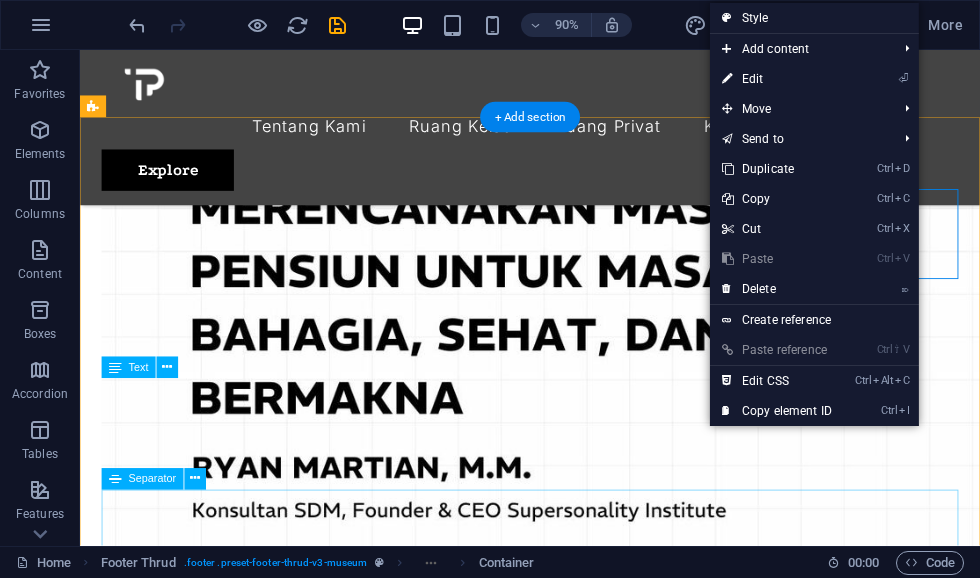 click at bounding box center [580, 4394] 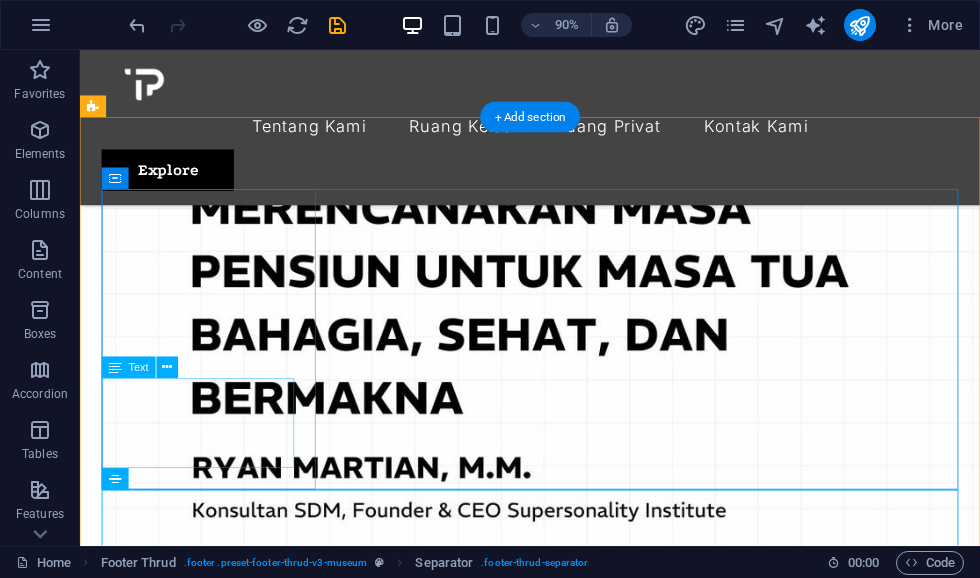 click on "Misi kami mendorong pertumbuhan, menghubungkan harapan." at bounding box center [580, 4207] 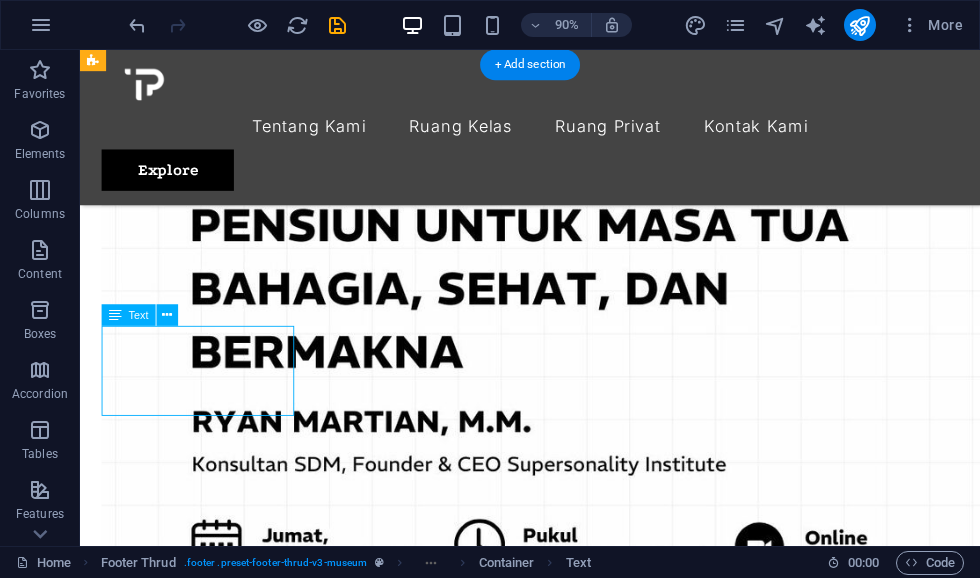 scroll, scrollTop: 2967, scrollLeft: 0, axis: vertical 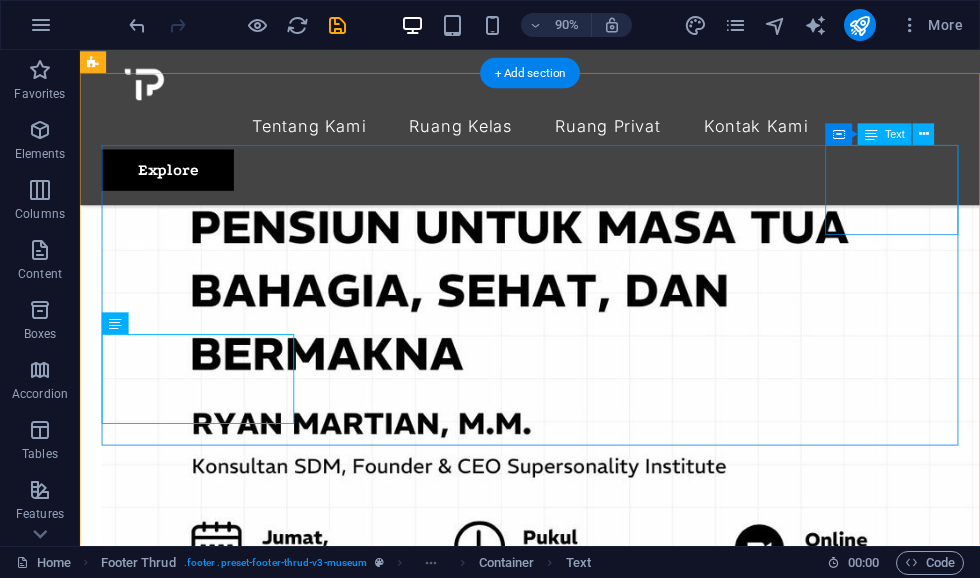 click on "Jl. [GEOGRAPHIC_DATA] 55781
0896 7777 7015" at bounding box center [580, 4245] 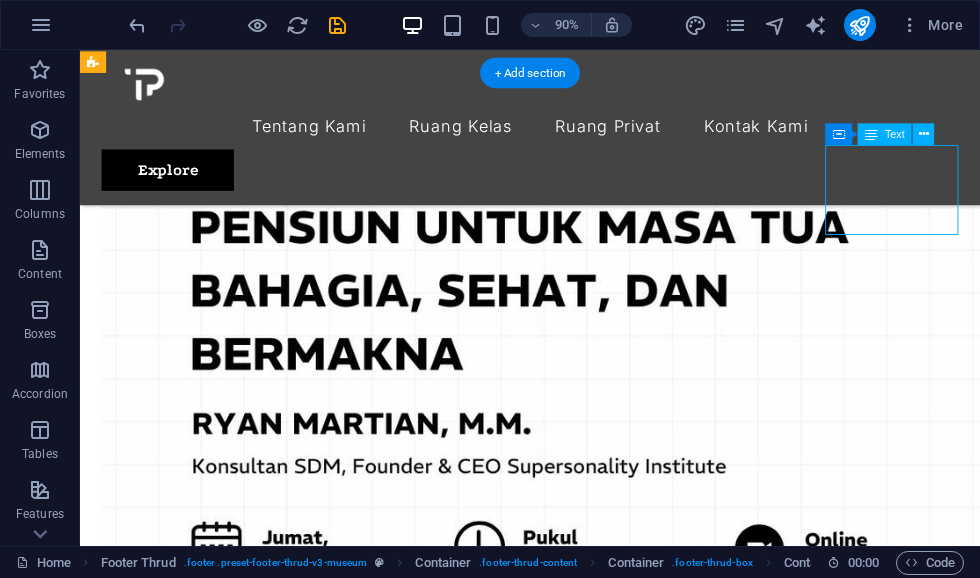 click on "Jl. [GEOGRAPHIC_DATA] 55781
0896 7777 7015" at bounding box center [580, 4245] 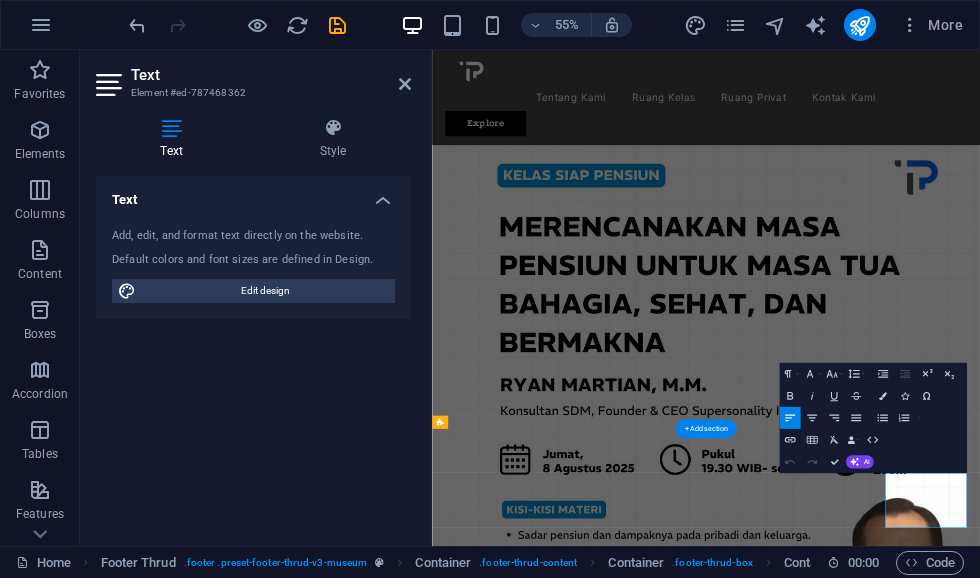 scroll, scrollTop: 2497, scrollLeft: 0, axis: vertical 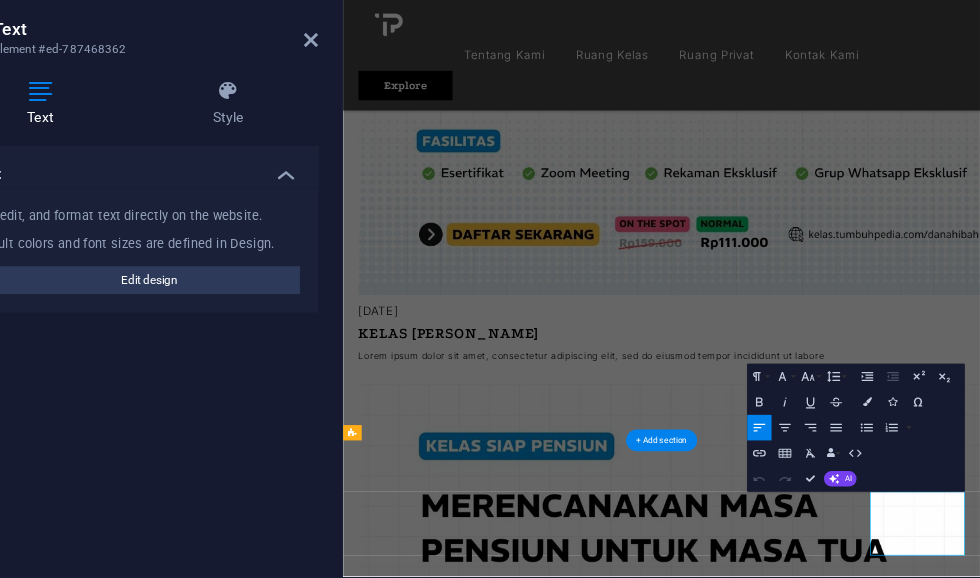 click on "Jl. [GEOGRAPHIC_DATA] 55781" at bounding box center (840, 4843) 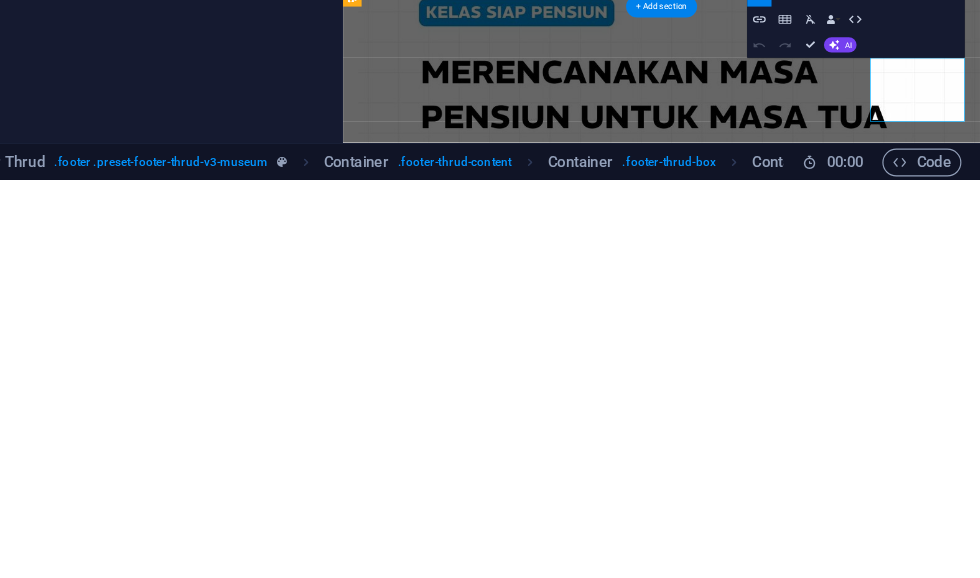click on "Jl. [GEOGRAPHIC_DATA]" at bounding box center (478, 4384) 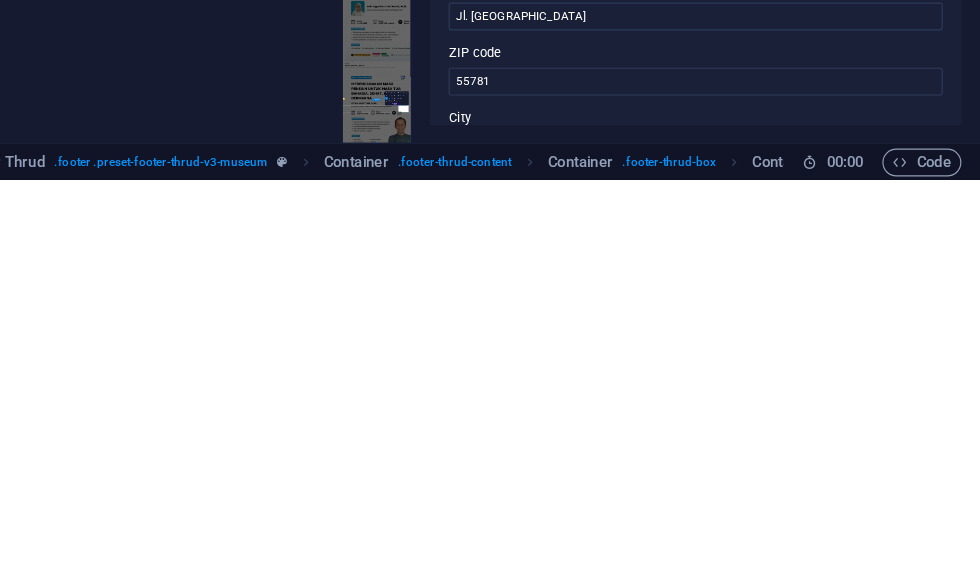 scroll, scrollTop: 2208, scrollLeft: 0, axis: vertical 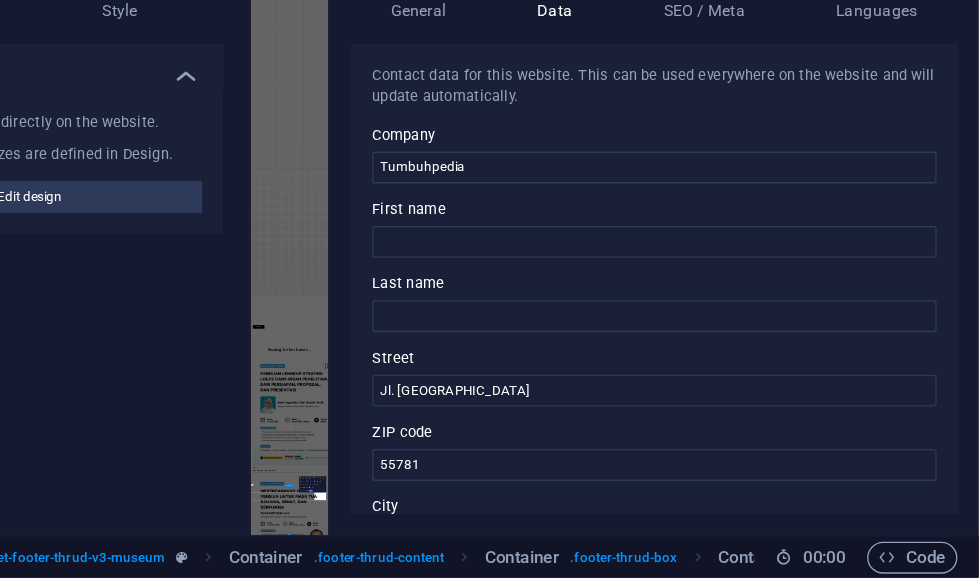 click at bounding box center [958, 84] 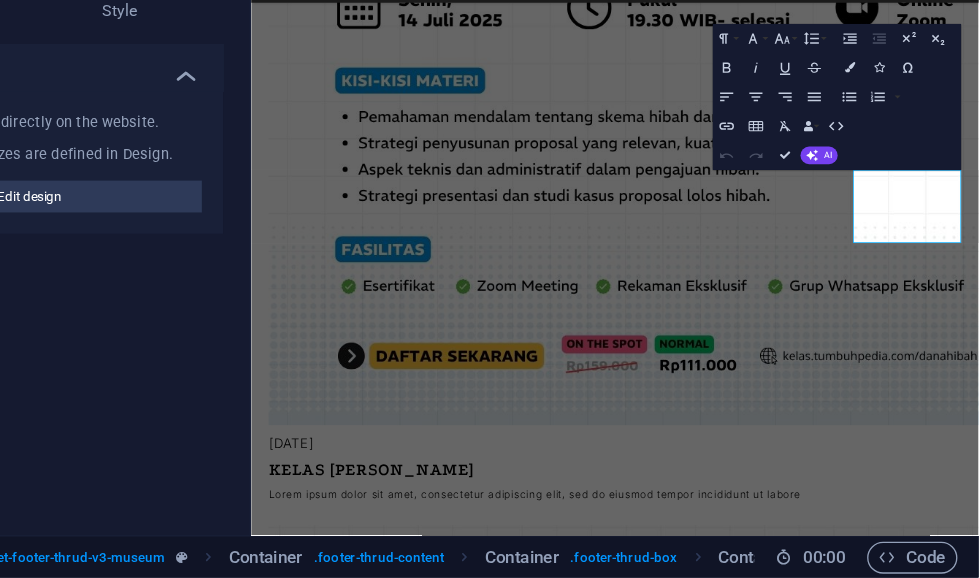 click at bounding box center [405, 84] 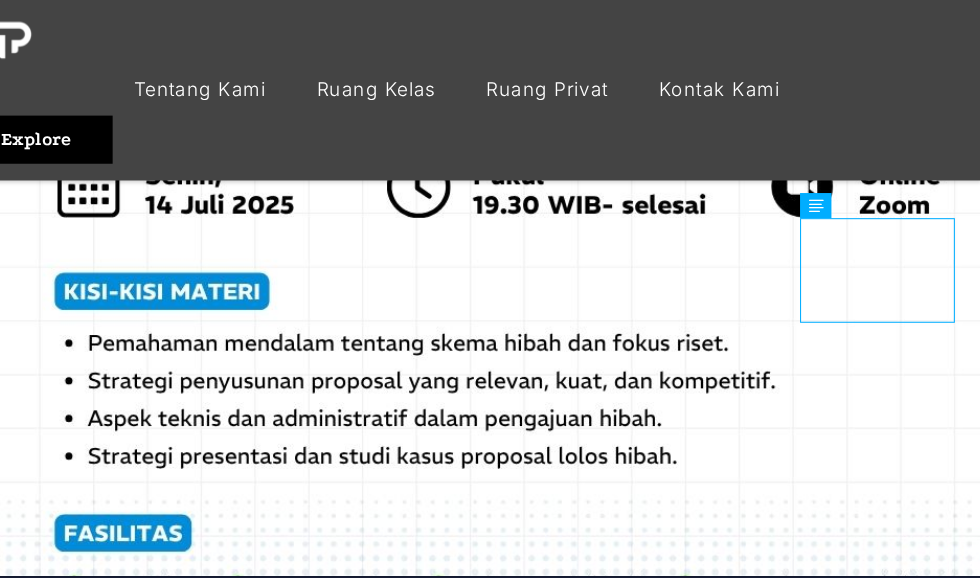 scroll, scrollTop: 2864, scrollLeft: 0, axis: vertical 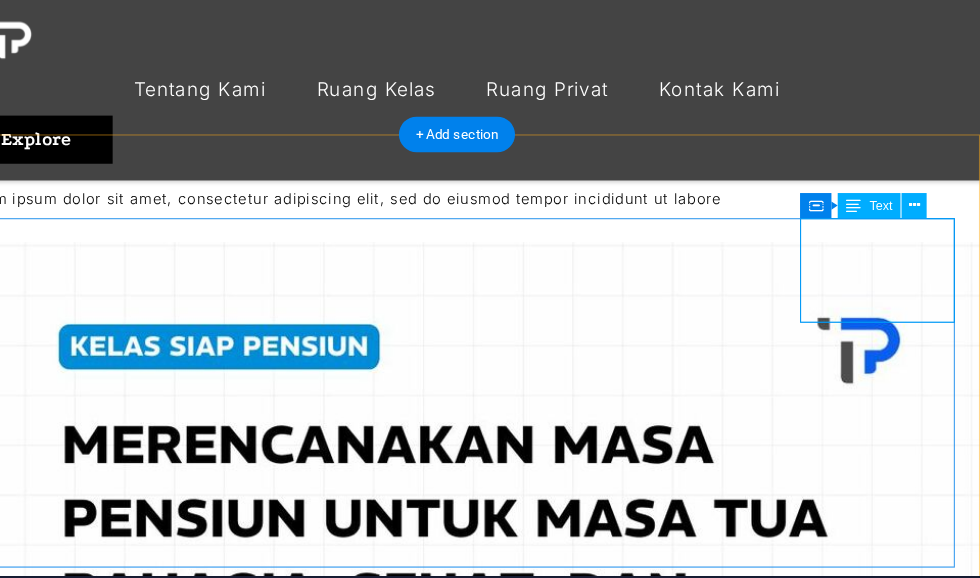 click on "Jl. [GEOGRAPHIC_DATA] 55781
0896 7777 7015" at bounding box center [434, 4493] 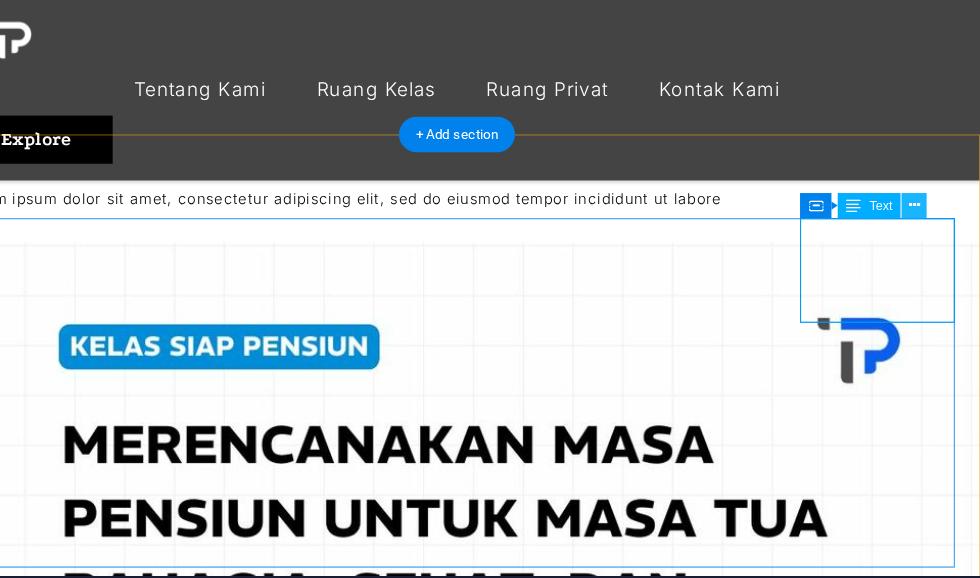 click at bounding box center [924, 227] 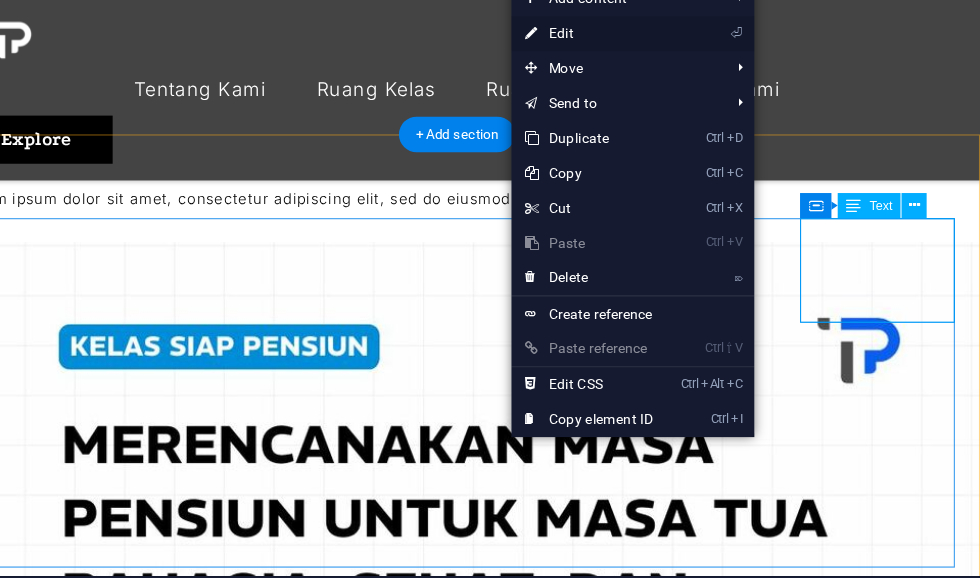 click on "⏎  Edit" at bounding box center [644, 79] 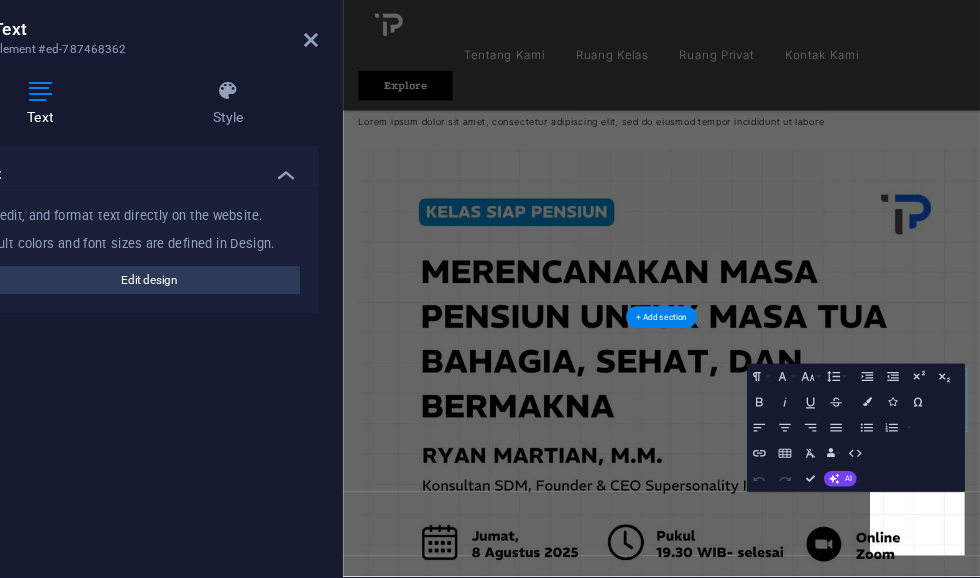 scroll, scrollTop: 2497, scrollLeft: 0, axis: vertical 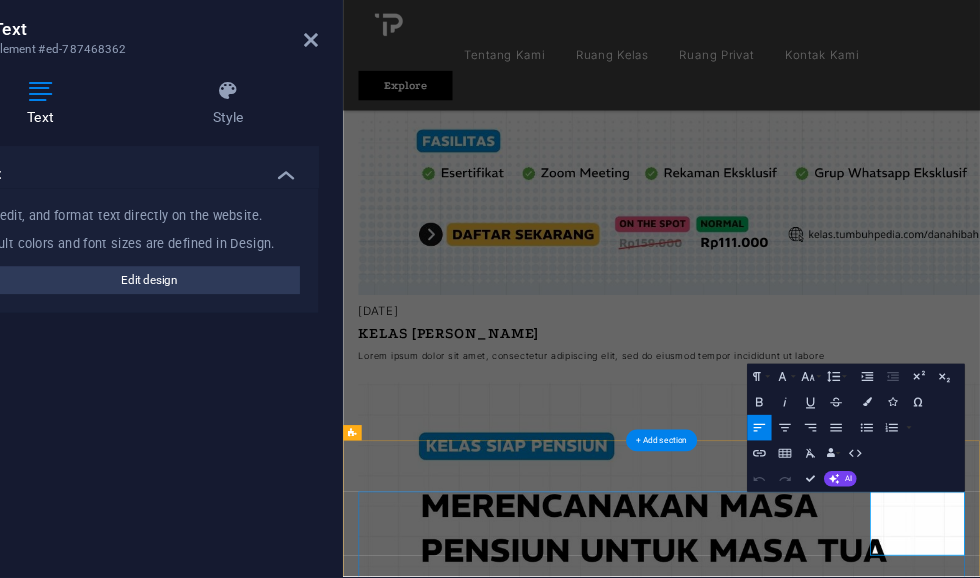 click on "Jl. [GEOGRAPHIC_DATA] 55781" at bounding box center (840, 4843) 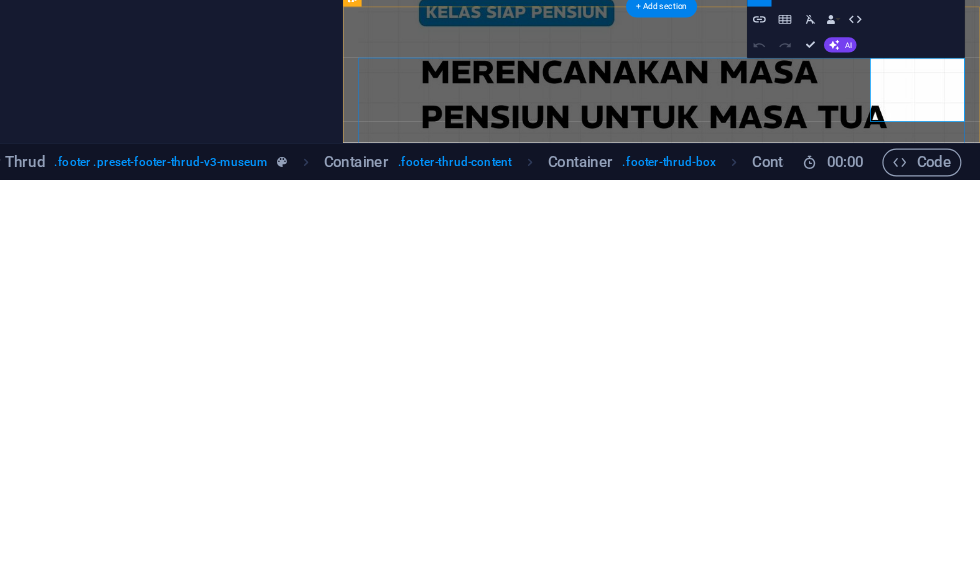 click on "Jl. [GEOGRAPHIC_DATA] 55781" at bounding box center (840, 4410) 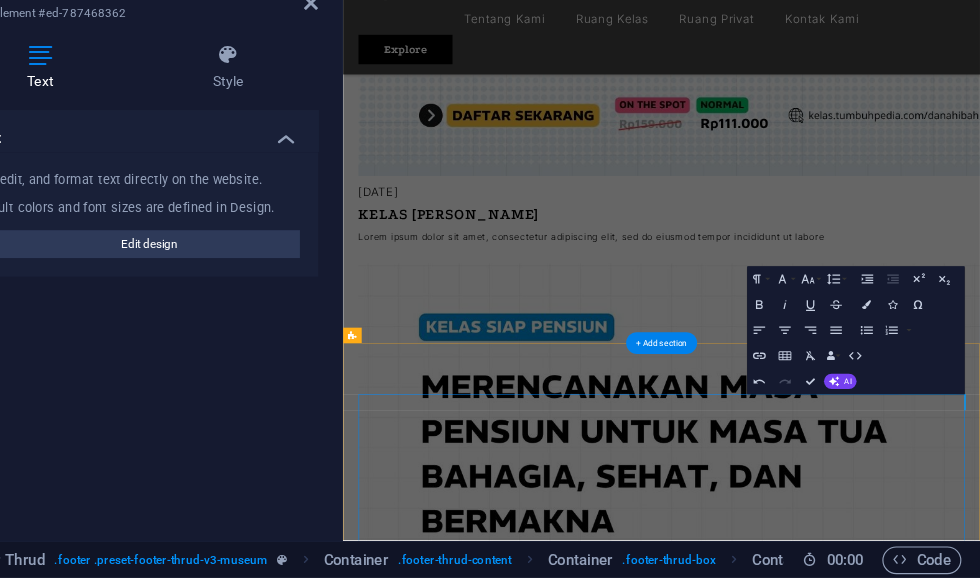 scroll, scrollTop: 2651, scrollLeft: 0, axis: vertical 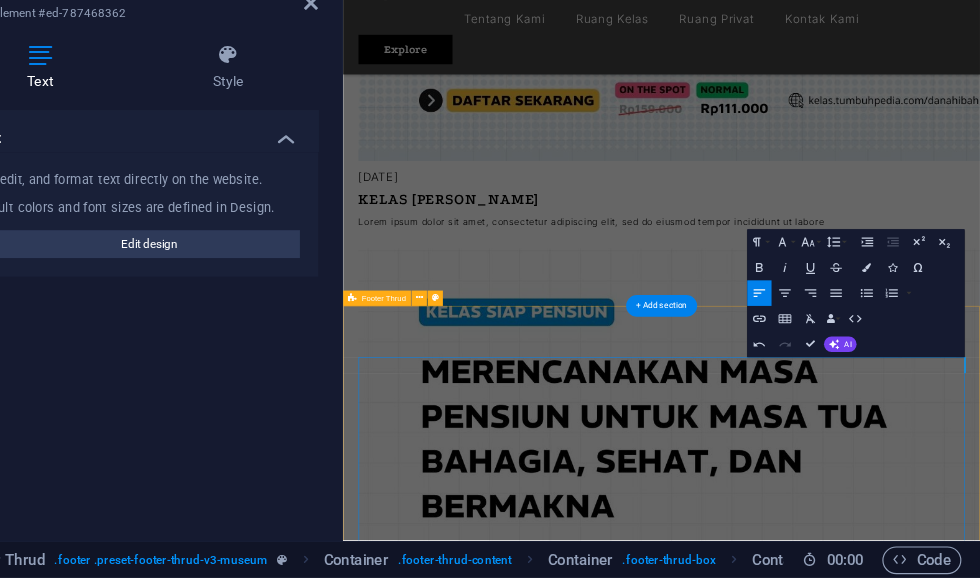 click on "Misi kami mendorong pertumbuhan, menghubungkan harapan.
All rights reserved.    Tumbuhpedia   Legal Notice  |  Privacy Policy" at bounding box center (840, 4671) 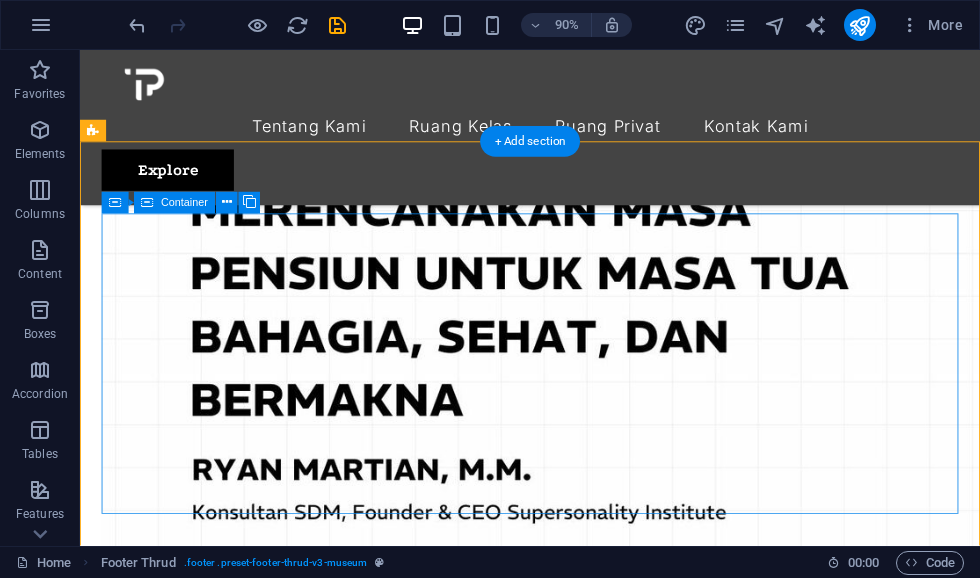 scroll, scrollTop: 2932, scrollLeft: 0, axis: vertical 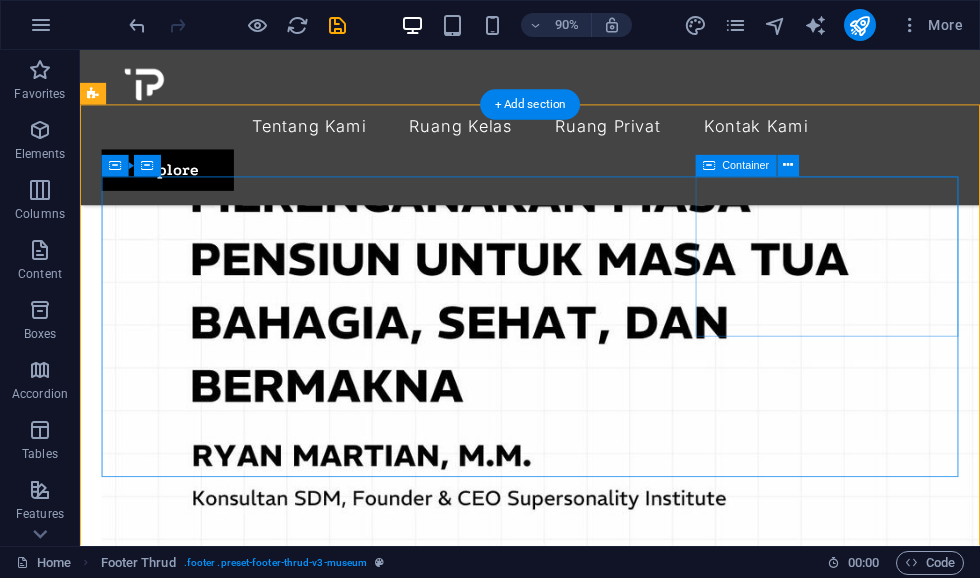 click on "Drop content here or  Add elements  Paste clipboard" at bounding box center [580, 4301] 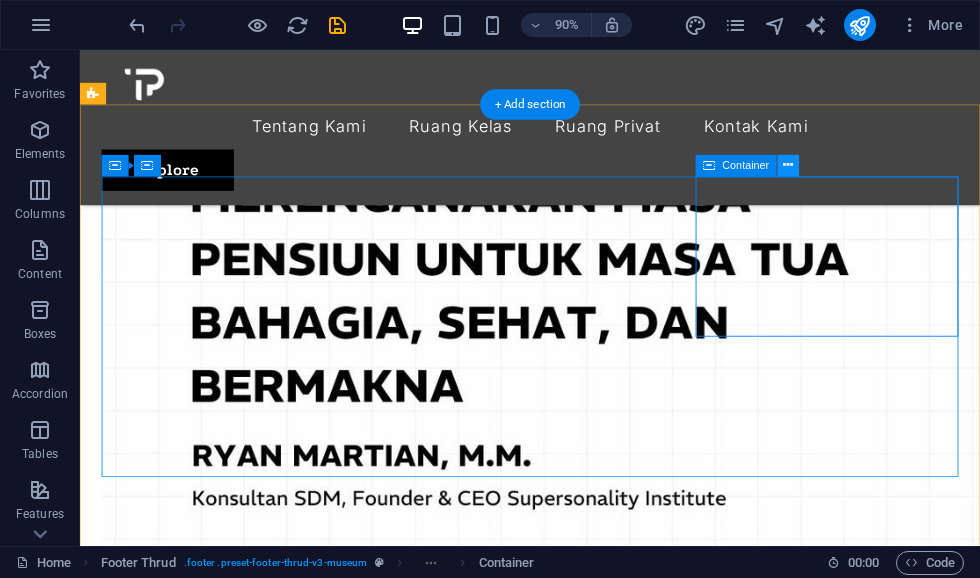 click at bounding box center [788, 165] 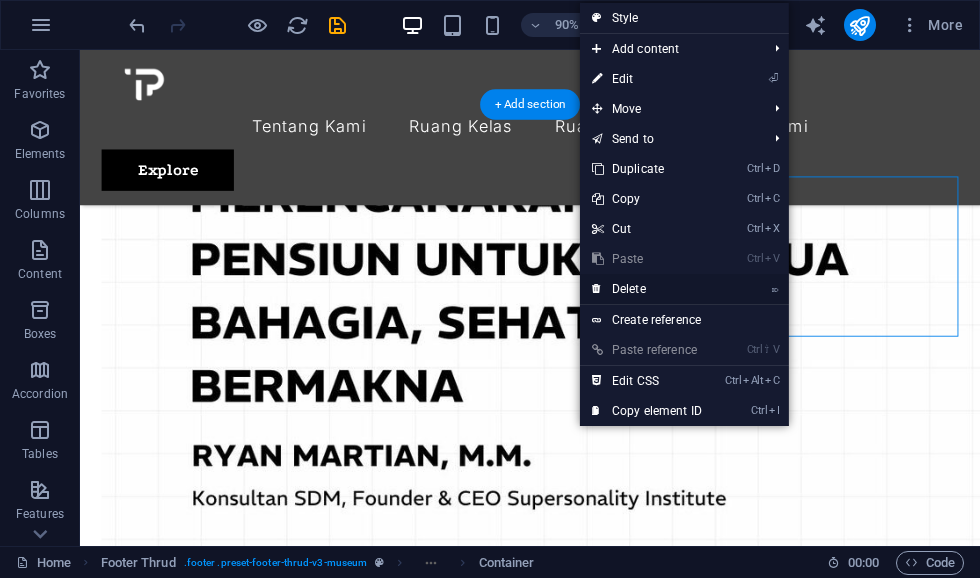 click on "⌦  Delete" at bounding box center (647, 289) 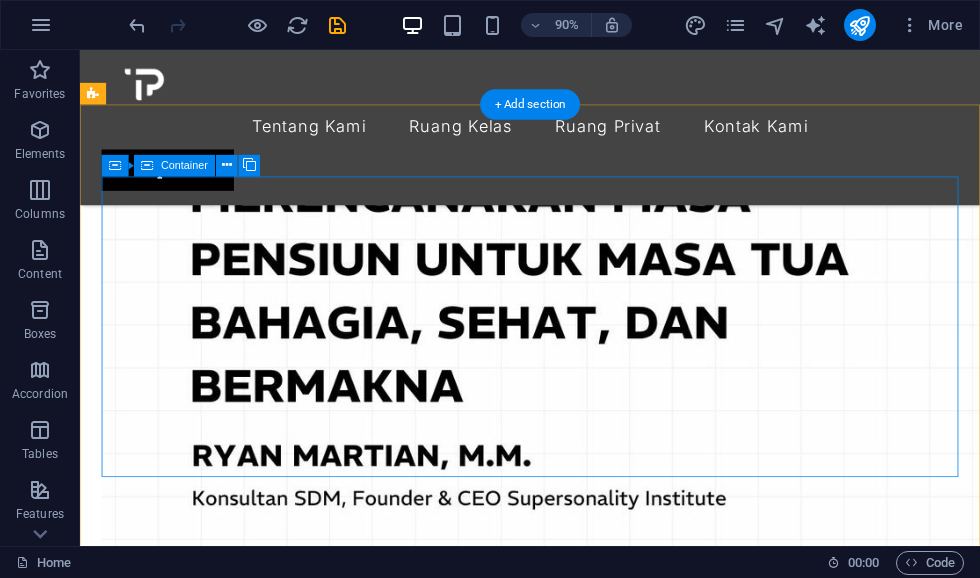 click on "Misi kami mendorong pertumbuhan, menghubungkan harapan." at bounding box center (580, 4100) 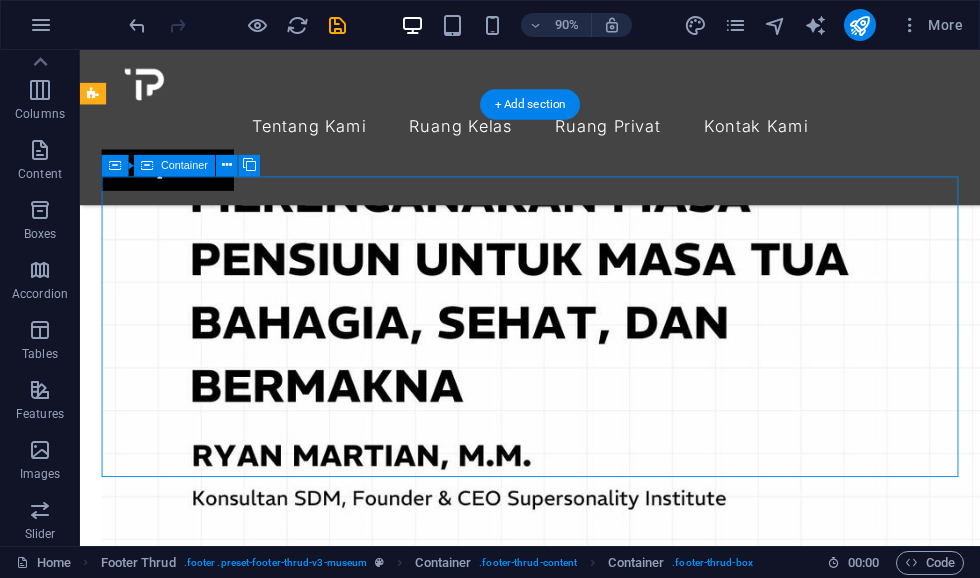 scroll, scrollTop: 95, scrollLeft: 0, axis: vertical 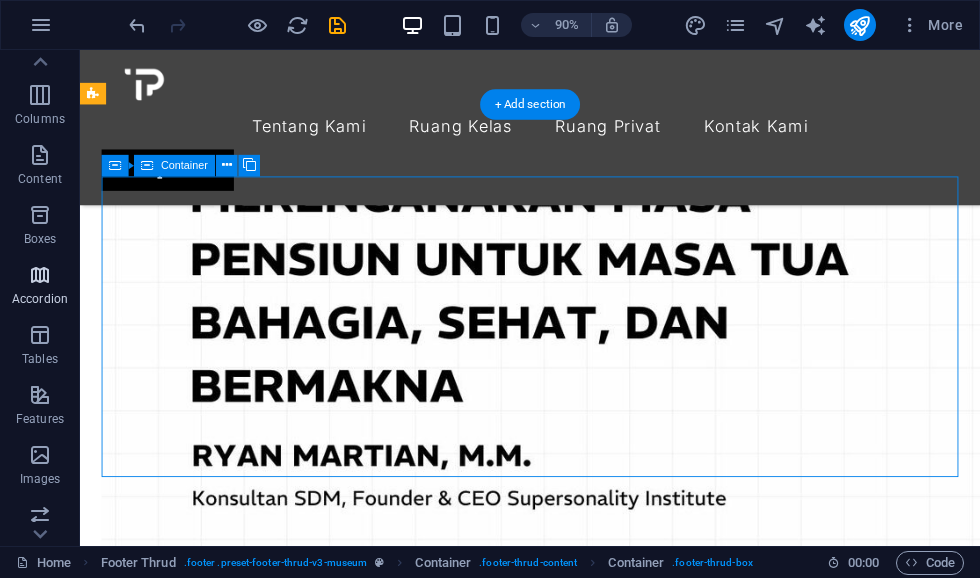 click at bounding box center (40, 275) 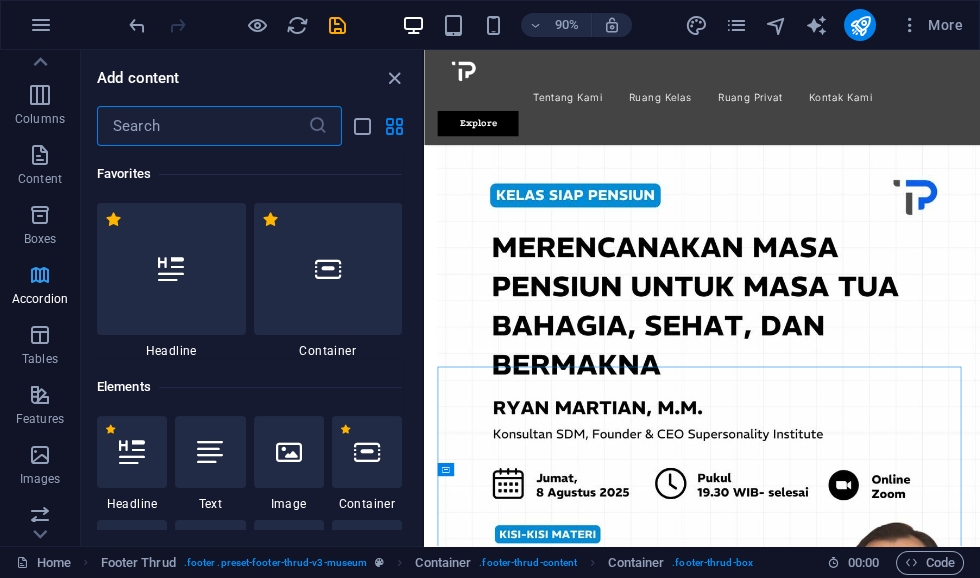 scroll, scrollTop: 2497, scrollLeft: 0, axis: vertical 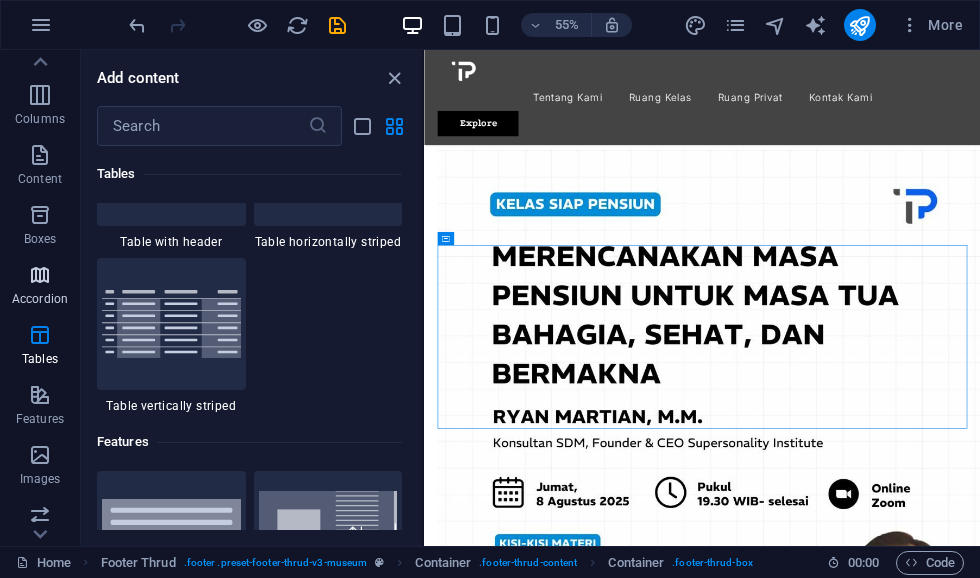 click at bounding box center [40, 275] 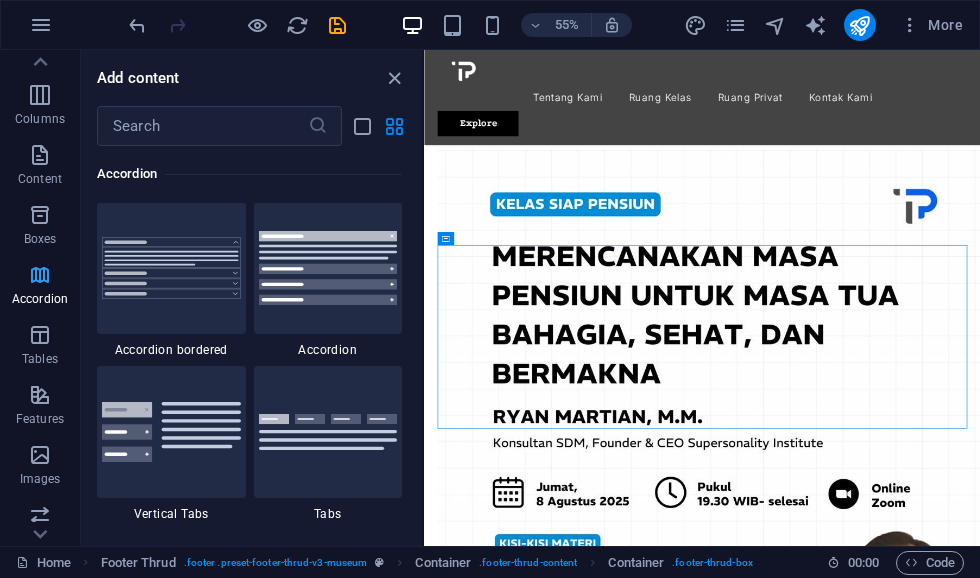 click at bounding box center [40, 275] 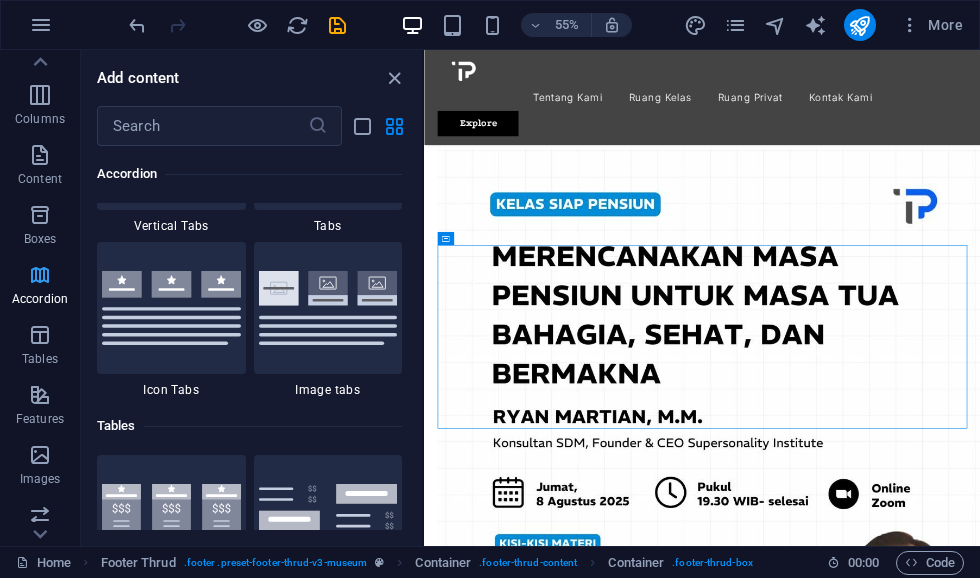 scroll, scrollTop: 6498, scrollLeft: 0, axis: vertical 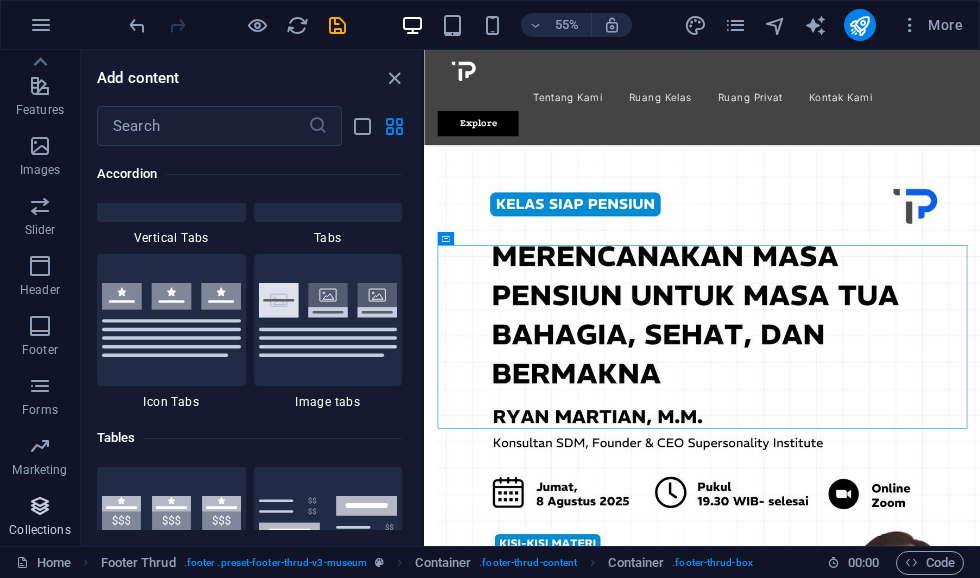 click at bounding box center (40, 506) 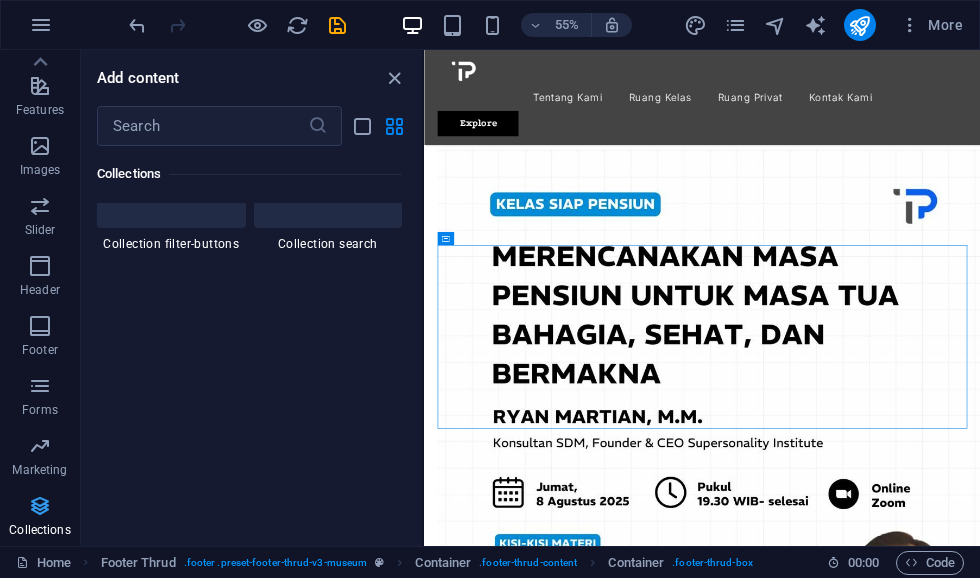 scroll, scrollTop: 19067, scrollLeft: 0, axis: vertical 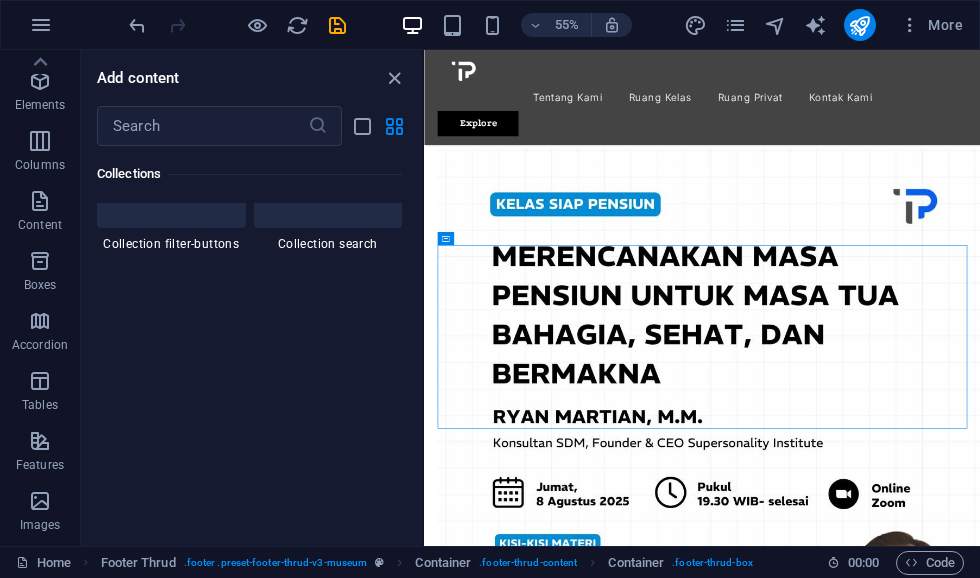 click at bounding box center [202, 126] 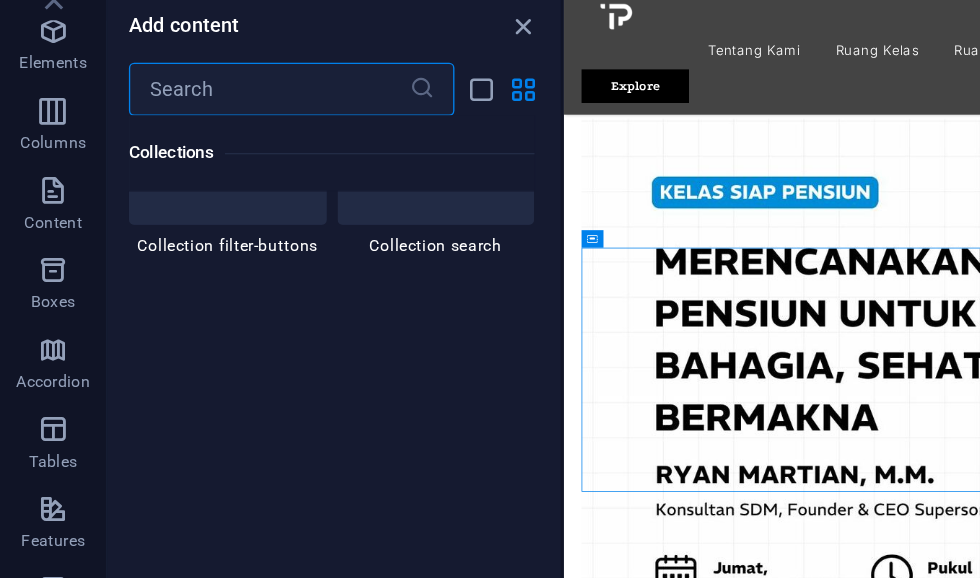 click at bounding box center [202, 126] 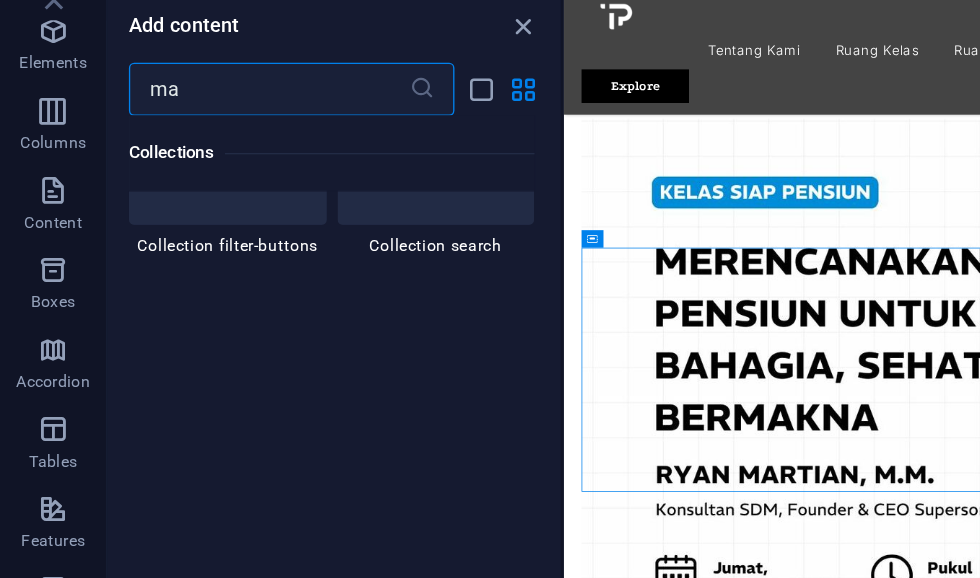 type on "map" 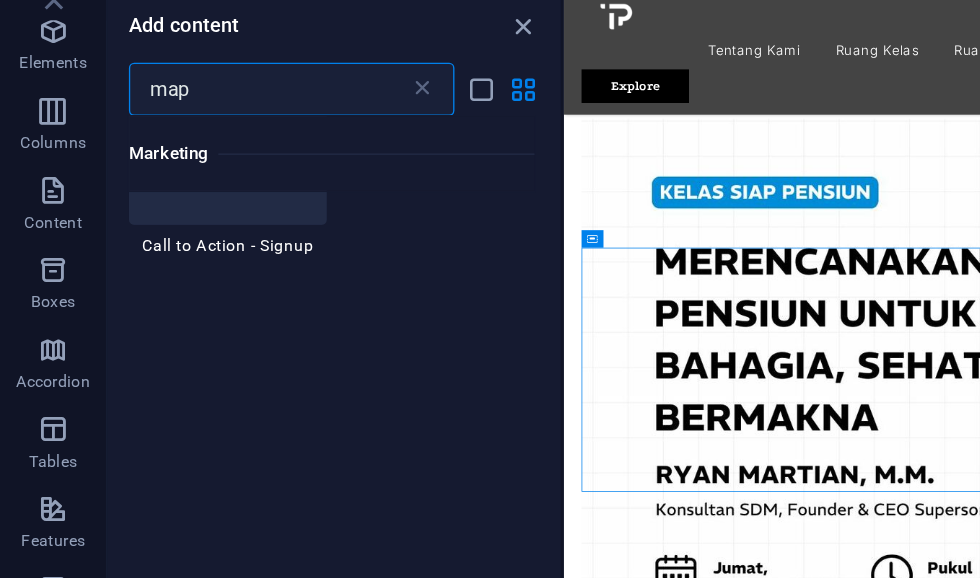 scroll, scrollTop: 982, scrollLeft: 0, axis: vertical 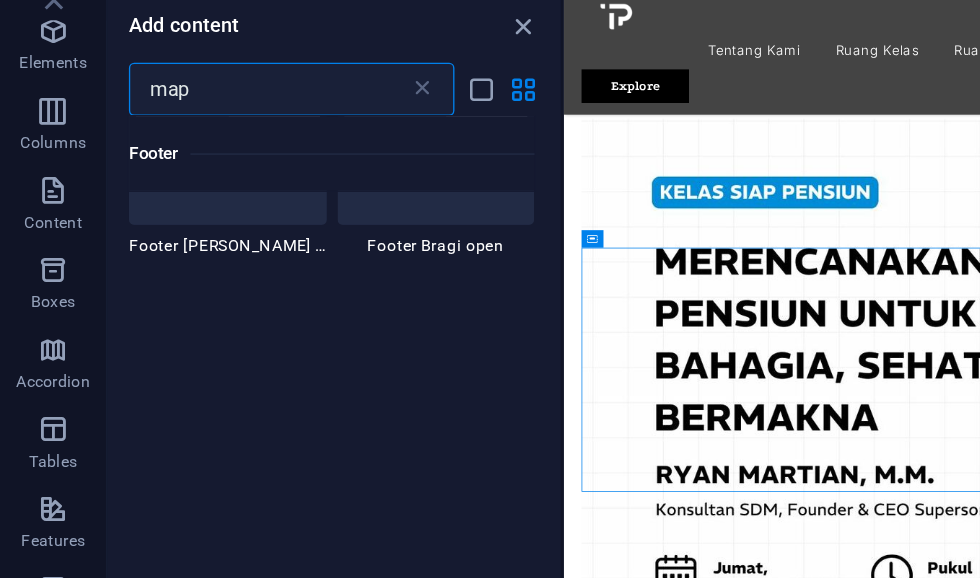 select on "1" 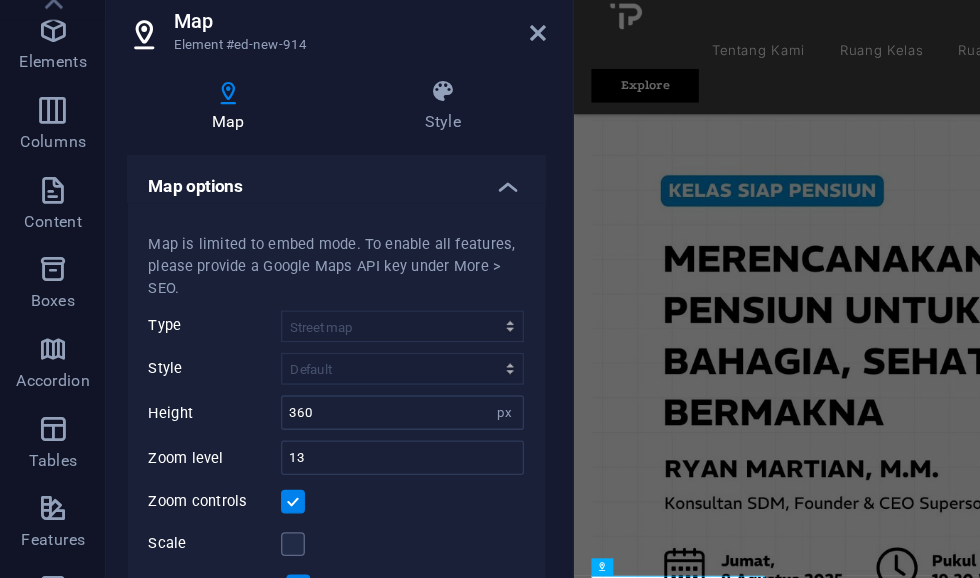 scroll, scrollTop: 2461, scrollLeft: 0, axis: vertical 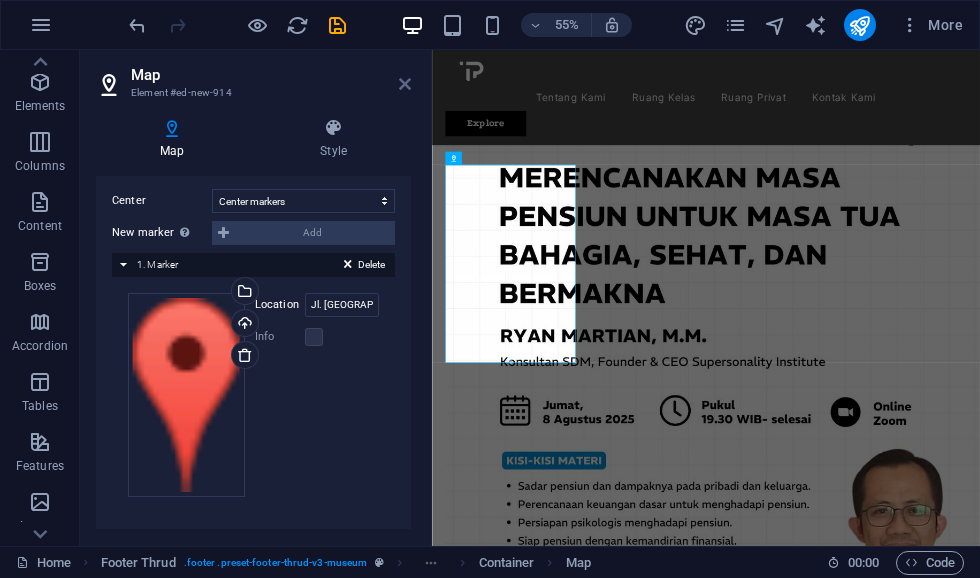 click at bounding box center [405, 84] 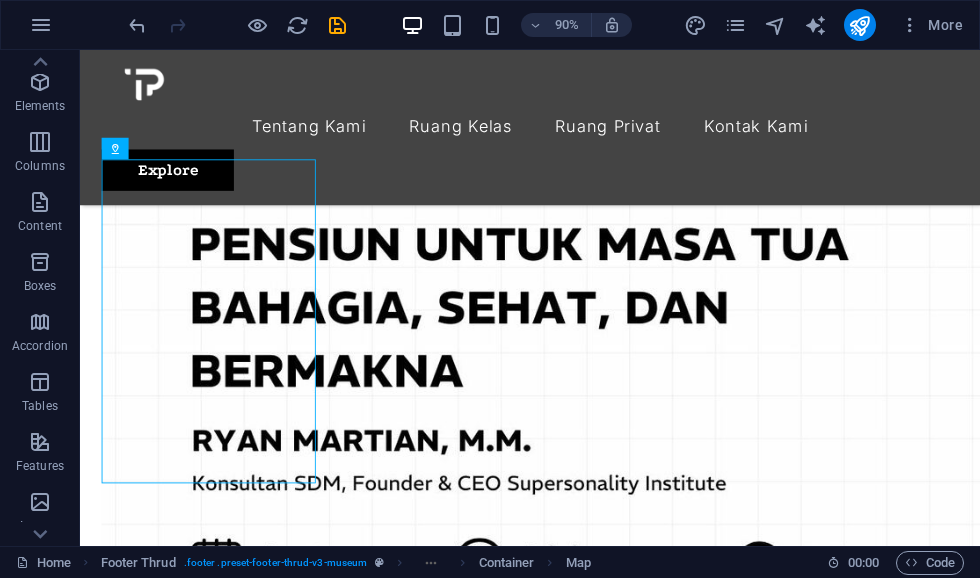 scroll, scrollTop: 2945, scrollLeft: 0, axis: vertical 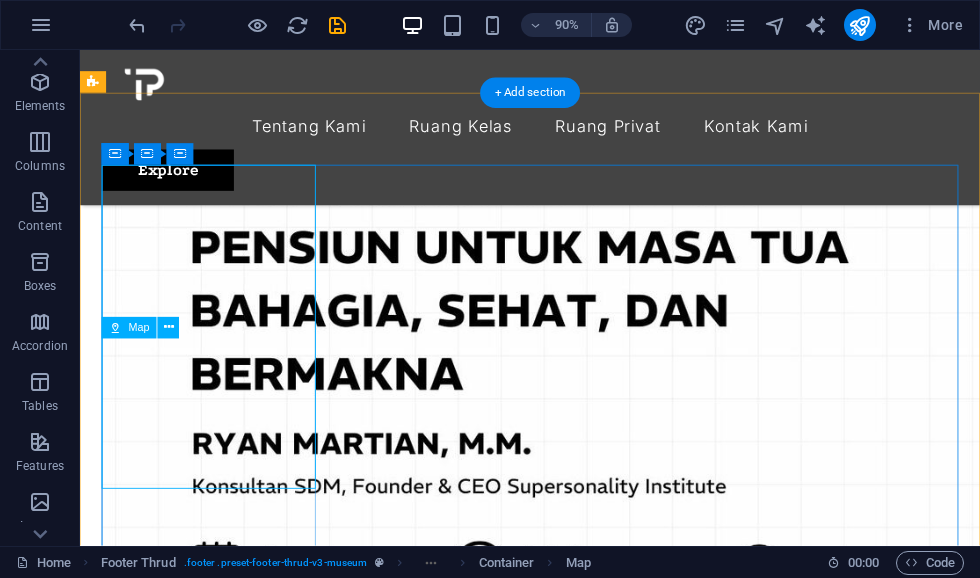 click on "Untuk menavigasi peta dengan gestur sentuh, ketuk dua kali dan tahan jari Anda pada peta, lalu tarik peta. ← Geser ke kiri → Geser ke kanan ↑ Geser naik ↓ Geser turun + Perbesar - Perkecil Home Geser ke kiri sebanyak 75% End Geser ke kanan sebanyak 75% Page Up Geser naik sebanyak 75% Page Down Geser turun sebanyak 75% Peta Medan Satelit Label Data Peta Data peta ©2025 Data peta ©2025 1 km  Klik untuk beralih antara unit metrik dan imperial Persyaratan Laporkan kesalahan peta" at bounding box center [580, 4138] 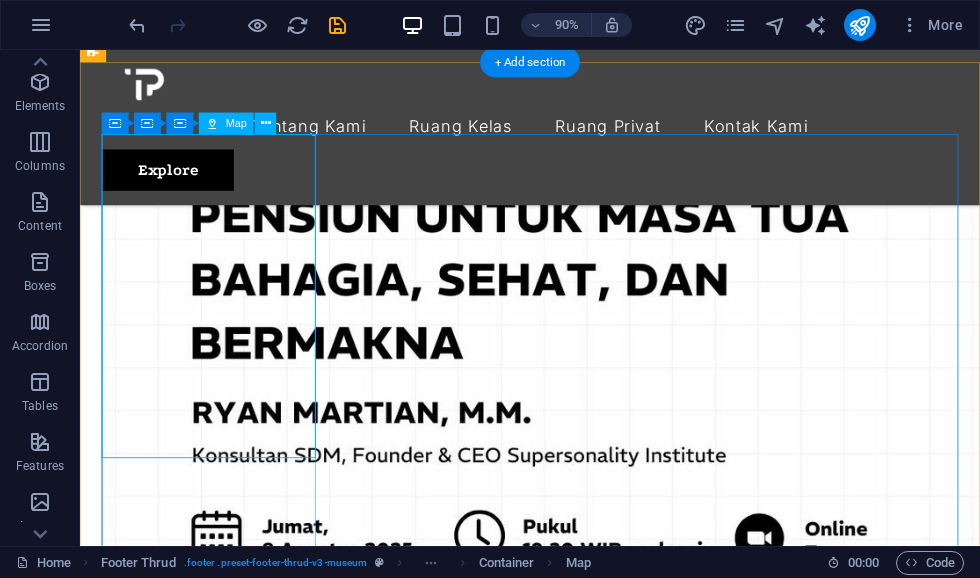 scroll, scrollTop: 2972, scrollLeft: 0, axis: vertical 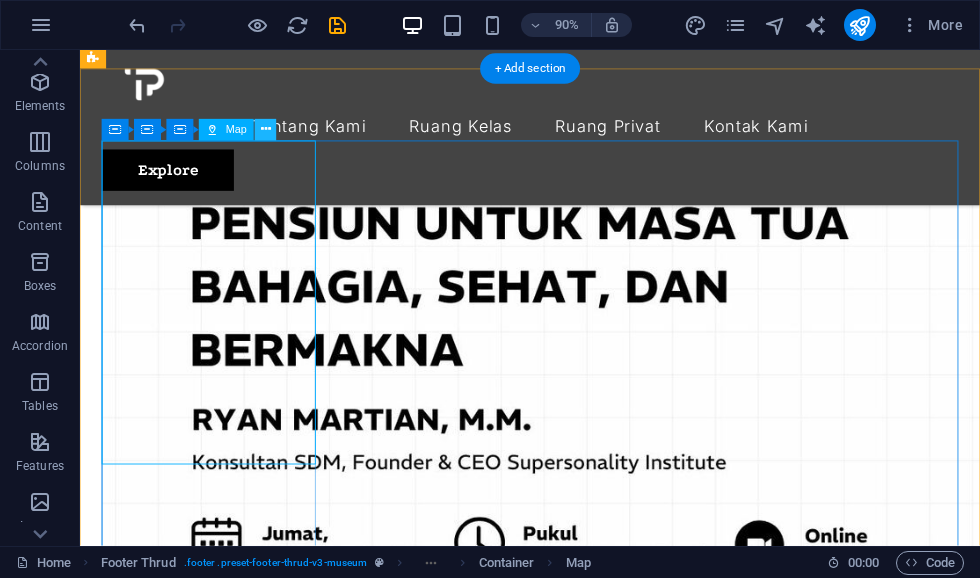 click at bounding box center (266, 130) 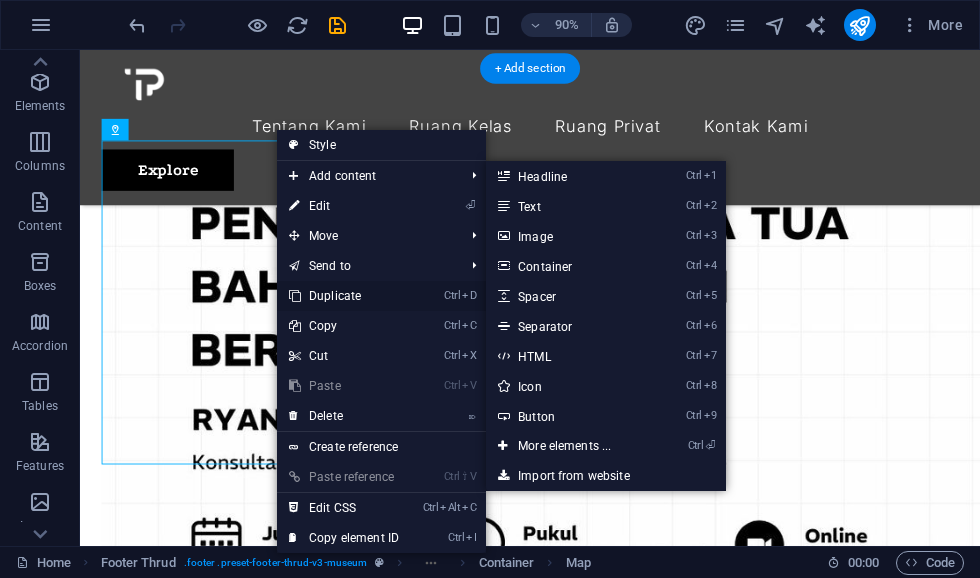 click on "Ctrl D  Duplicate" at bounding box center (344, 296) 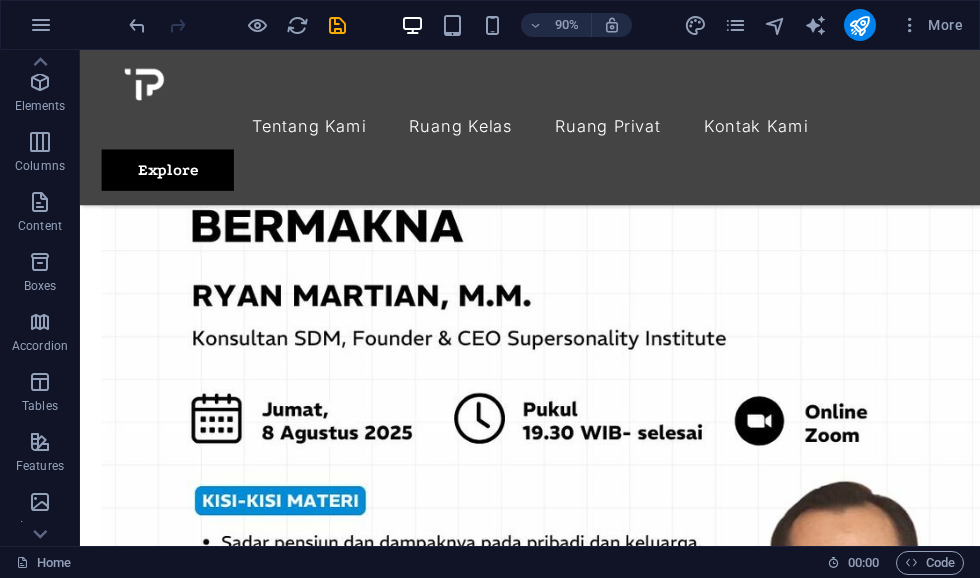 scroll, scrollTop: 3108, scrollLeft: 0, axis: vertical 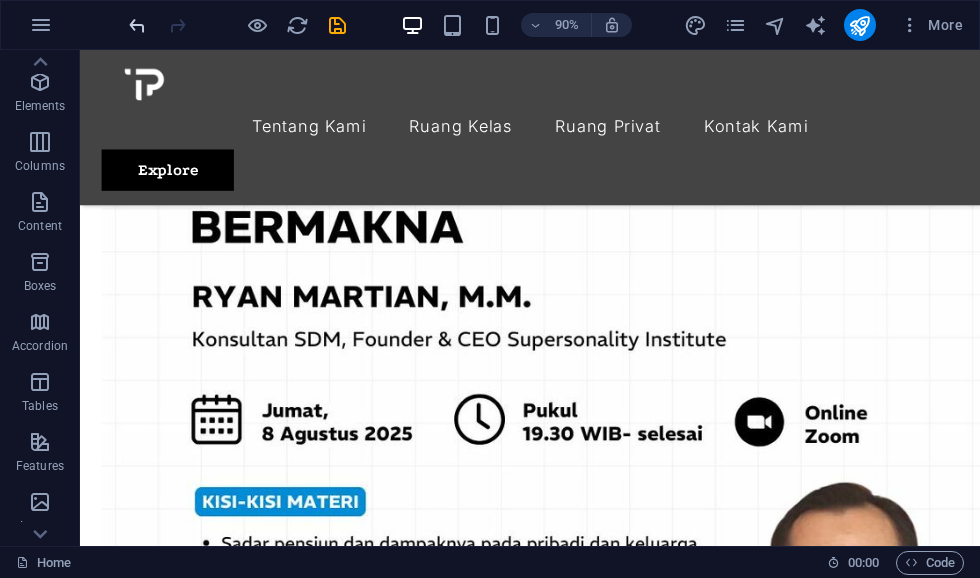 click at bounding box center (137, 25) 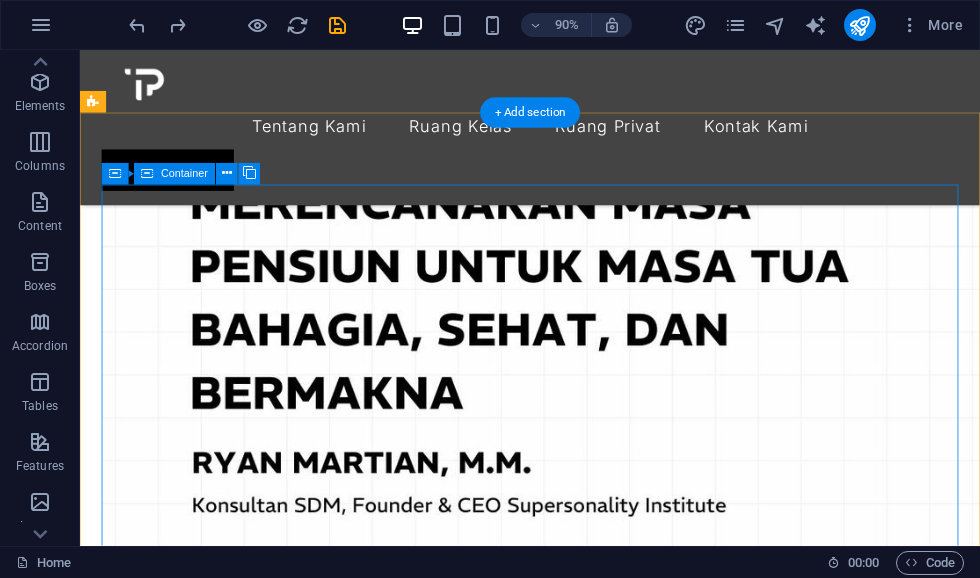 scroll, scrollTop: 2923, scrollLeft: 0, axis: vertical 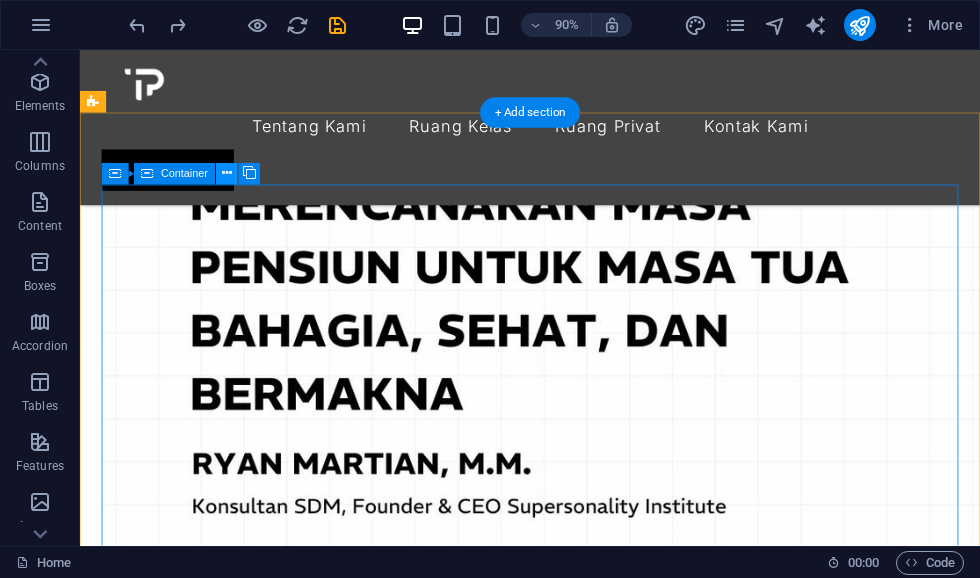 click at bounding box center [227, 174] 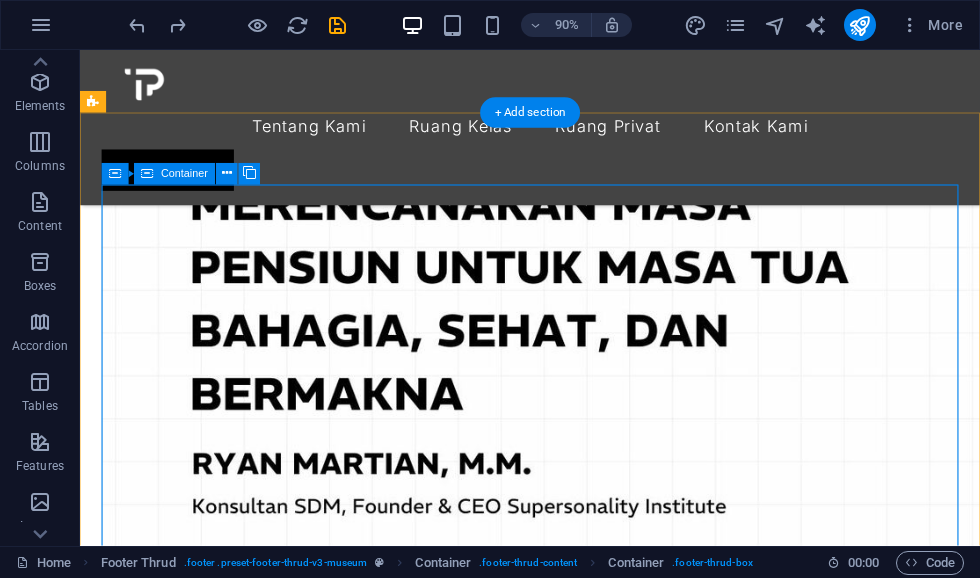 click on "Untuk menavigasi peta dengan gestur sentuh, ketuk dua kali dan tahan jari Anda pada peta, lalu tarik peta. ← Geser ke kiri → Geser ke kanan ↑ Geser naik ↓ Geser turun + Perbesar - Perkecil Home Geser ke kiri sebanyak 75% End Geser ke kanan sebanyak 75% Page Up Geser naik sebanyak 75% Page Down Geser turun sebanyak 75% Peta Medan Satelit Label Data Peta Data peta ©2025 Data peta ©2025 1 km  Klik untuk beralih antara unit metrik dan imperial Persyaratan Laporkan kesalahan peta Misi kami mendorong pertumbuhan, menghubungkan harapan." at bounding box center [580, 4289] 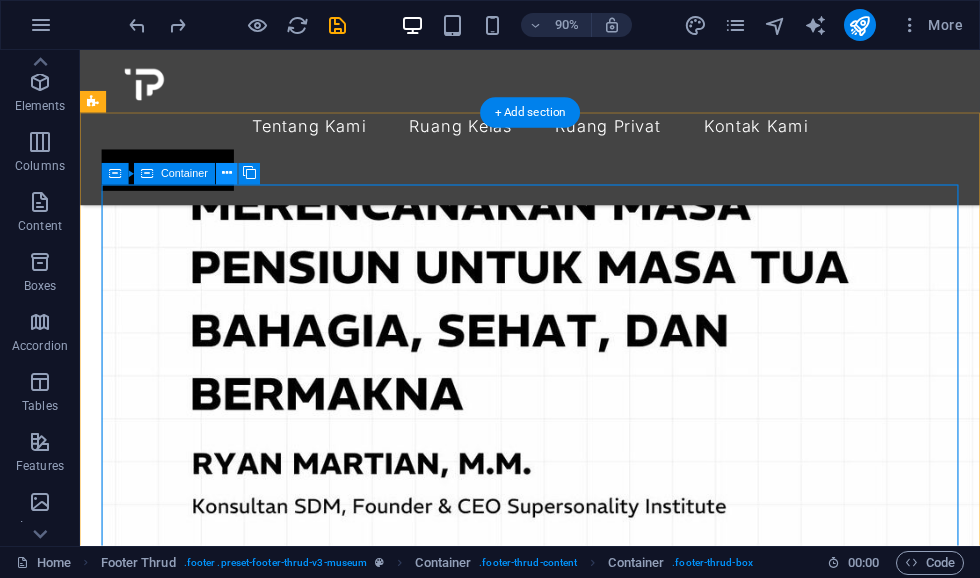 click at bounding box center [227, 173] 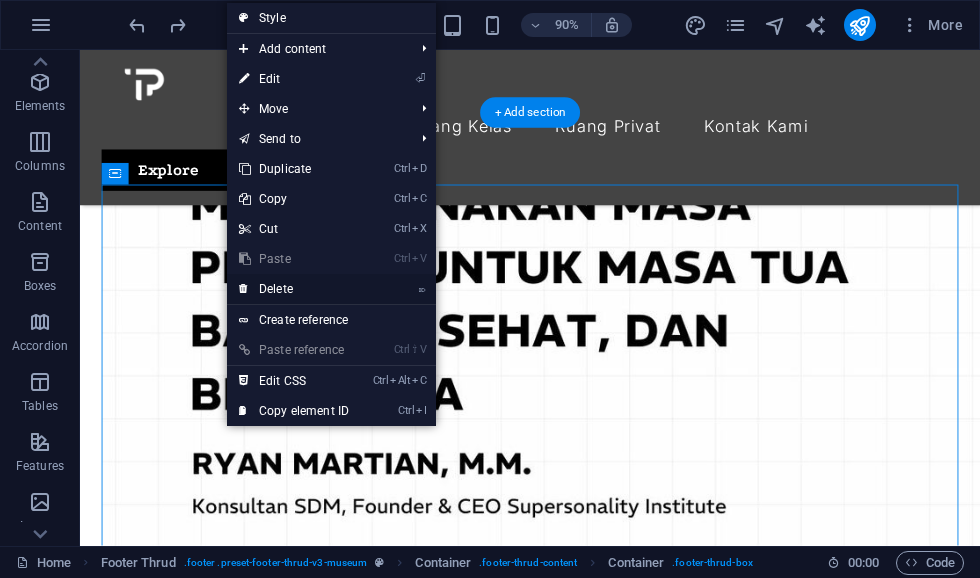 click on "⌦  Delete" at bounding box center [294, 289] 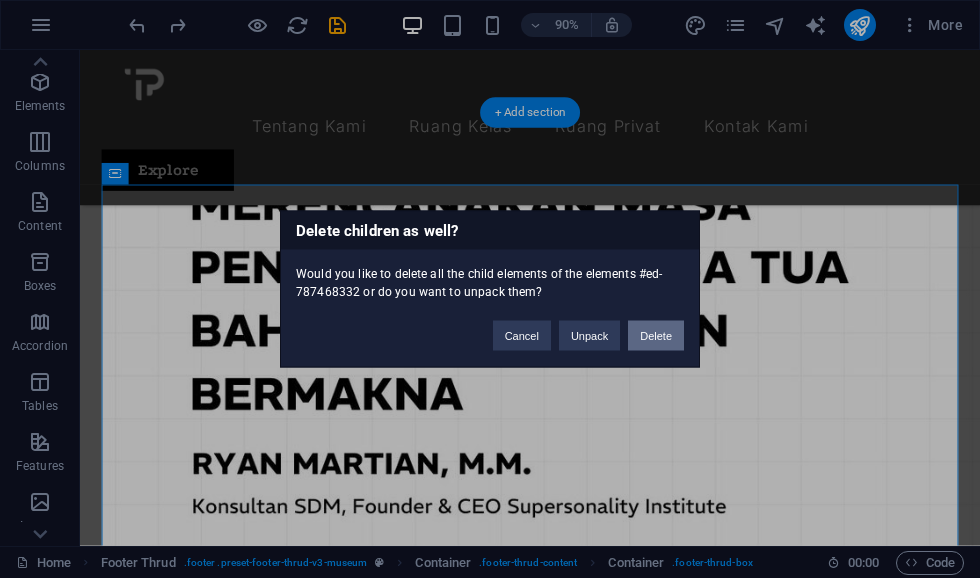click on "Delete" at bounding box center [656, 336] 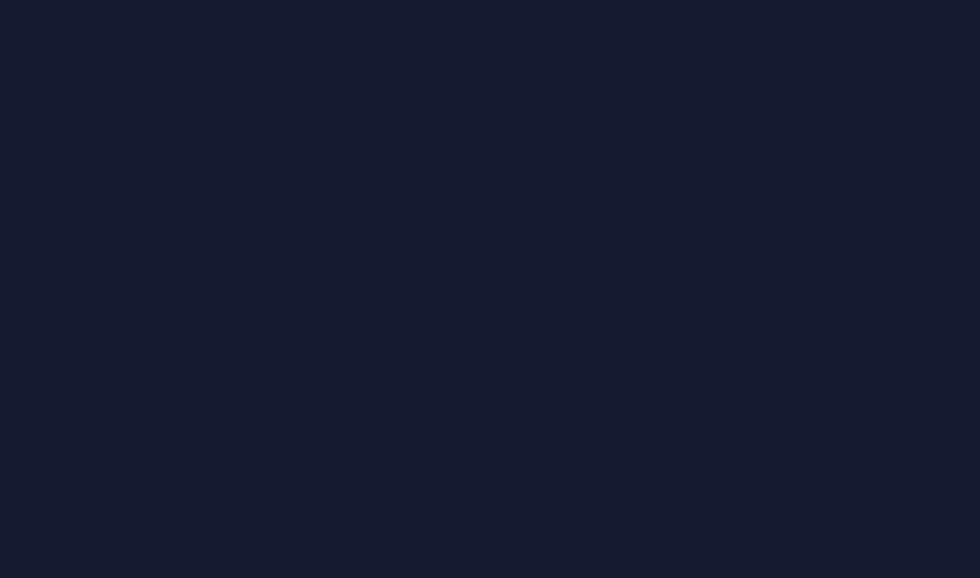 scroll, scrollTop: 0, scrollLeft: 0, axis: both 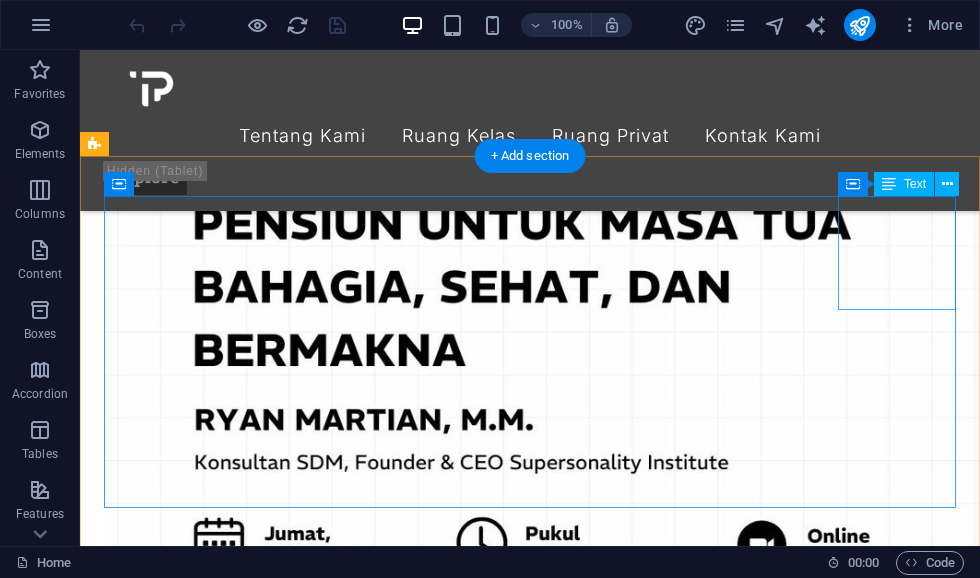 click on "Jl. [GEOGRAPHIC_DATA] 55781
0896 7777 7015
10AM-8PM" at bounding box center (530, 4181) 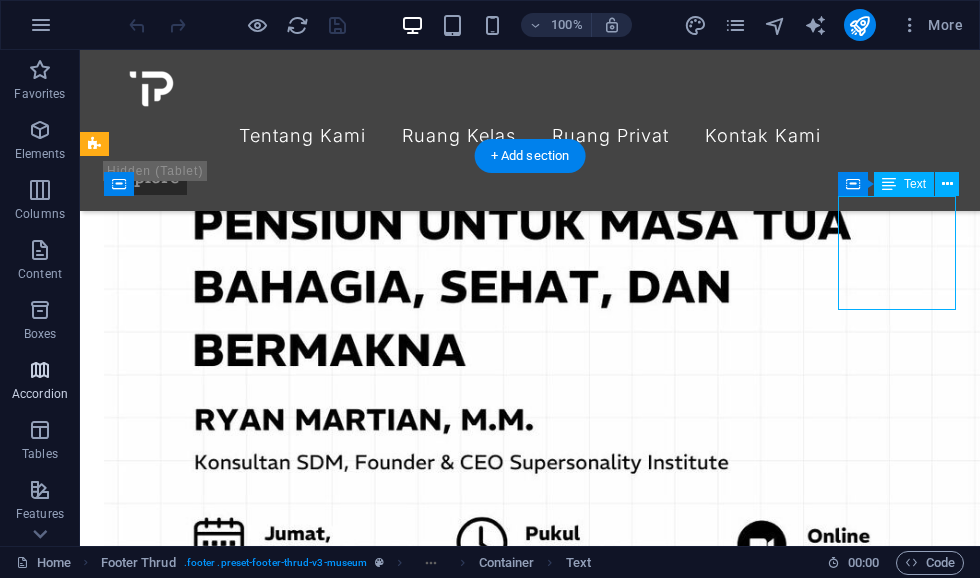 click at bounding box center (40, 370) 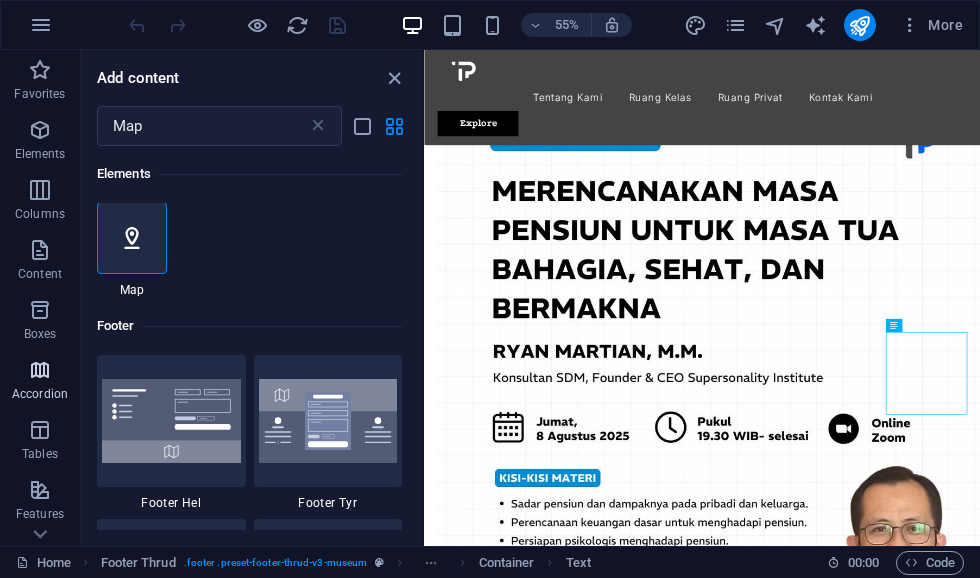 scroll, scrollTop: 0, scrollLeft: 0, axis: both 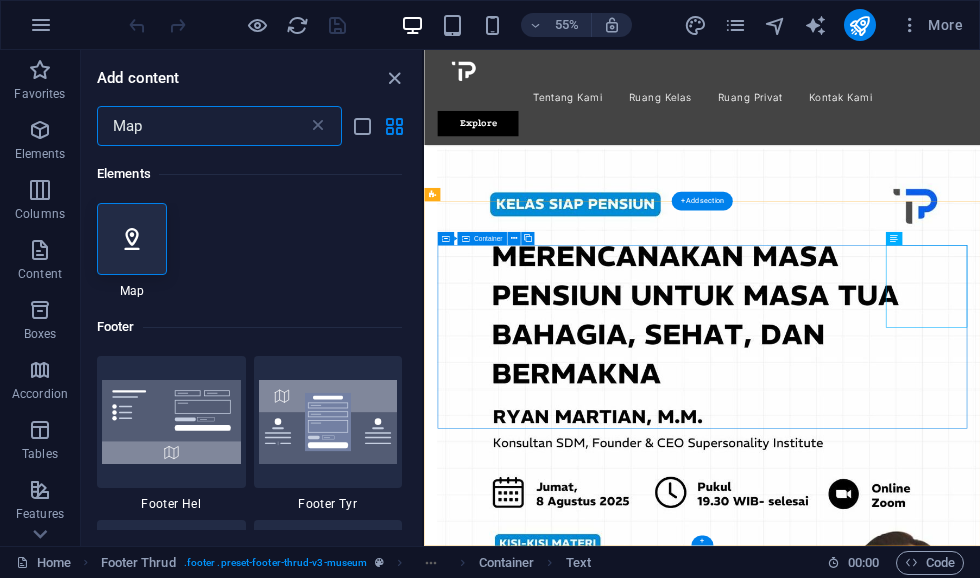 type on "Map" 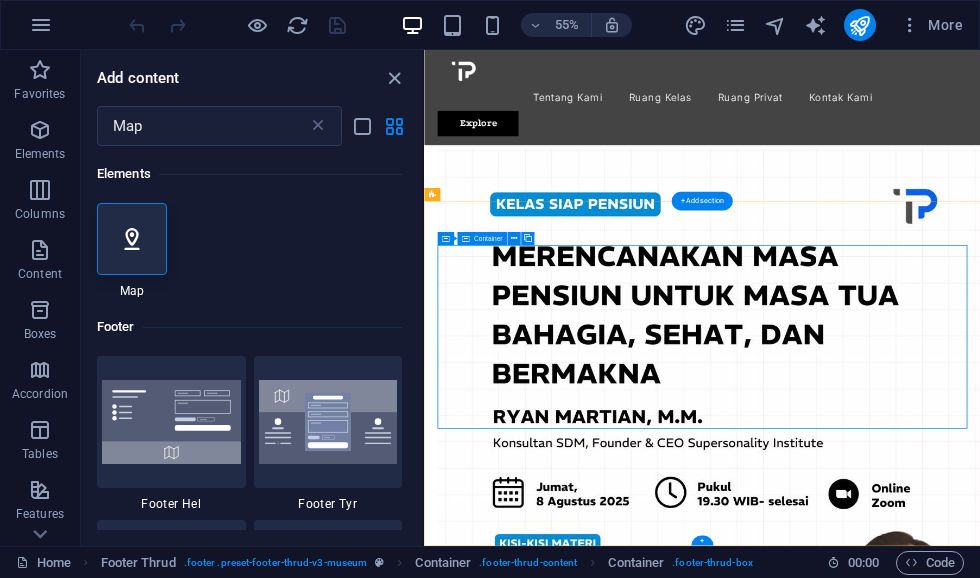click on "Lorem ipsum dolor amet, consectetur adipiscing elit. Eget nisl nunc quam ac se. Tentang Kami Ruang Kelas Ruang Privat Kontak Kami Jl. Imogiri Barat Bantul 55781
0896 7777 7015
10AM-8PM" at bounding box center [929, 4432] 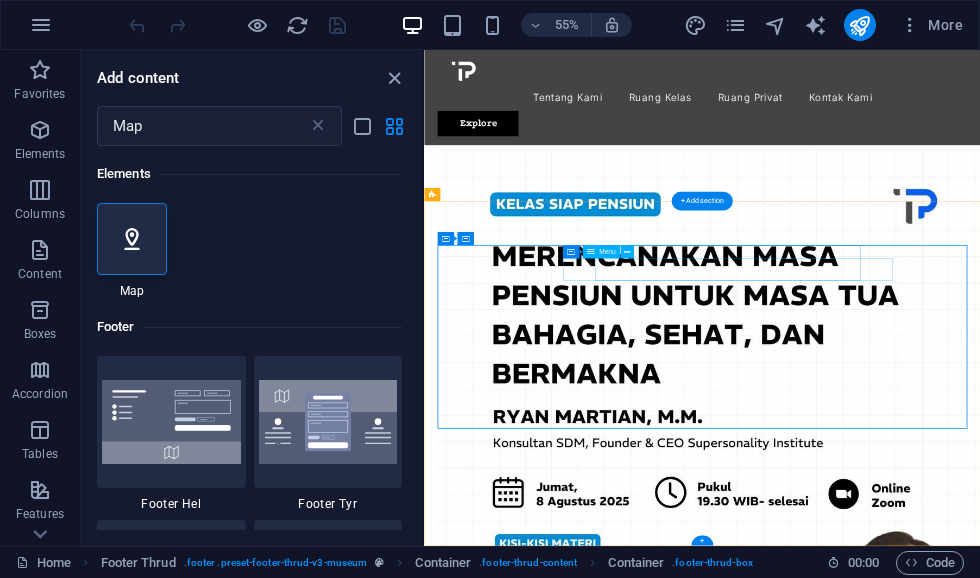 click on "Tentang Kami Ruang Kelas Ruang Privat Kontak Kami" at bounding box center (929, 4498) 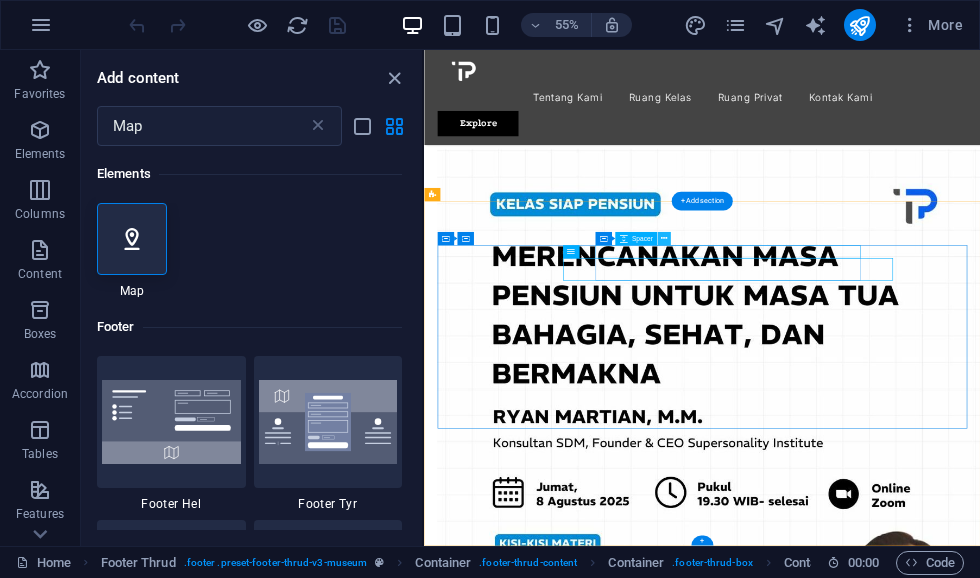 click at bounding box center (663, 238) 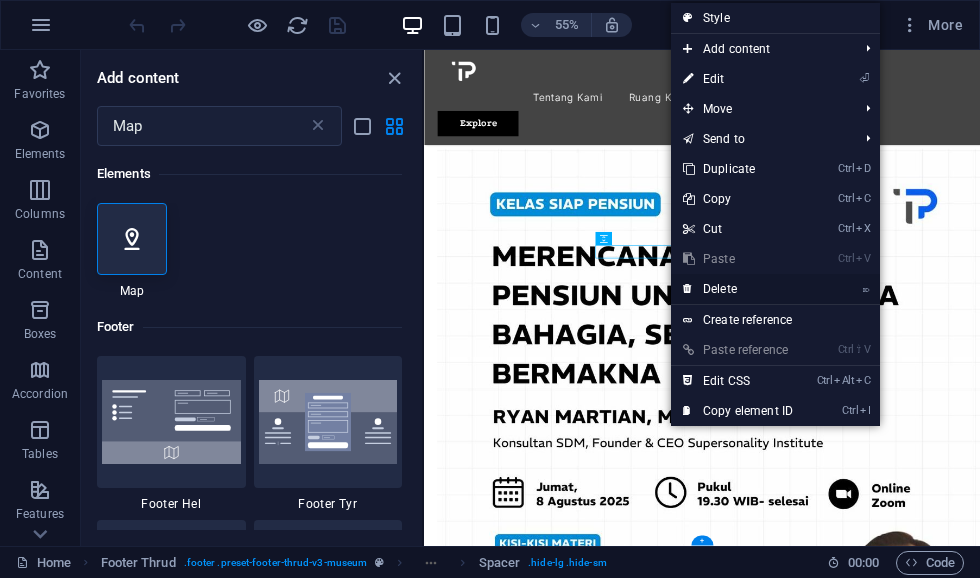 click on "⌦  Delete" at bounding box center (738, 289) 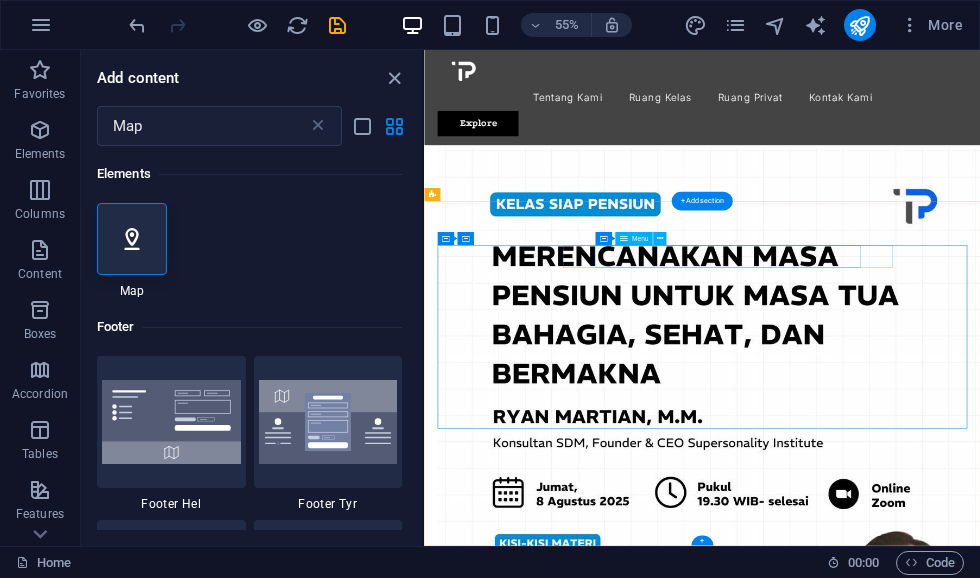 click on "Tentang Kami Ruang Kelas Ruang Privat Kontak Kami" at bounding box center (929, 4474) 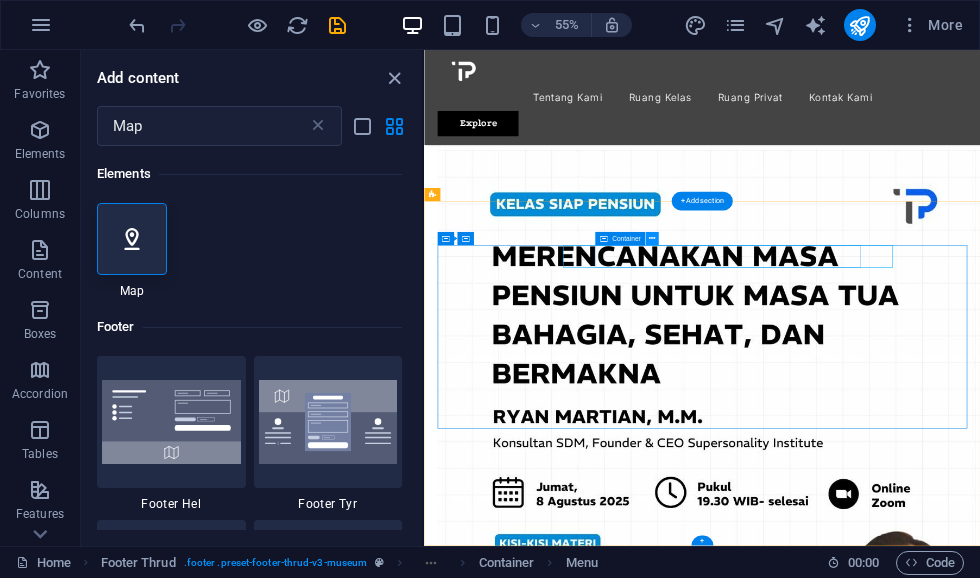 click at bounding box center (651, 238) 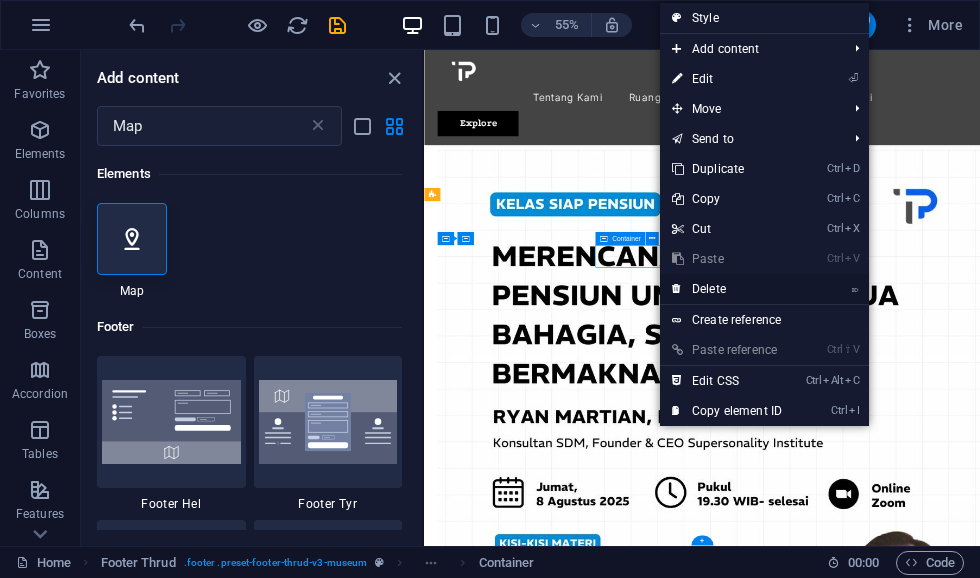 click on "⌦  Delete" at bounding box center [727, 289] 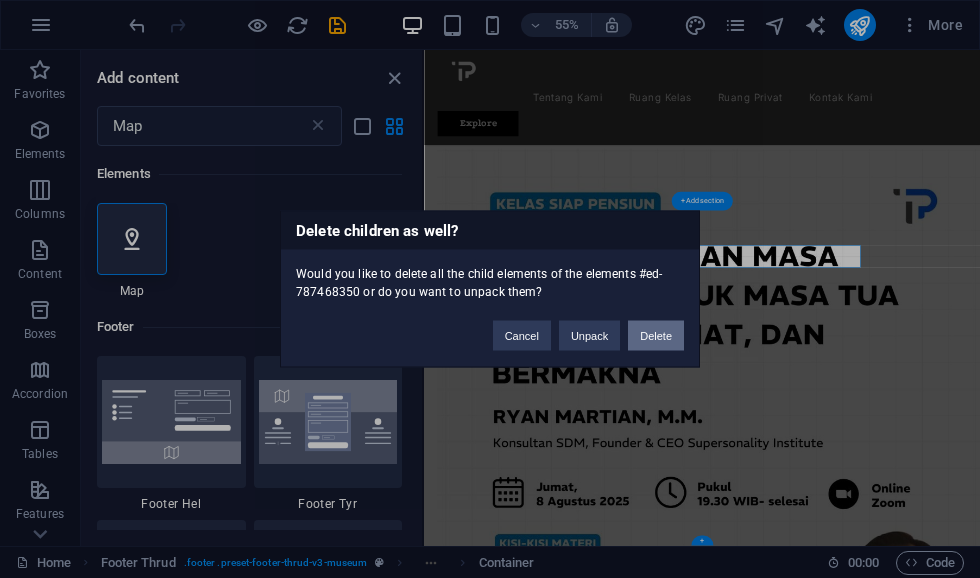 click on "Delete" at bounding box center (656, 336) 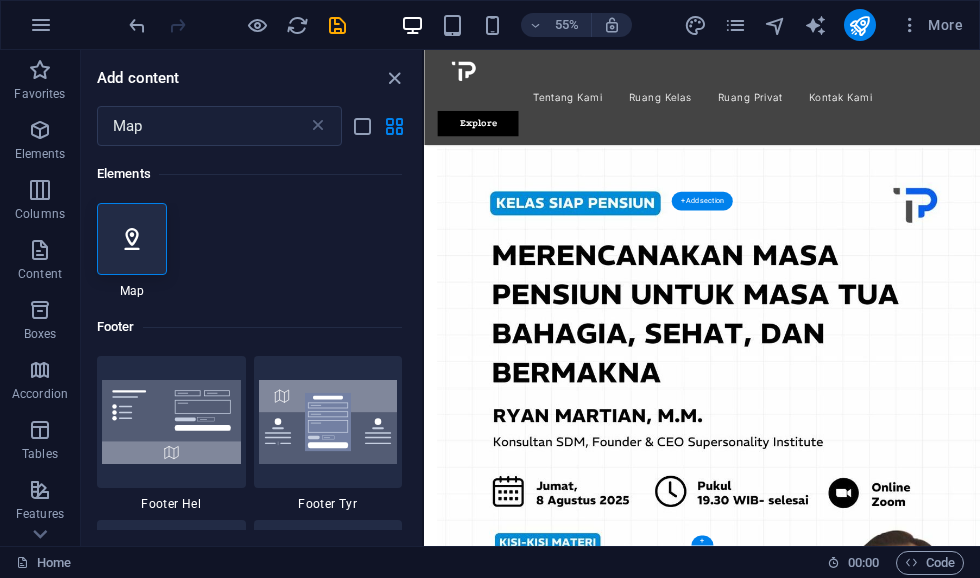 scroll, scrollTop: 2917, scrollLeft: 0, axis: vertical 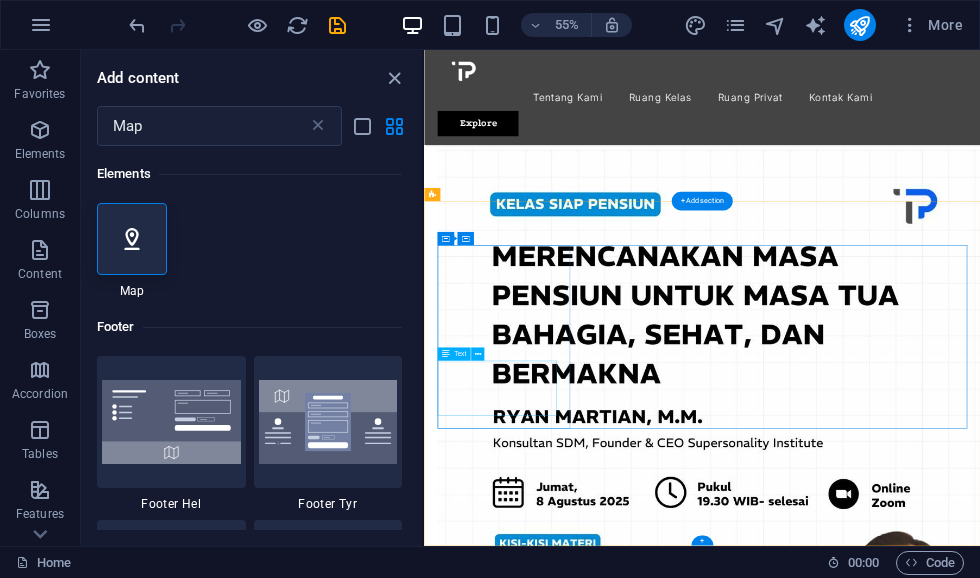 click on "Lorem ipsum dolor amet, consectetur adipiscing elit. Eget nisl nunc quam ac se." at bounding box center (929, 4416) 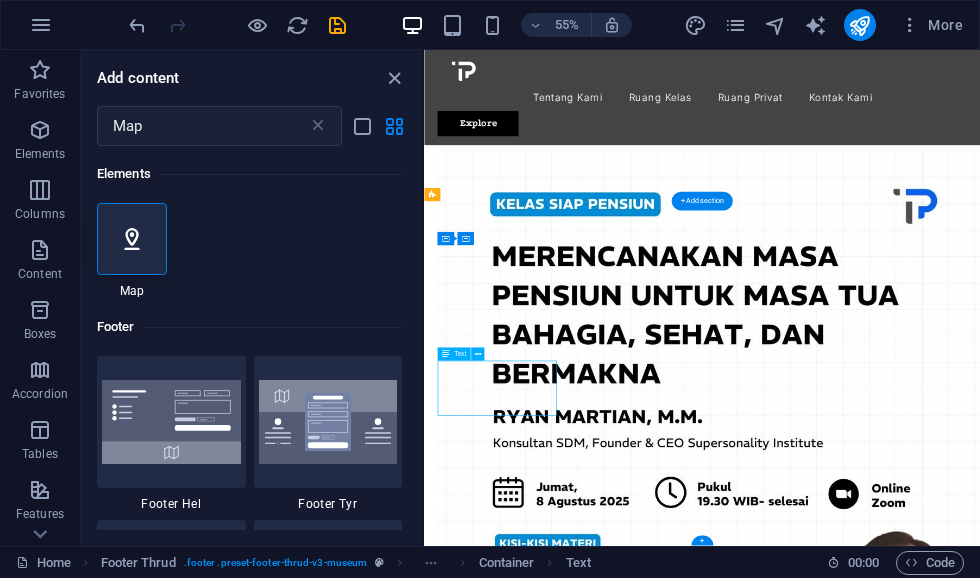 click on "Lorem ipsum dolor amet, consectetur adipiscing elit. Eget nisl nunc quam ac se." at bounding box center (929, 4416) 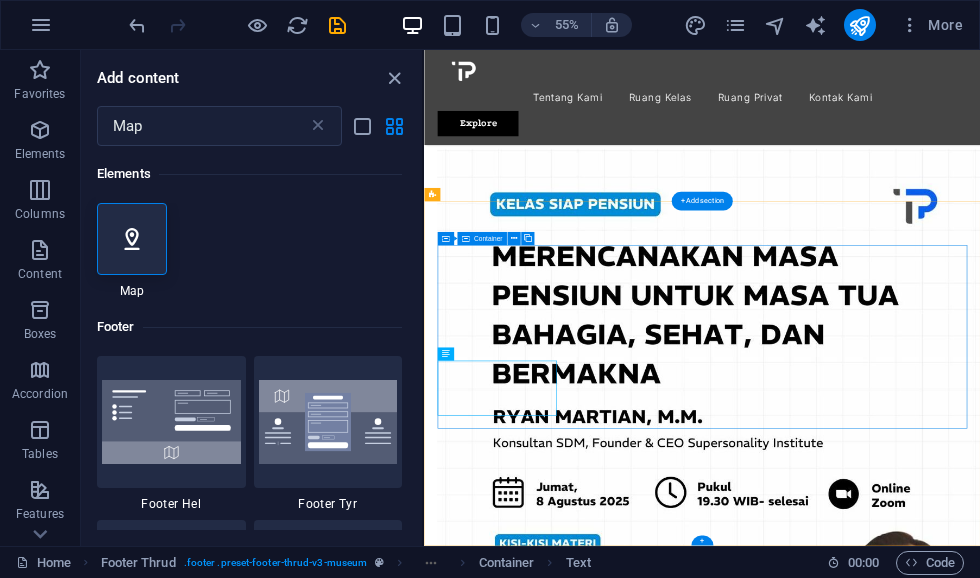 click on "Jl. [GEOGRAPHIC_DATA] 55781
0896 7777 7015
10AM-8PM" at bounding box center [929, 4529] 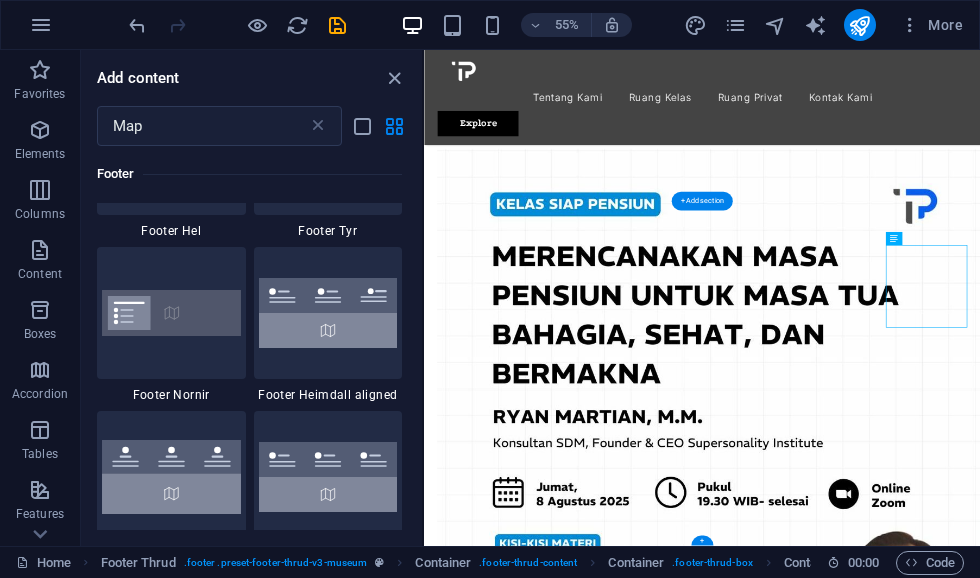 scroll, scrollTop: 278, scrollLeft: 0, axis: vertical 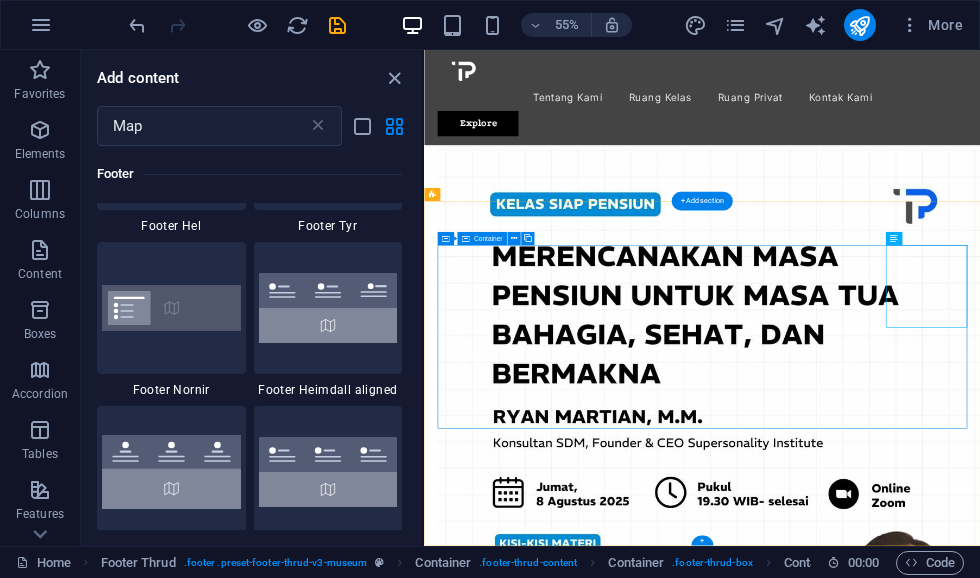 click on "Lorem ipsum dolor amet, consectetur adipiscing elit. Eget nisl nunc quam ac se. Jl. Imogiri Barat Bantul 55781
0896 7777 7015
10AM-8PM" at bounding box center (929, 4399) 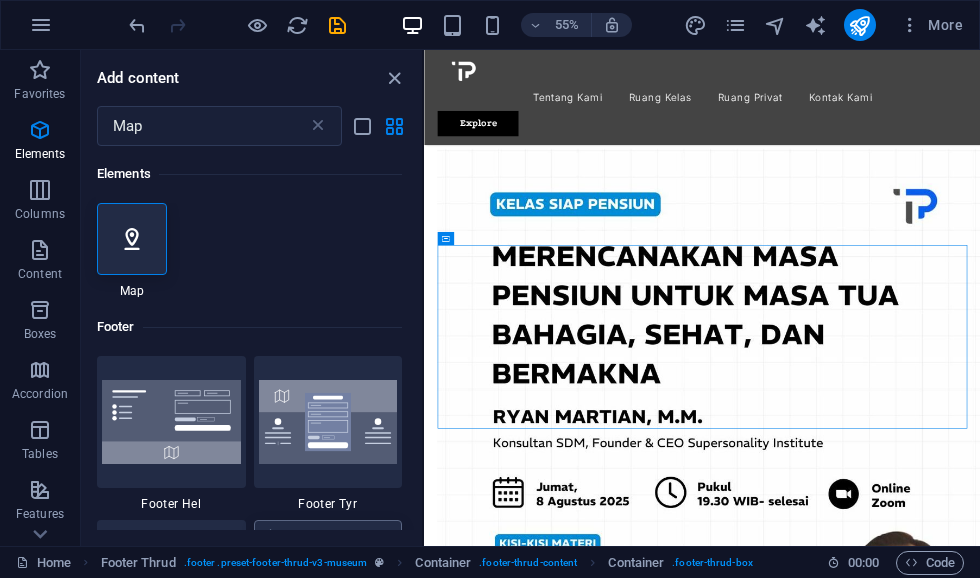 scroll, scrollTop: 0, scrollLeft: 0, axis: both 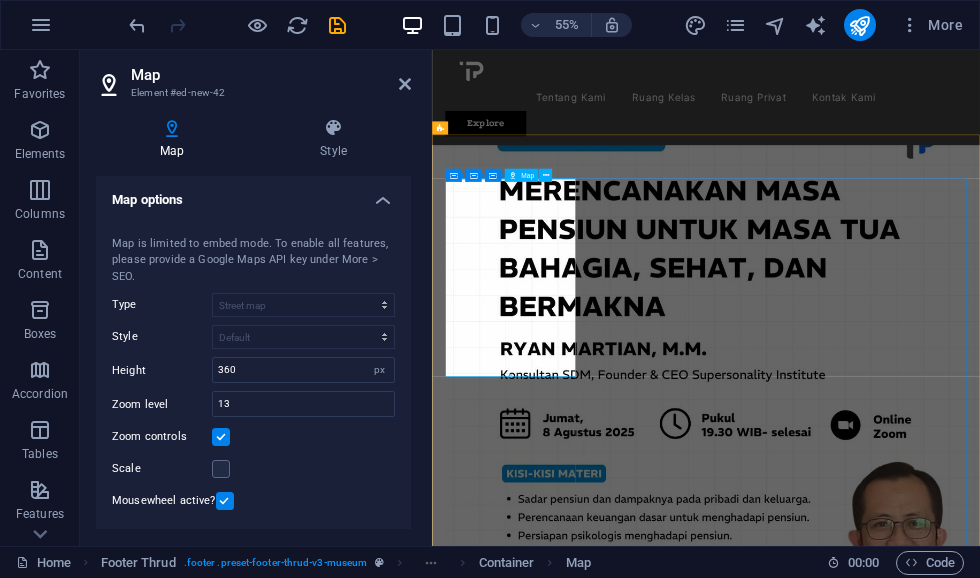 click on "Untuk menavigasi peta dengan gestur sentuh, ketuk dua kali dan tahan jari Anda pada peta, lalu tarik peta. ← Geser ke kiri → Geser ke kanan ↑ Geser naik ↓ Geser turun + Perbesar - Perkecil Home Geser ke kiri sebanyak 75% End Geser ke kanan sebanyak 75% Page Up Geser naik sebanyak 75% Page Down Geser turun sebanyak 75% Peta Medan Satelit Label Data Peta Data peta ©2025 Data peta ©2025 1 km  Klik untuk beralih antara unit metrik dan imperial Persyaratan Laporkan kesalahan peta" at bounding box center [930, 4241] 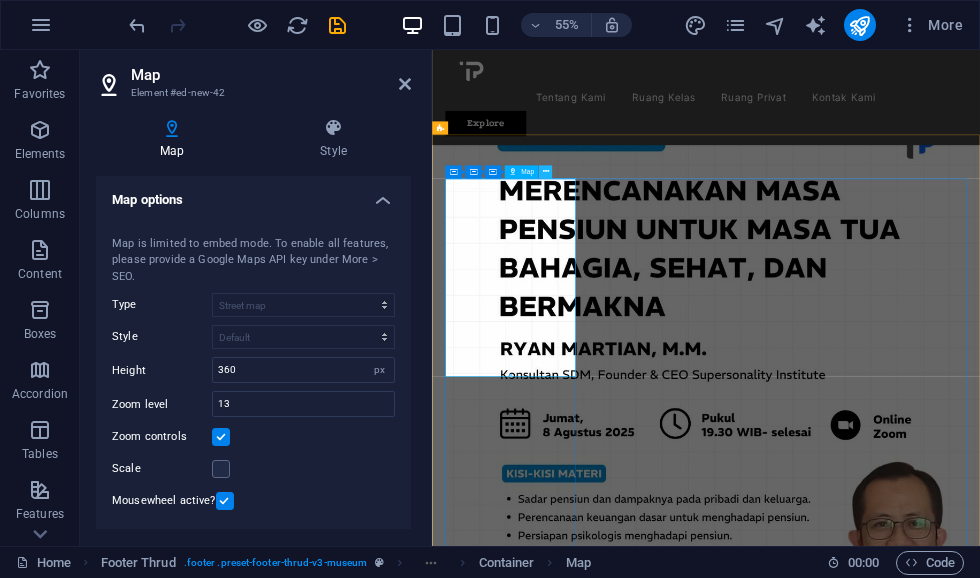click at bounding box center (545, 171) 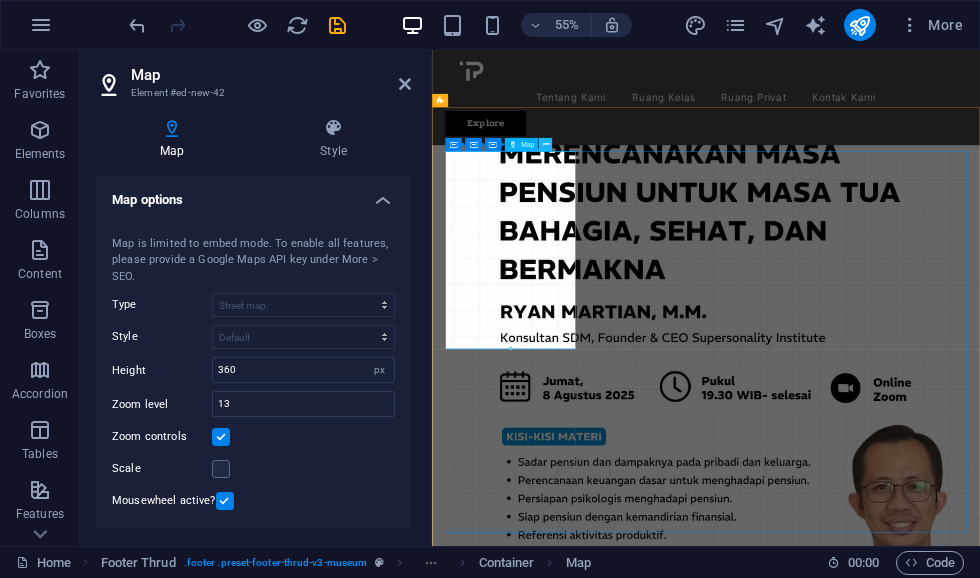 scroll, scrollTop: 3105, scrollLeft: 0, axis: vertical 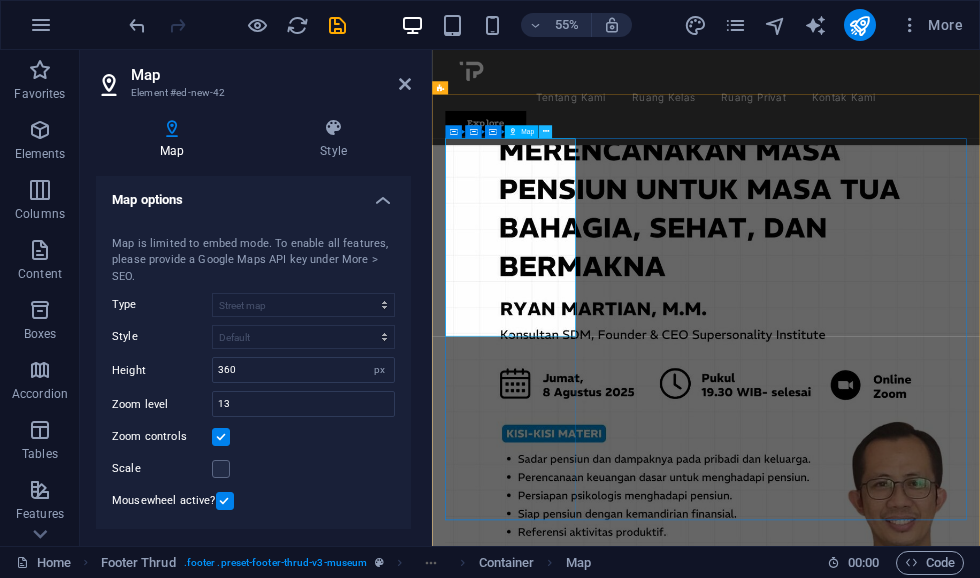 click at bounding box center [545, 131] 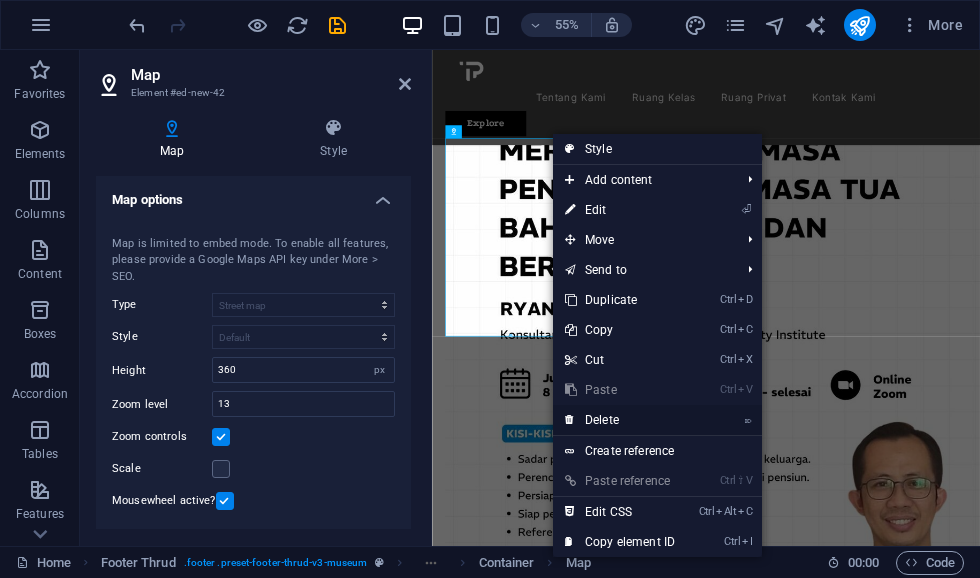 click on "⌦  Delete" at bounding box center [620, 420] 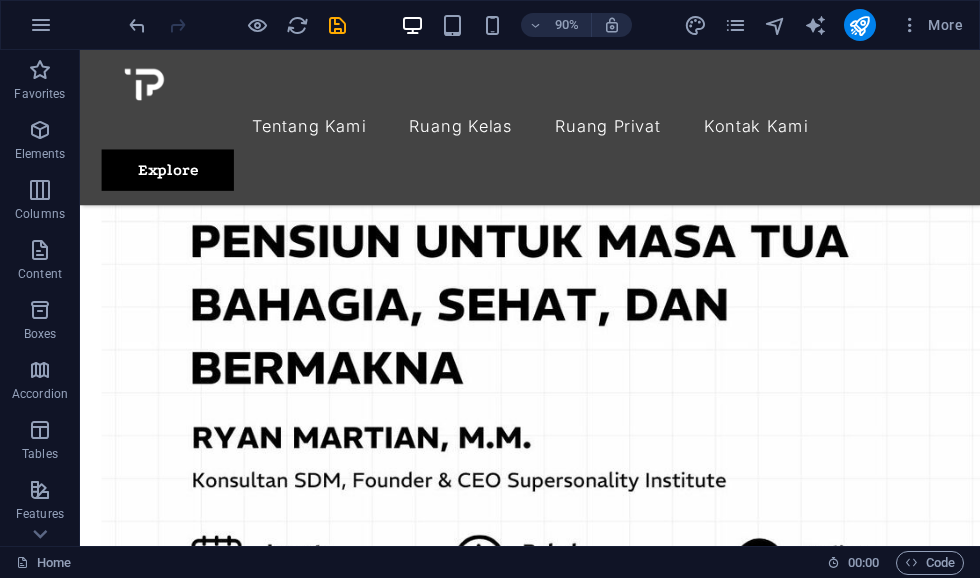 scroll, scrollTop: 2953, scrollLeft: 0, axis: vertical 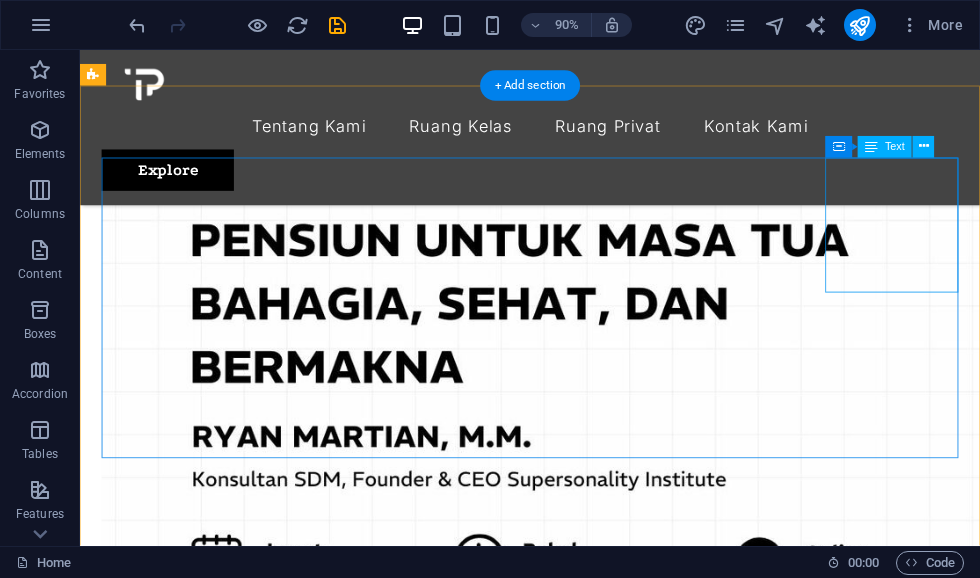click on "Jl. [GEOGRAPHIC_DATA] 55781
0896 7777 7015
10AM-8PM" at bounding box center (580, 4284) 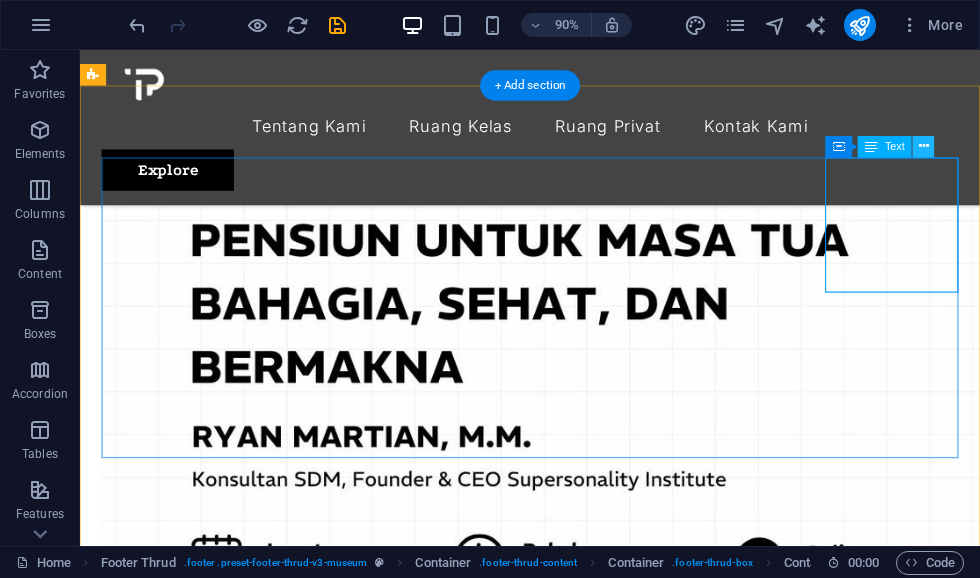 click at bounding box center [924, 146] 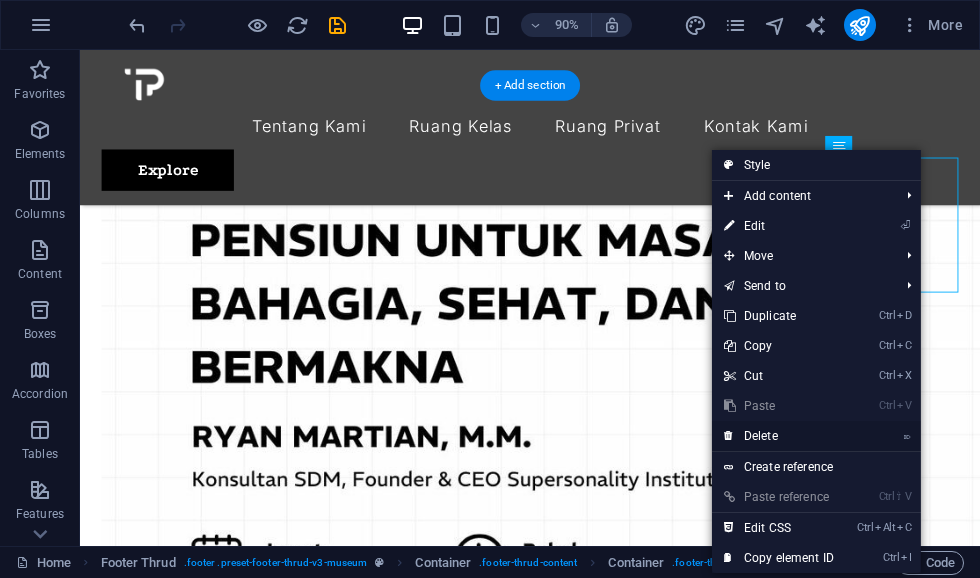 click on "⌦  Delete" at bounding box center [779, 436] 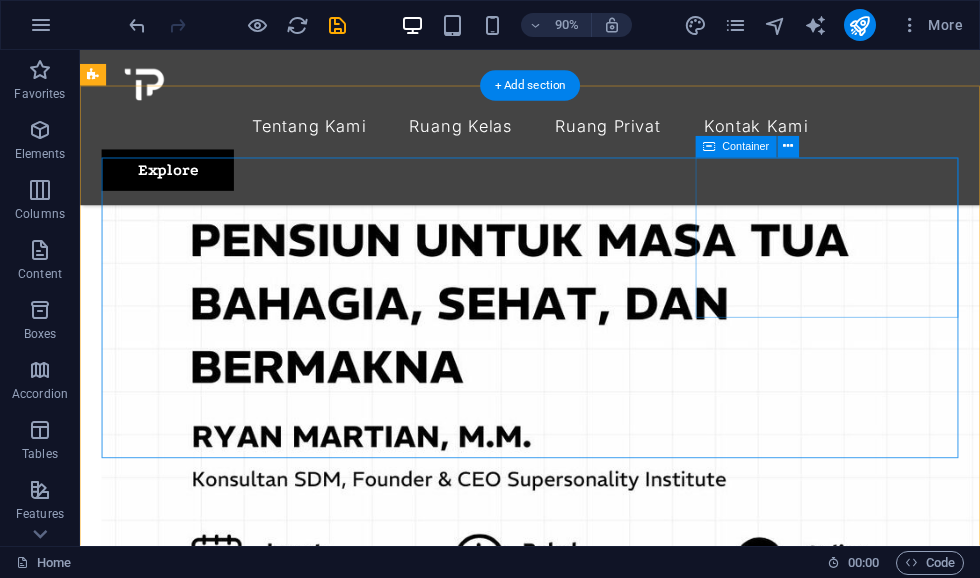 click on "Drop content here or  Add elements  Paste clipboard" at bounding box center (580, 4280) 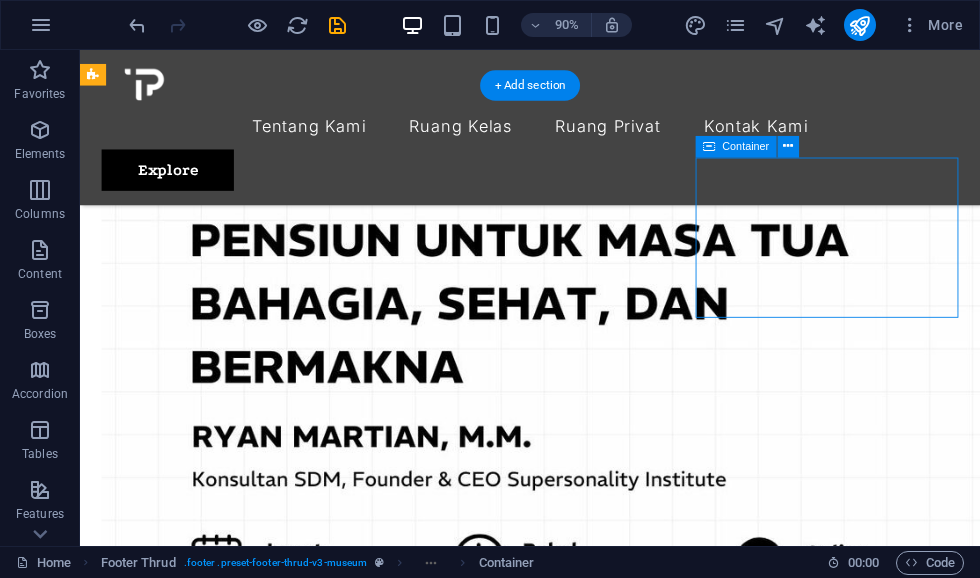 click on "Add elements" at bounding box center [521, 4310] 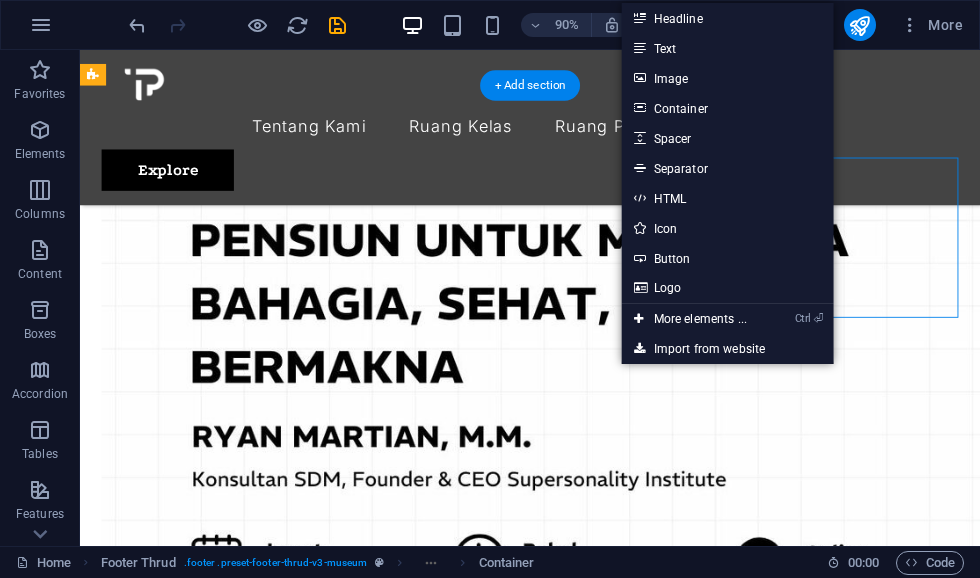click on "Add elements" at bounding box center (521, 4310) 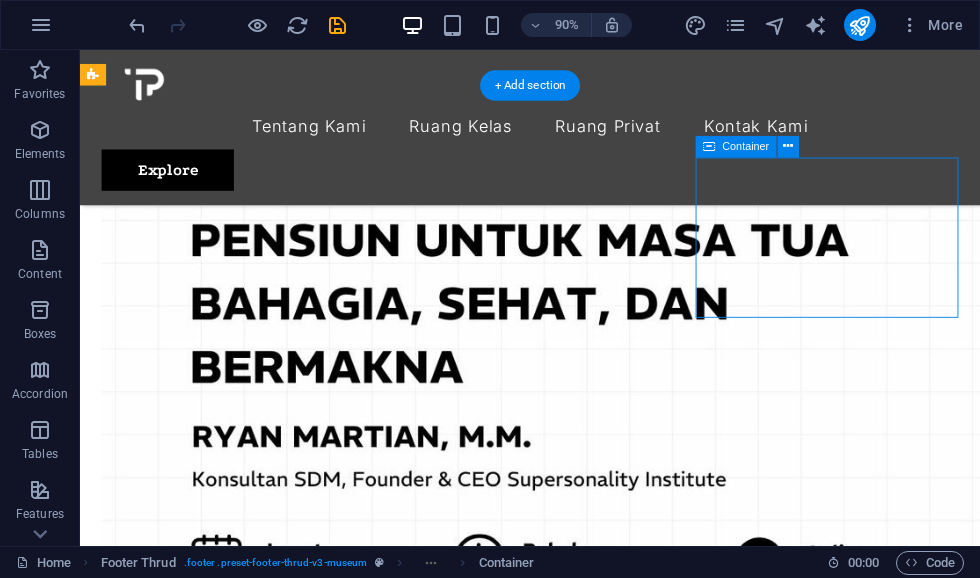 click on "Add elements" at bounding box center (521, 4310) 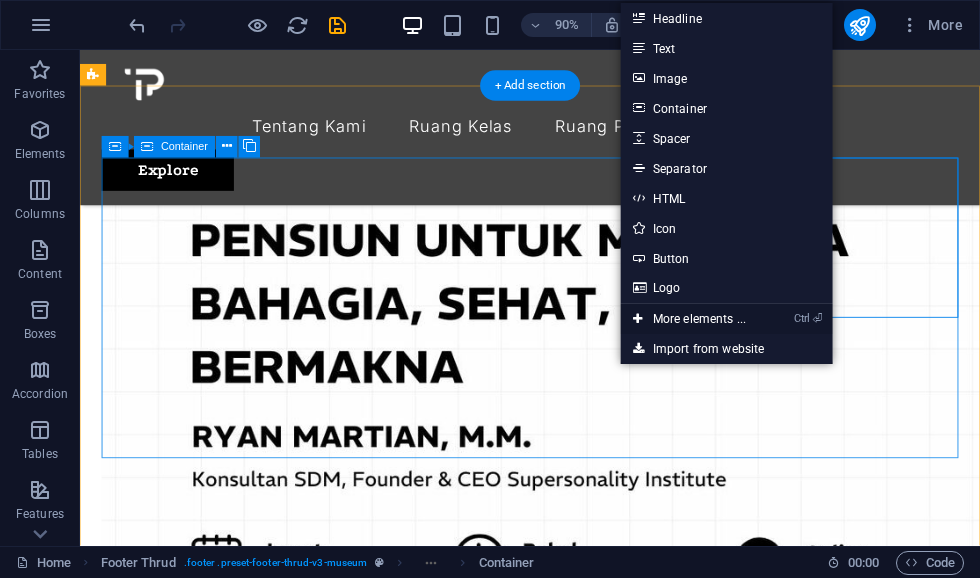 click on "Ctrl ⏎  More elements ..." at bounding box center [689, 319] 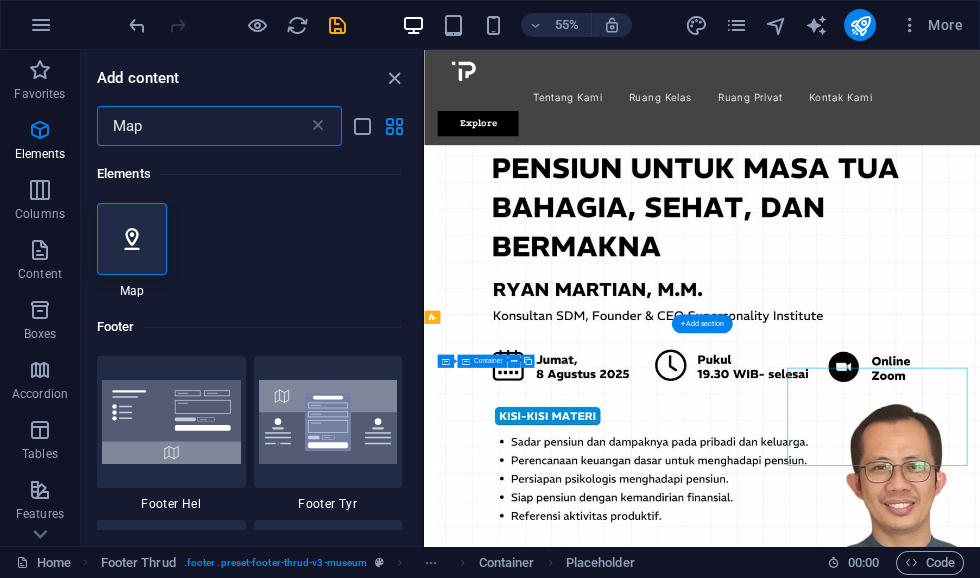 scroll, scrollTop: 2694, scrollLeft: 0, axis: vertical 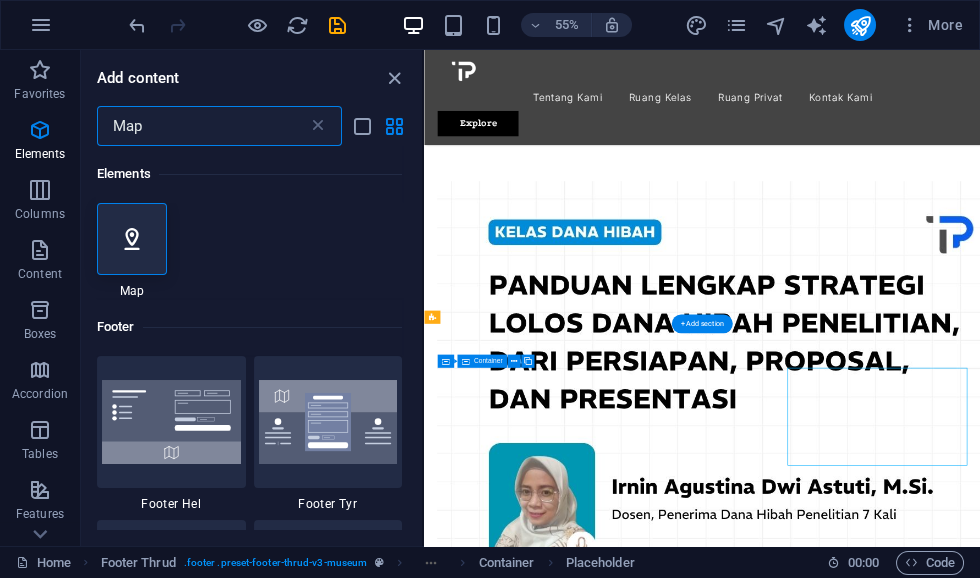 select on "1" 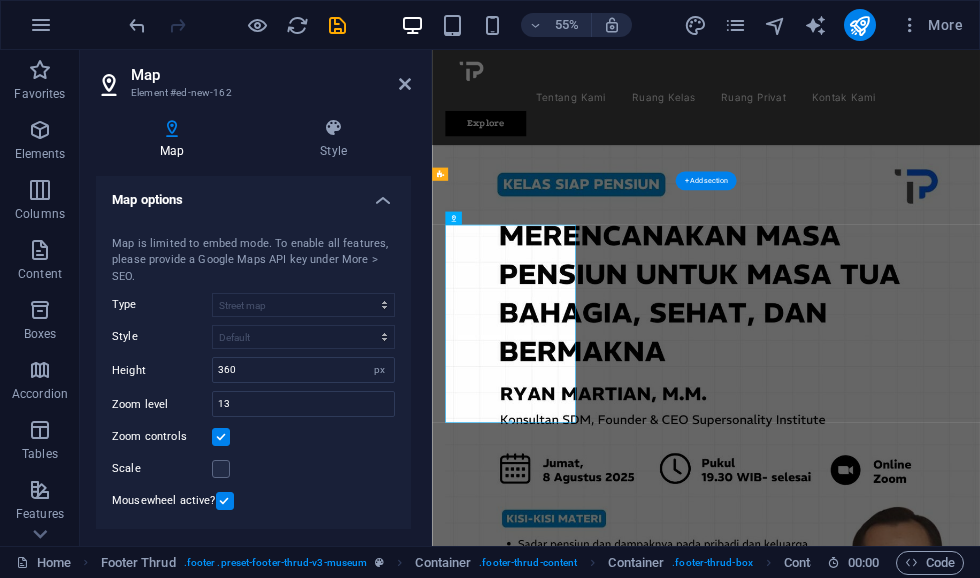 scroll, scrollTop: 2955, scrollLeft: 0, axis: vertical 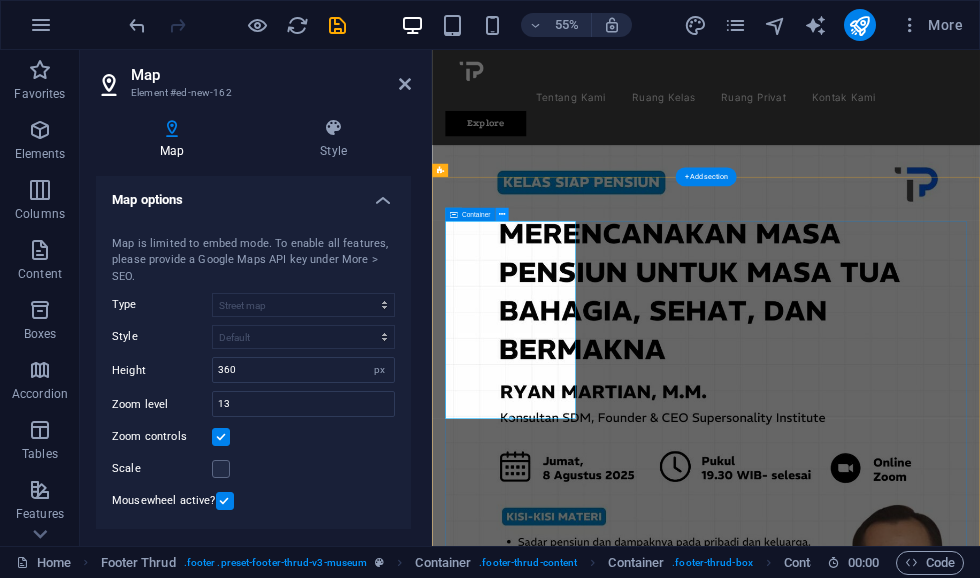click at bounding box center [501, 214] 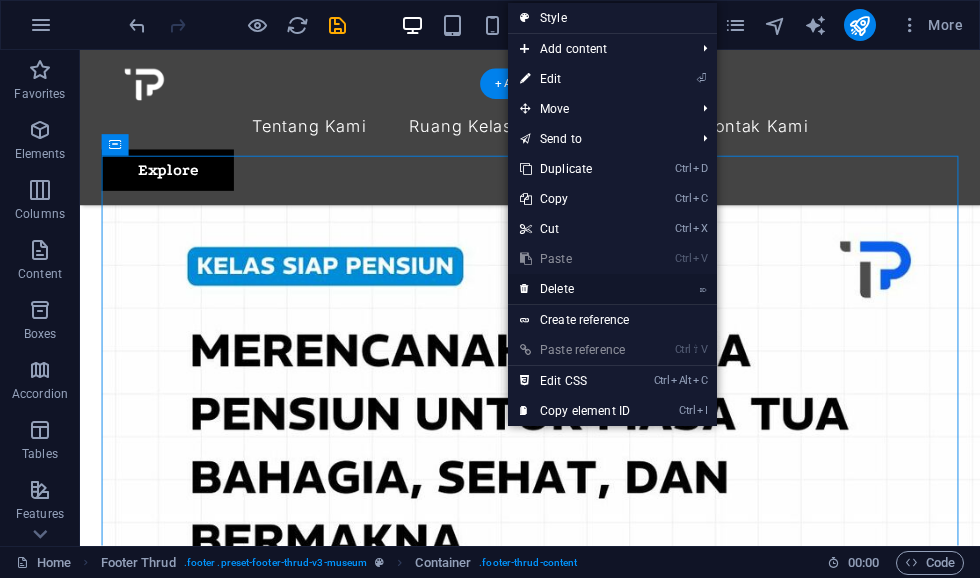 click on "⌦  Delete" at bounding box center [575, 289] 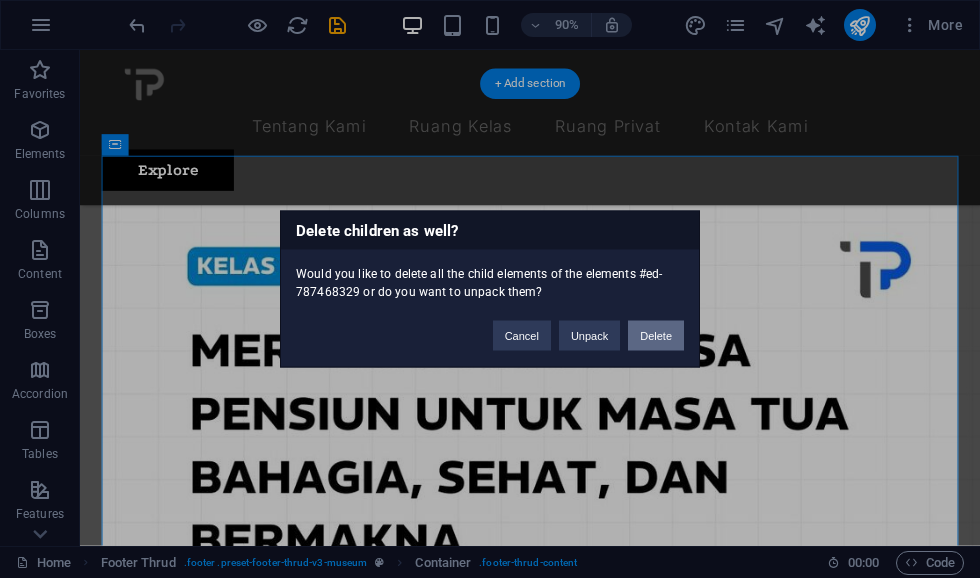 click on "Delete" at bounding box center (656, 336) 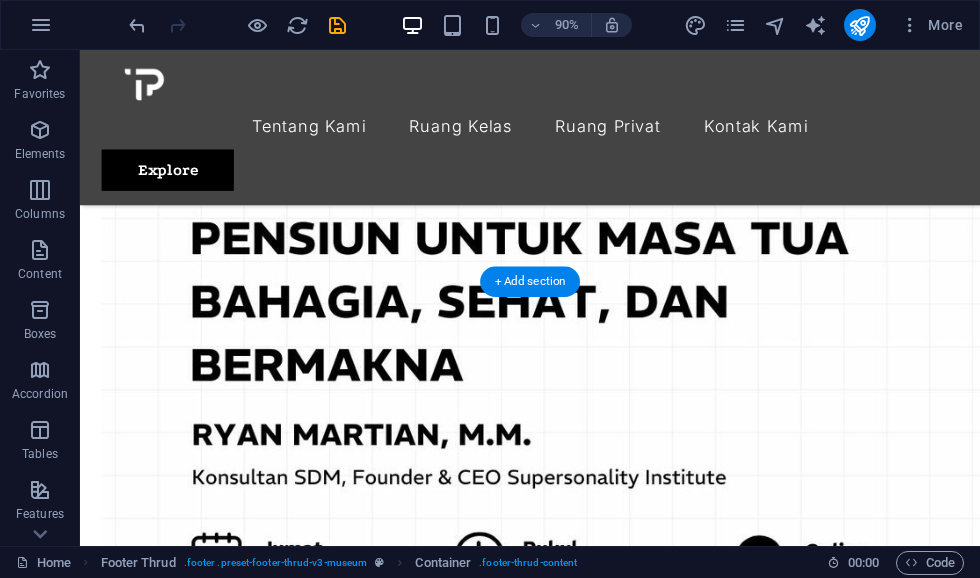 scroll, scrollTop: 2735, scrollLeft: 0, axis: vertical 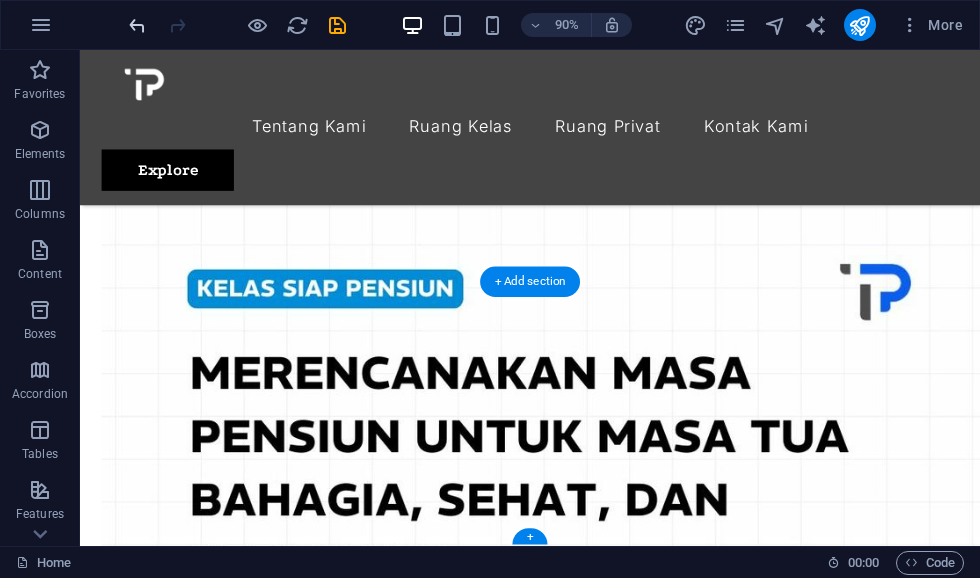 click at bounding box center (137, 25) 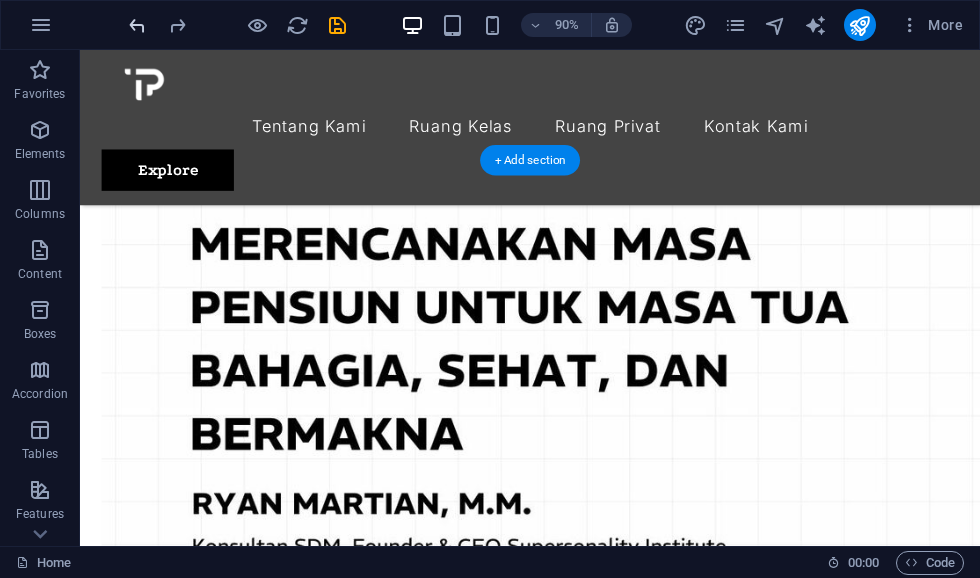 scroll, scrollTop: 2881, scrollLeft: 0, axis: vertical 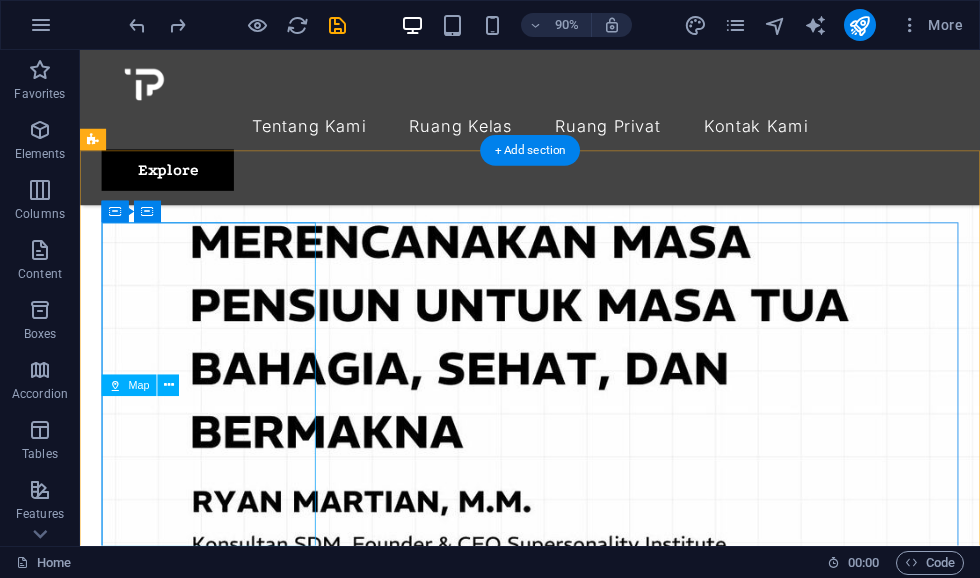 click on "Untuk menavigasi peta dengan gestur sentuh, ketuk dua kali dan tahan jari Anda pada peta, lalu tarik peta. ← Geser ke kiri → Geser ke kanan ↑ Geser naik ↓ Geser turun + Perbesar - Perkecil Home Geser ke kiri sebanyak 75% End Geser ke kanan sebanyak 75% Page Up Geser naik sebanyak 75% Page Down Geser turun sebanyak 75% Peta Medan Satelit Label Data Peta Data peta ©2025 Data peta ©2025 1 km  Klik untuk beralih antara unit metrik dan imperial Persyaratan Laporkan kesalahan peta" at bounding box center [580, 4202] 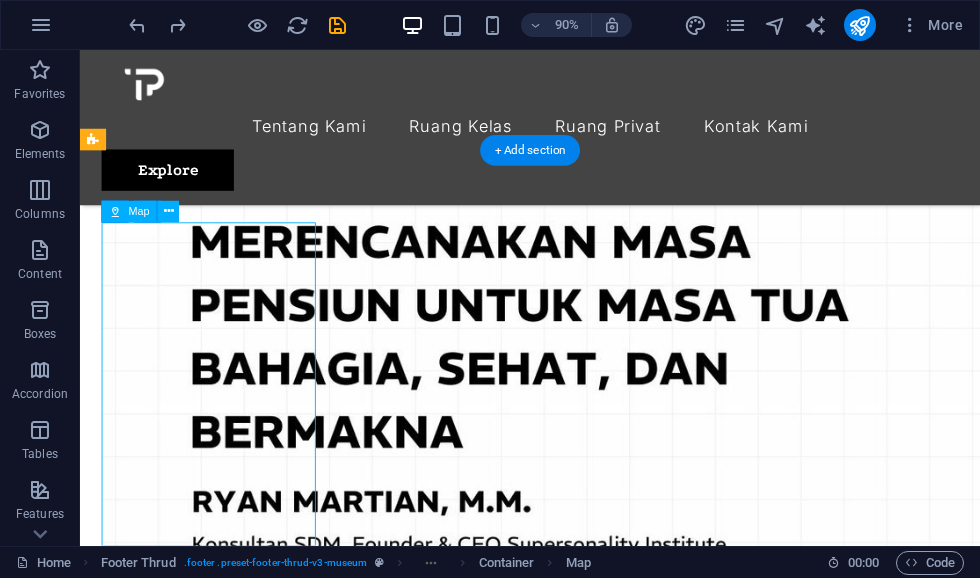 click on "Untuk menavigasi peta dengan gestur sentuh, ketuk dua kali dan tahan jari Anda pada peta, lalu tarik peta. ← Geser ke kiri → Geser ke kanan ↑ Geser naik ↓ Geser turun + Perbesar - Perkecil Home Geser ke kiri sebanyak 75% End Geser ke kanan sebanyak 75% Page Up Geser naik sebanyak 75% Page Down Geser turun sebanyak 75% Peta Medan Satelit Label Data Peta Data peta ©2025 Data peta ©2025 1 km  Klik untuk beralih antara unit metrik dan imperial Persyaratan Laporkan kesalahan peta" at bounding box center [580, 4202] 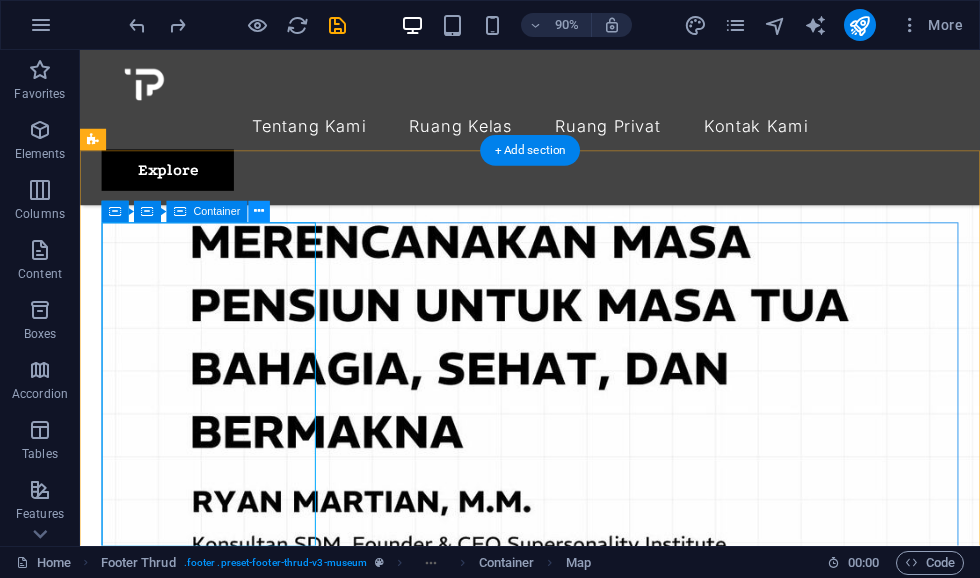 click at bounding box center [259, 211] 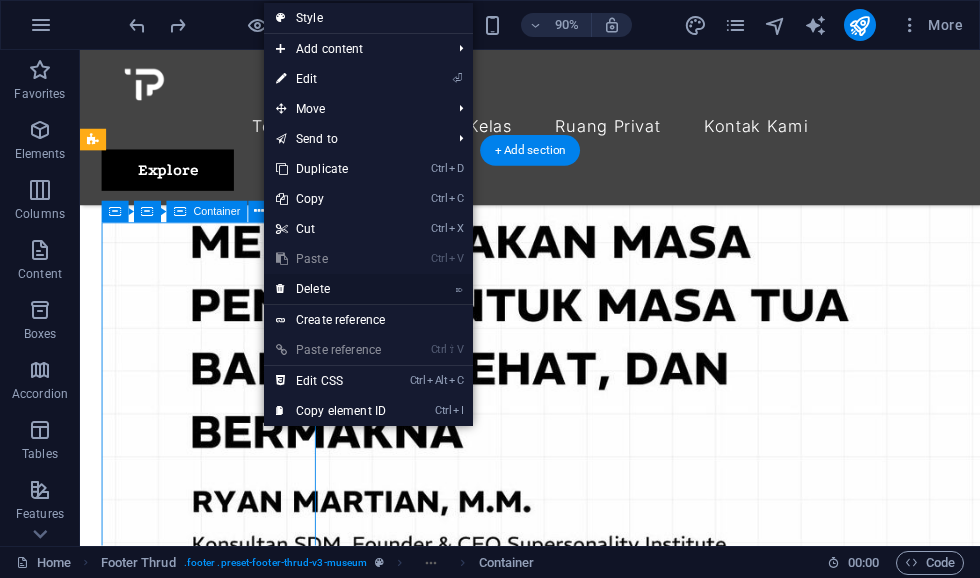 click on "⌦  Delete" at bounding box center [331, 289] 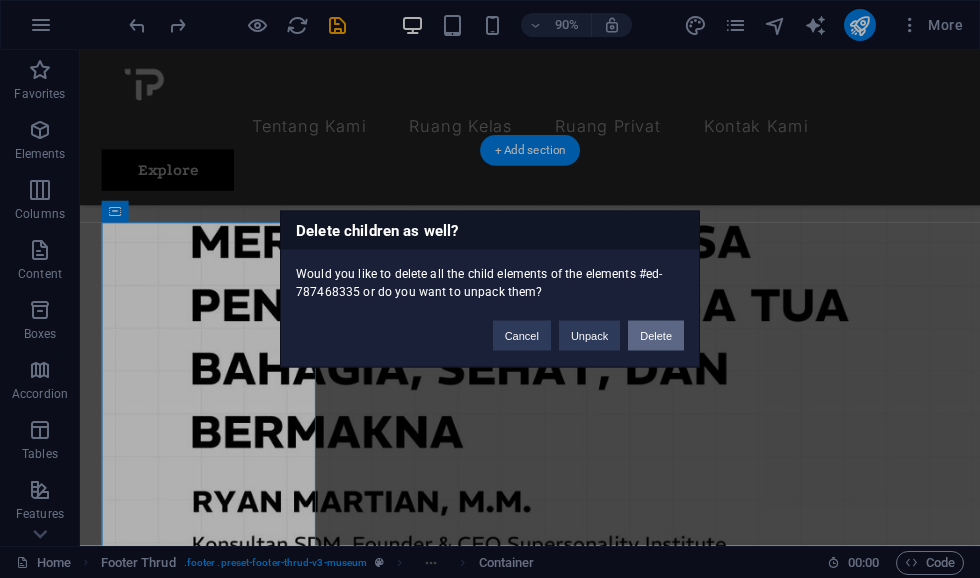 click on "Delete" at bounding box center (656, 336) 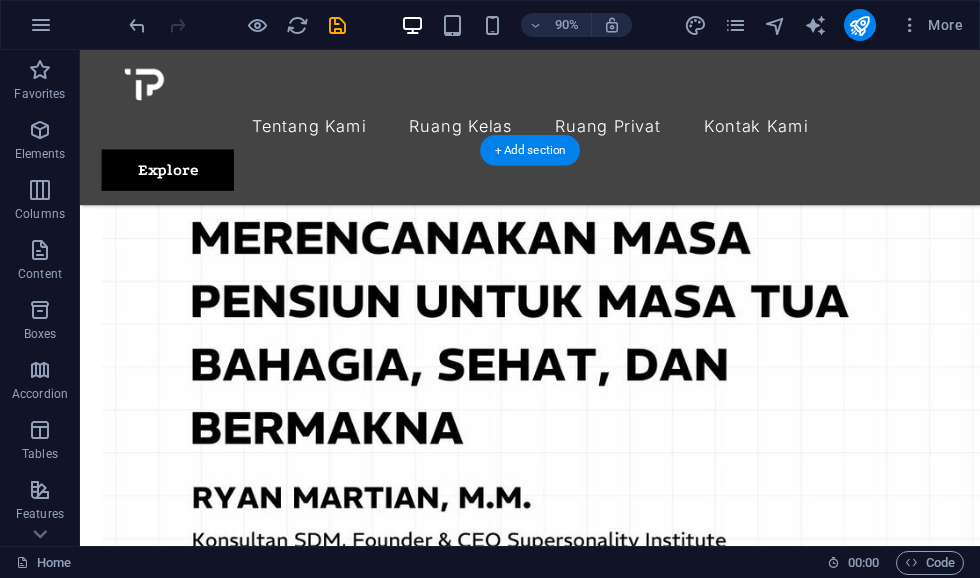 scroll, scrollTop: 2881, scrollLeft: 0, axis: vertical 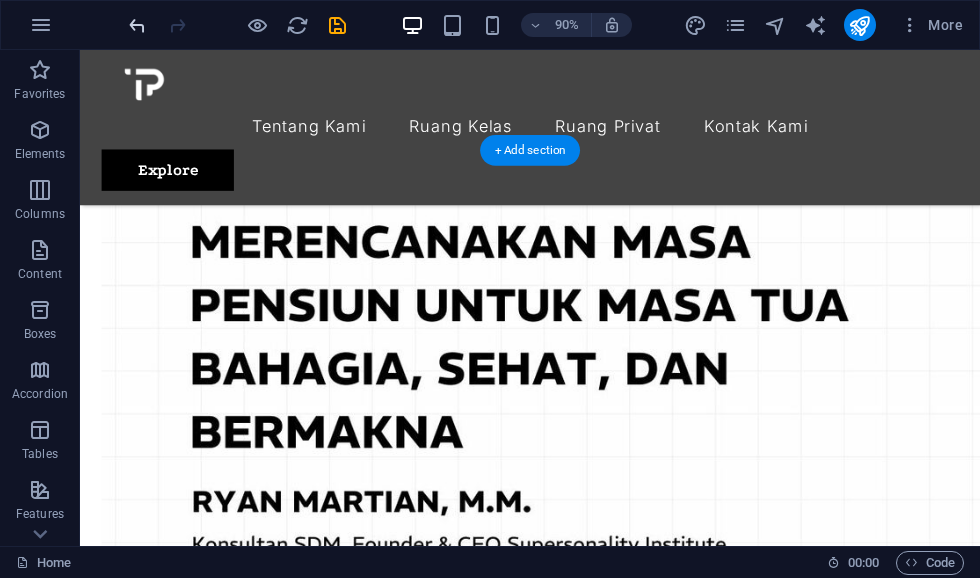 click at bounding box center (137, 25) 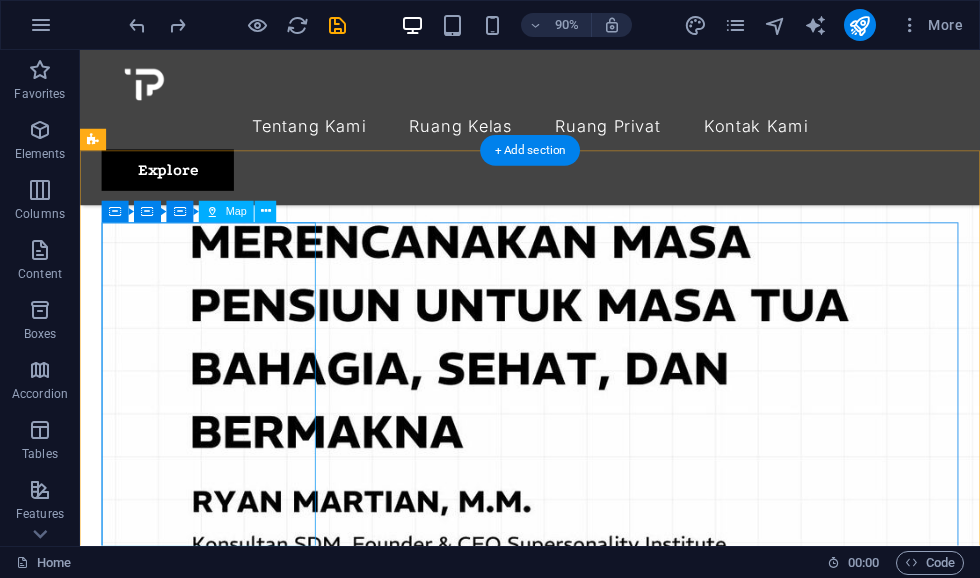 click on "Untuk menavigasi peta dengan gestur sentuh, ketuk dua kali dan tahan jari Anda pada peta, lalu tarik peta. ← Geser ke kiri → Geser ke kanan ↑ Geser naik ↓ Geser turun + Perbesar - Perkecil Home Geser ke kiri sebanyak 75% End Geser ke kanan sebanyak 75% Page Up Geser naik sebanyak 75% Page Down Geser turun sebanyak 75% Peta Medan Satelit Label Data Peta Data peta ©2025 Data peta ©2025 1 km  Klik untuk beralih antara unit metrik dan imperial Persyaratan Laporkan kesalahan peta" at bounding box center (580, 4202) 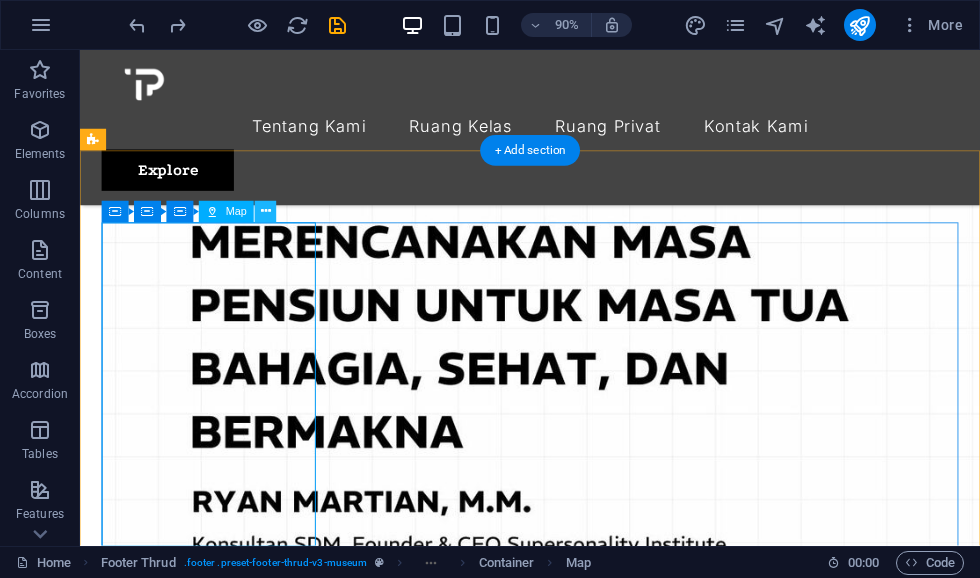 click at bounding box center (266, 211) 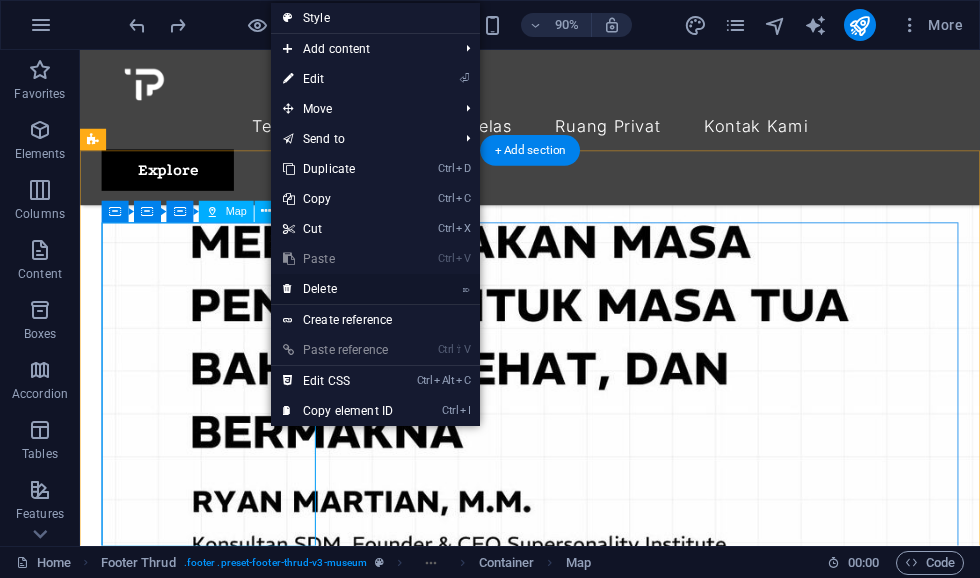 click on "⌦  Delete" at bounding box center (338, 289) 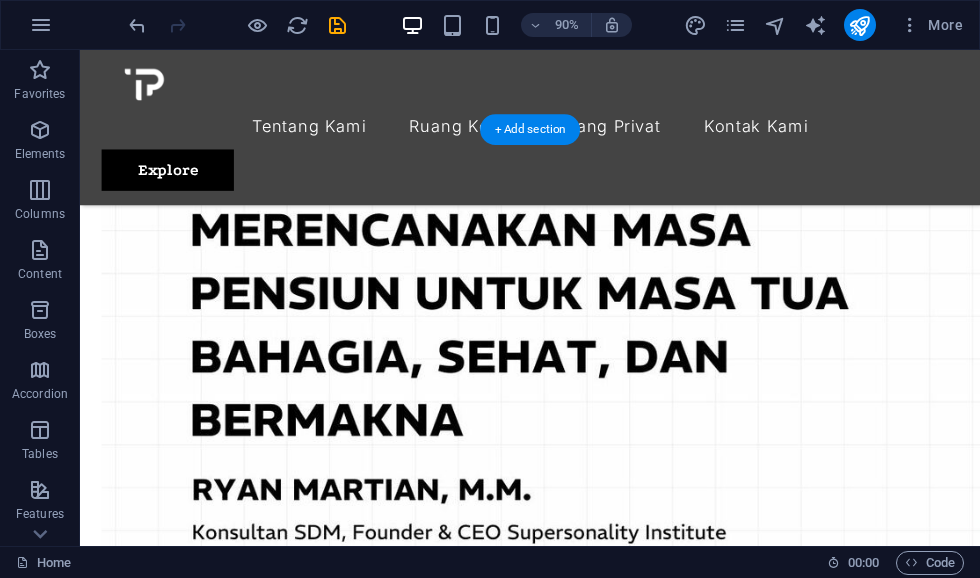 scroll, scrollTop: 2939, scrollLeft: 0, axis: vertical 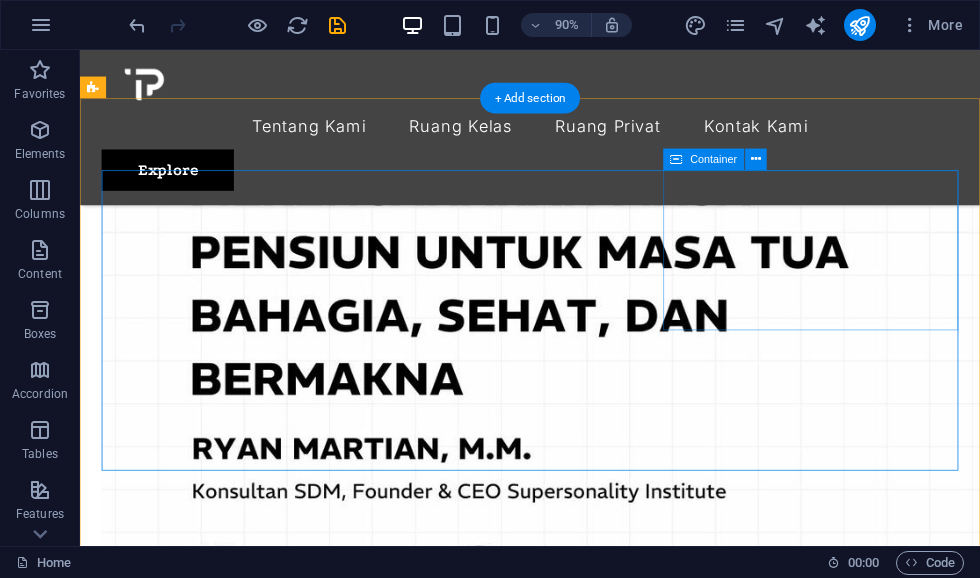 click on "Drop content here or  Add elements  Paste clipboard" at bounding box center [580, 4294] 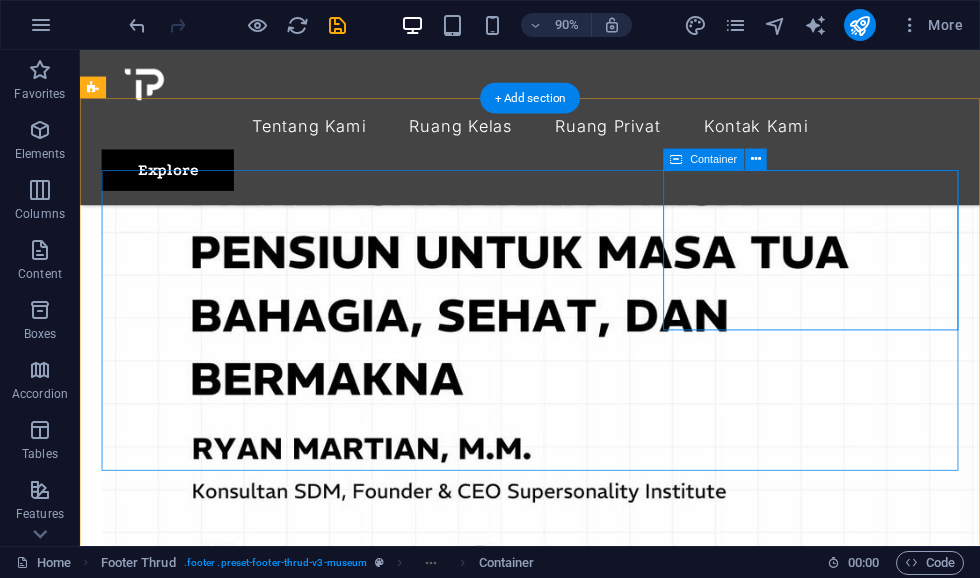 click on "Drop content here or  Add elements  Paste clipboard" at bounding box center [580, 4294] 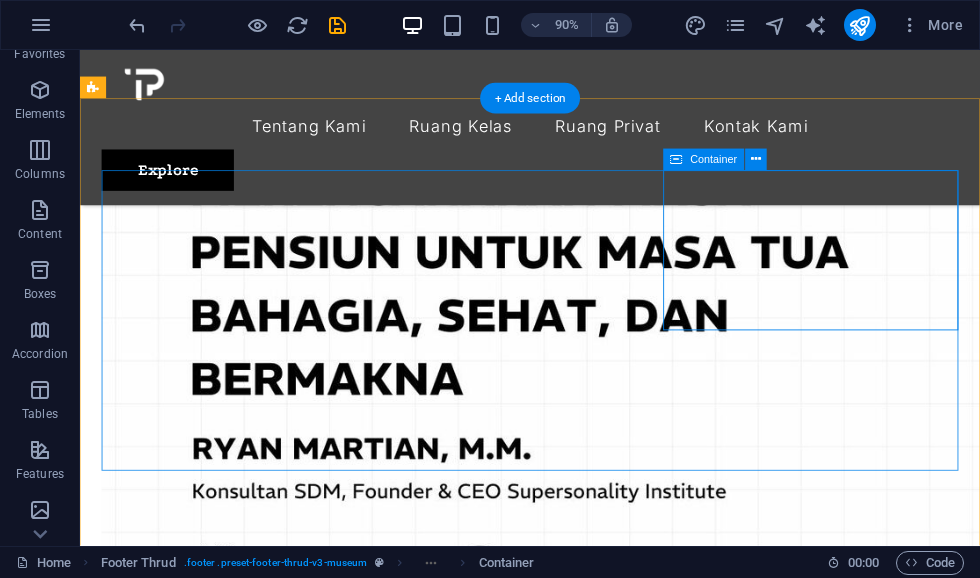 scroll, scrollTop: 49, scrollLeft: 0, axis: vertical 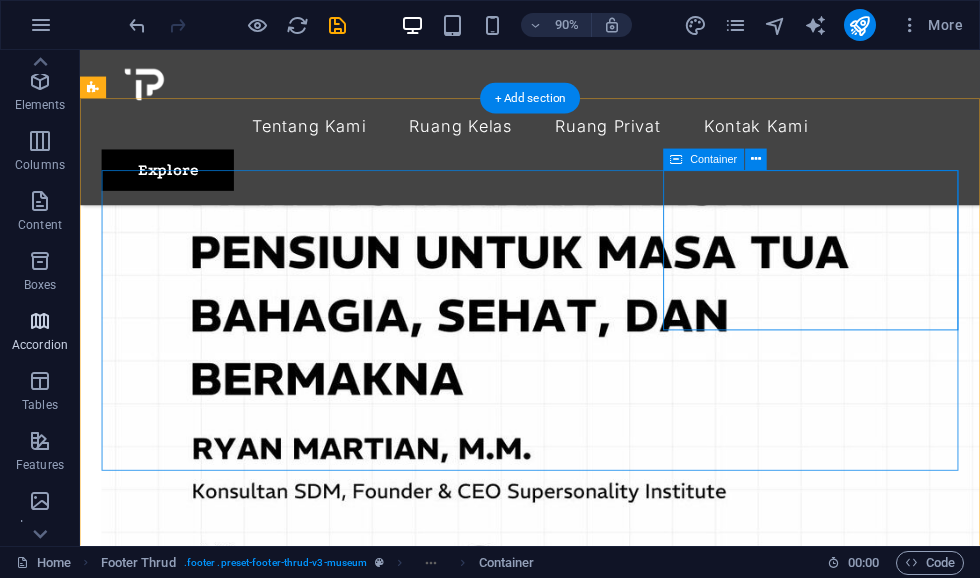 click on "Accordion" at bounding box center (40, 333) 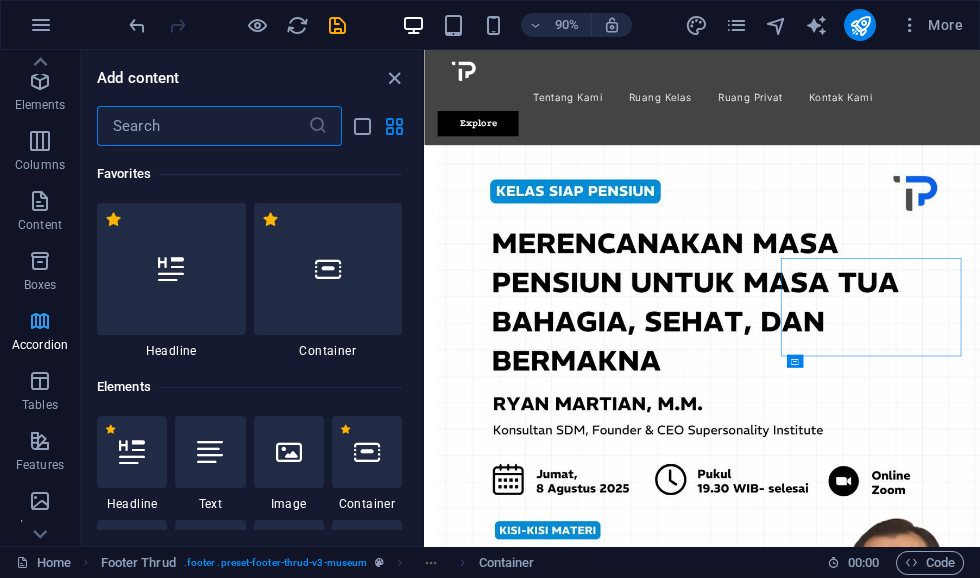 scroll, scrollTop: 2694, scrollLeft: 0, axis: vertical 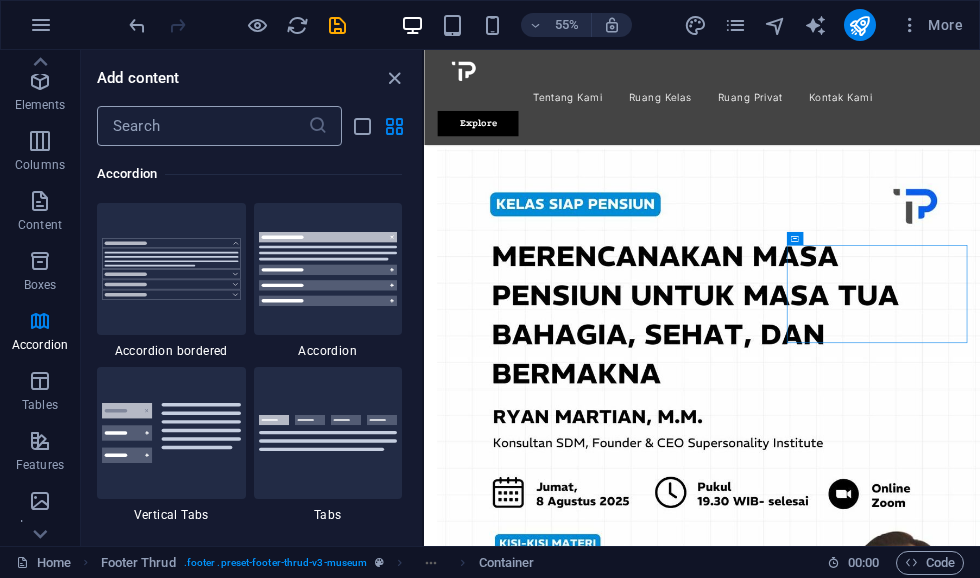 click at bounding box center (202, 126) 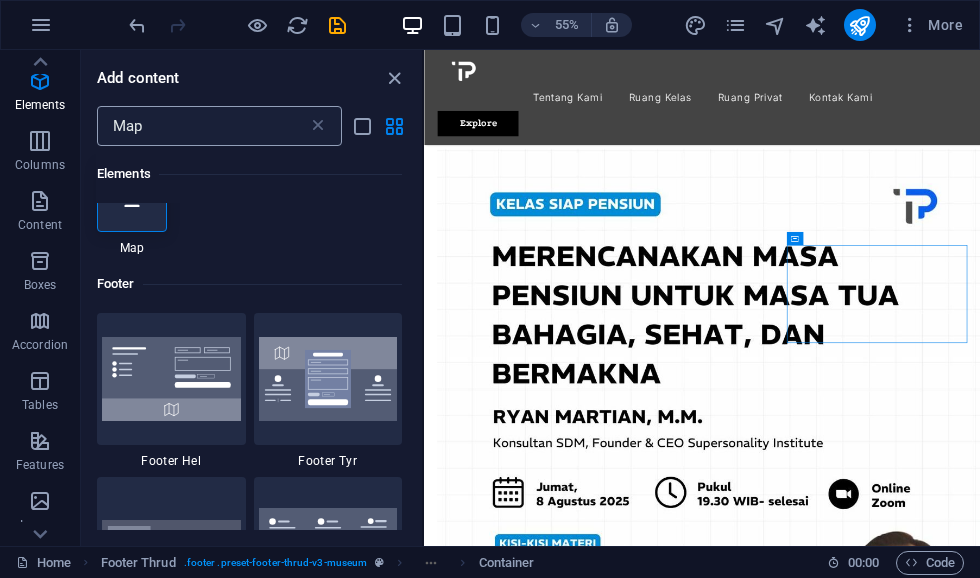 scroll, scrollTop: 0, scrollLeft: 0, axis: both 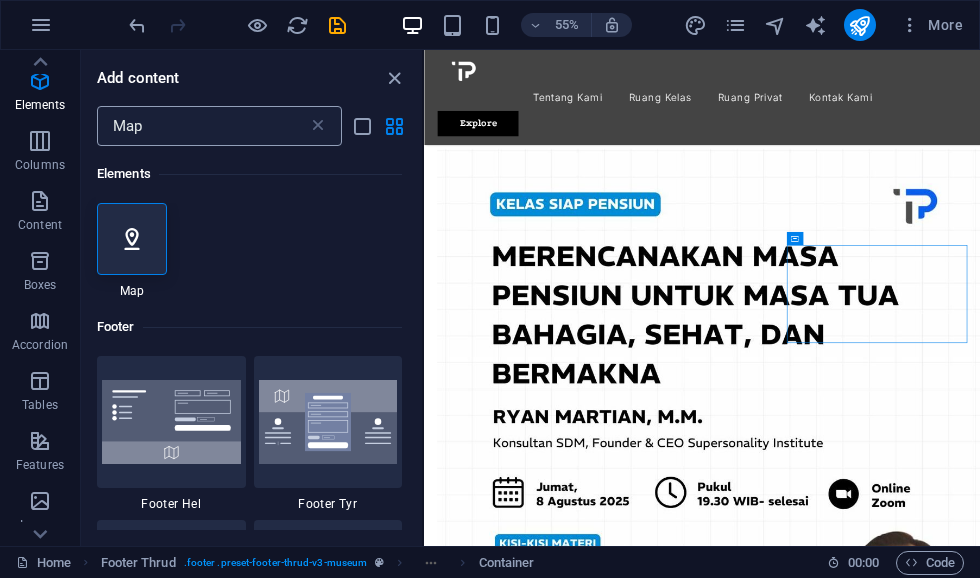 type on "Map" 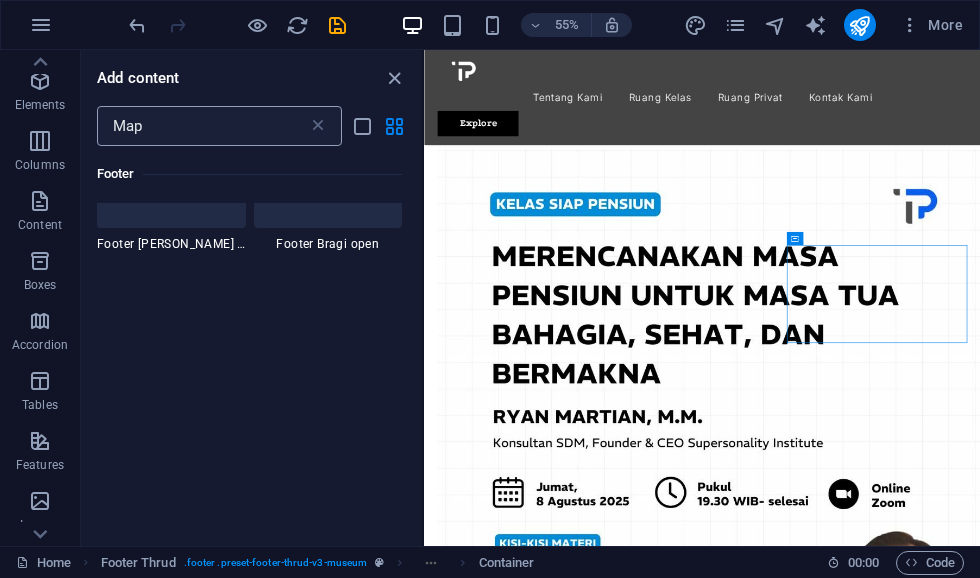 scroll, scrollTop: 979, scrollLeft: 0, axis: vertical 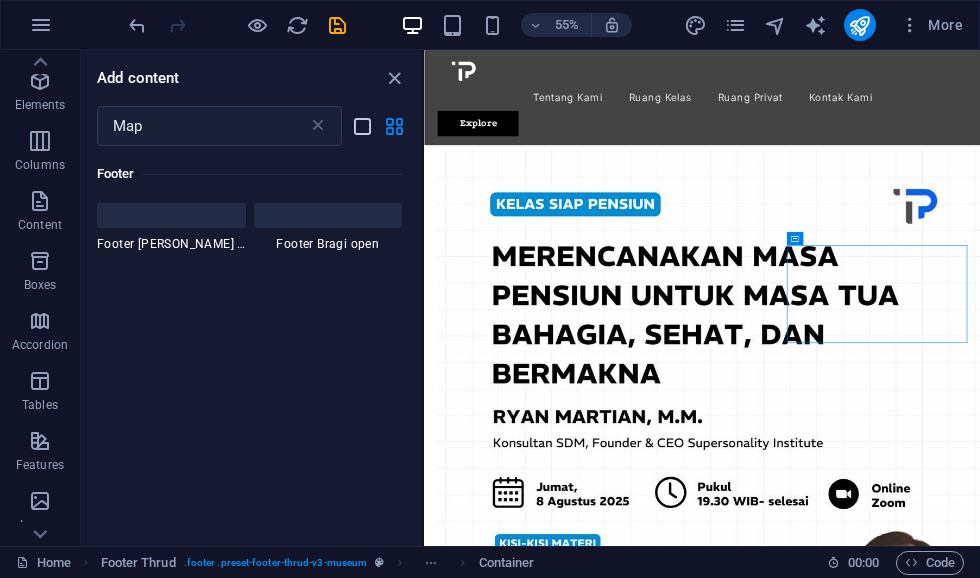 click at bounding box center (362, 126) 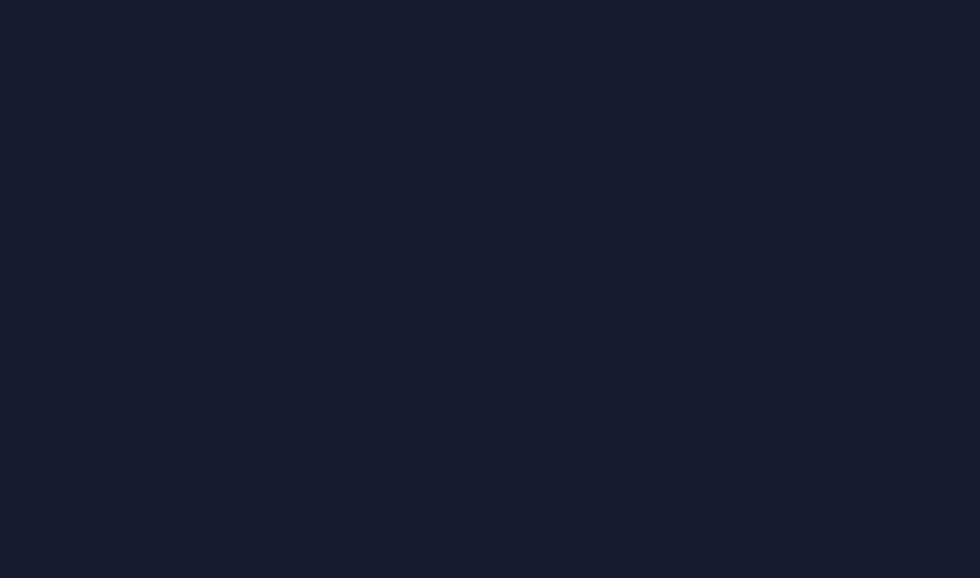 scroll, scrollTop: 0, scrollLeft: 0, axis: both 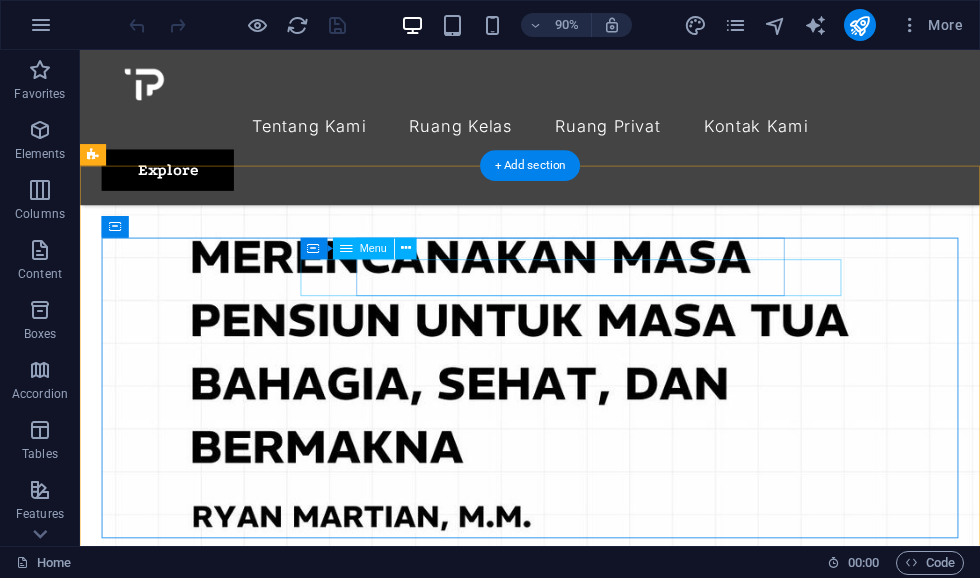 click on "Tentang Kami Ruang Kelas Ruang Privat Kontak Kami" at bounding box center [580, 4342] 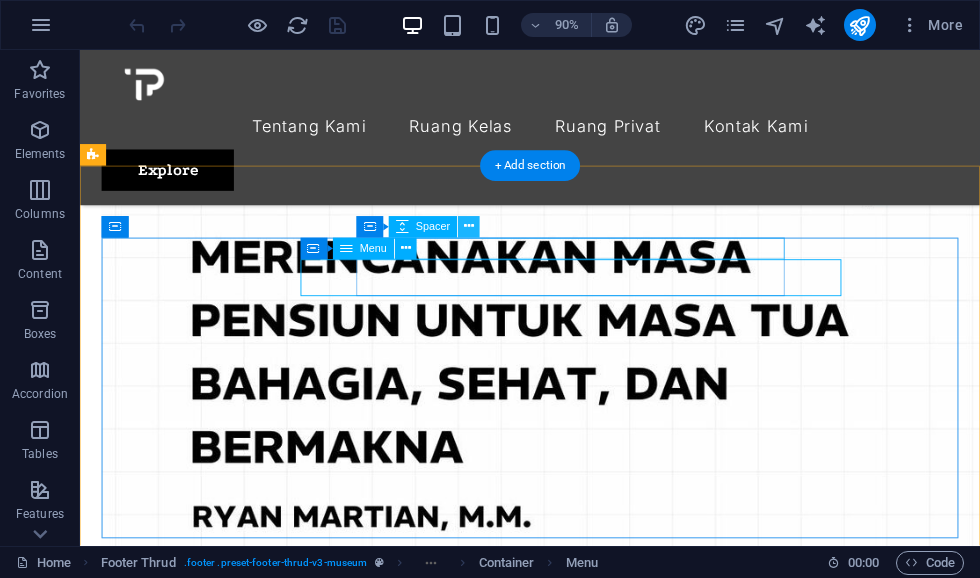 click at bounding box center [469, 227] 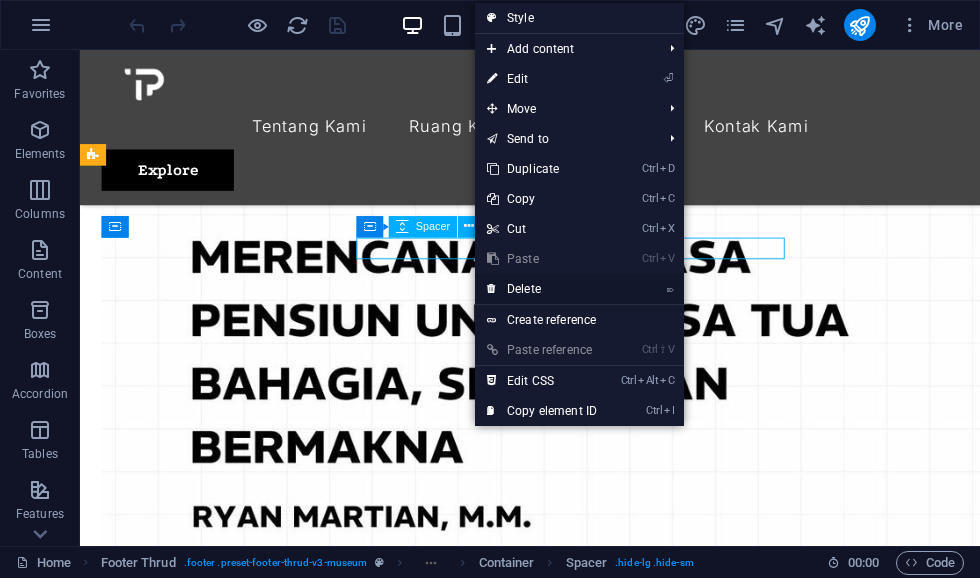 click on "⌦  Delete" at bounding box center (542, 289) 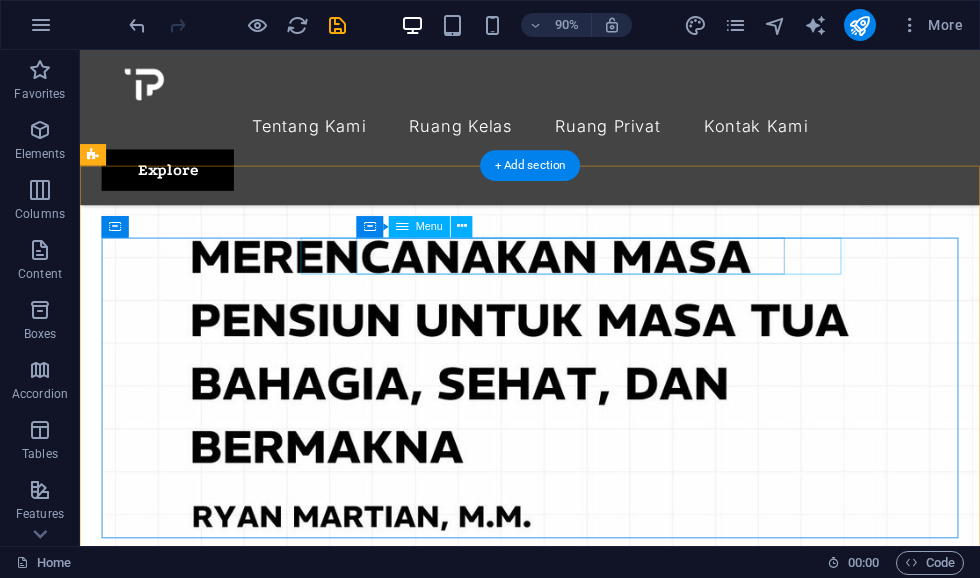 click on "Tentang Kami Ruang Kelas Ruang Privat Kontak Kami" at bounding box center [580, 4318] 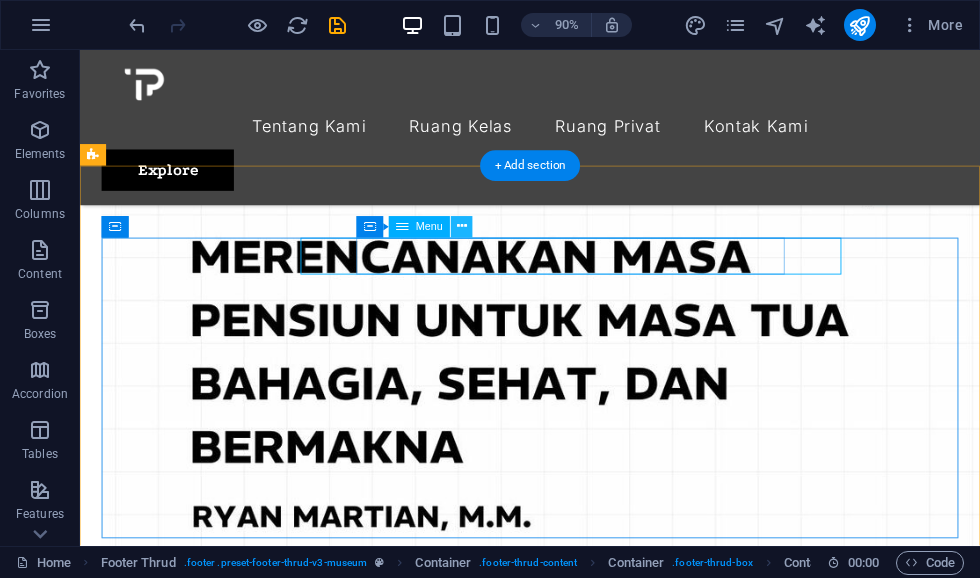 click at bounding box center [462, 227] 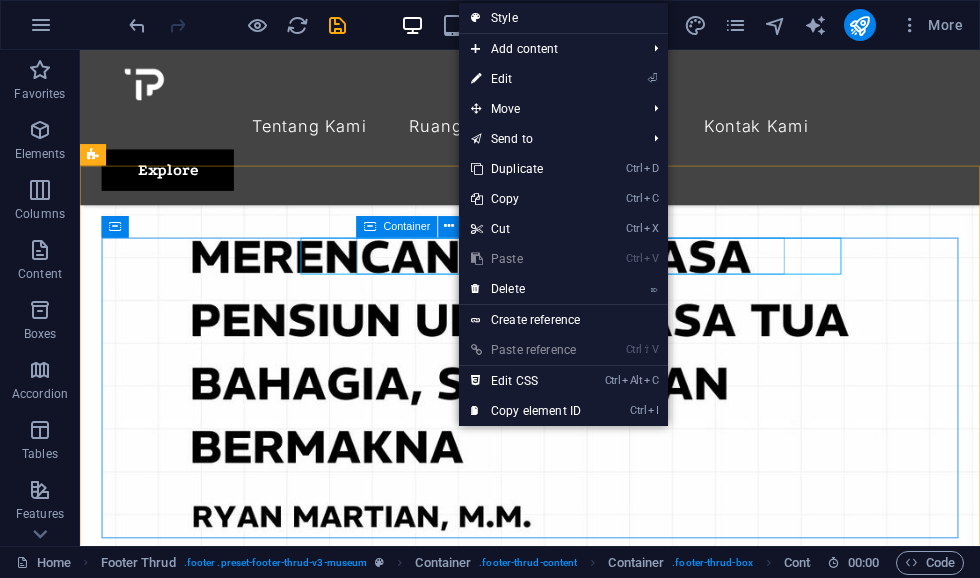 click on "Container" at bounding box center [406, 227] 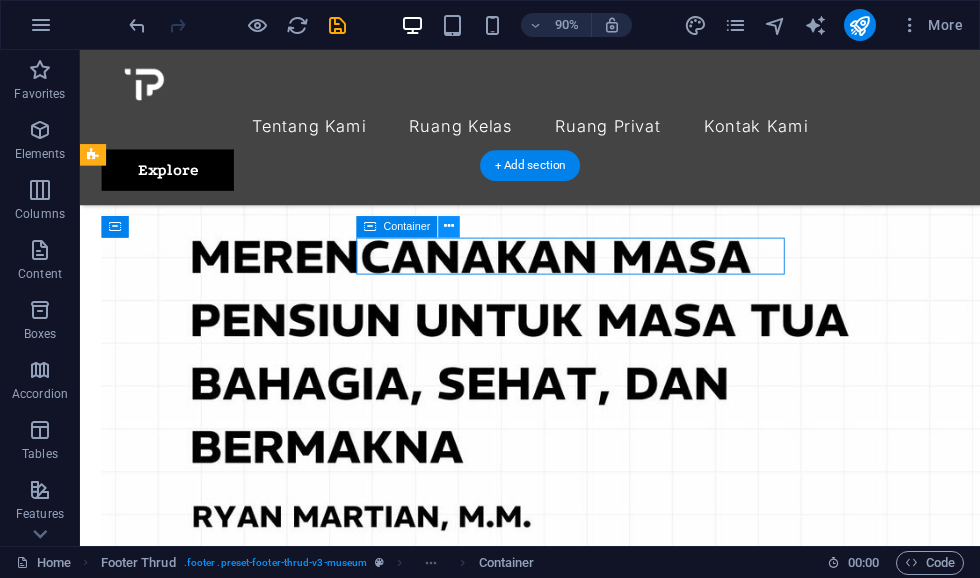 click at bounding box center [449, 227] 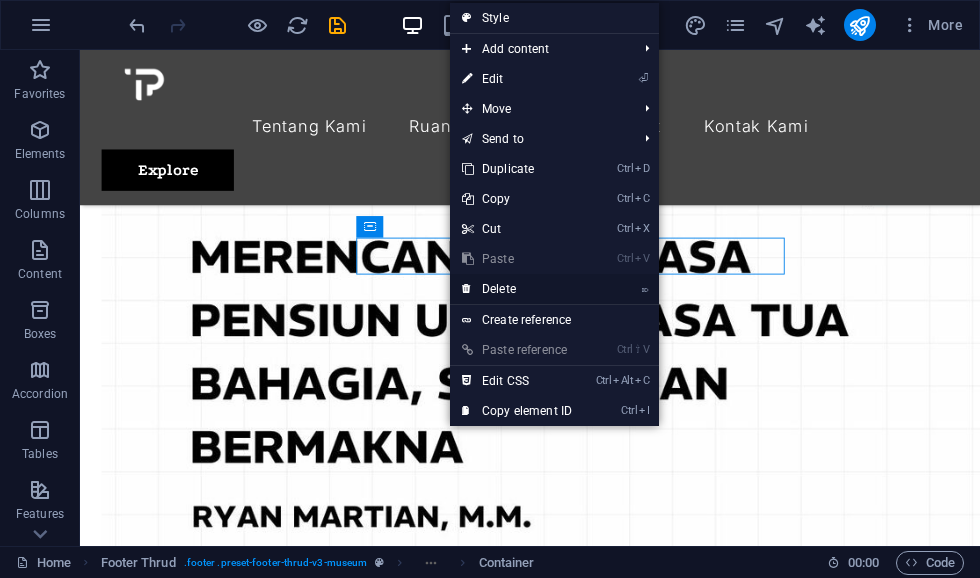 click on "⌦  Delete" at bounding box center (517, 289) 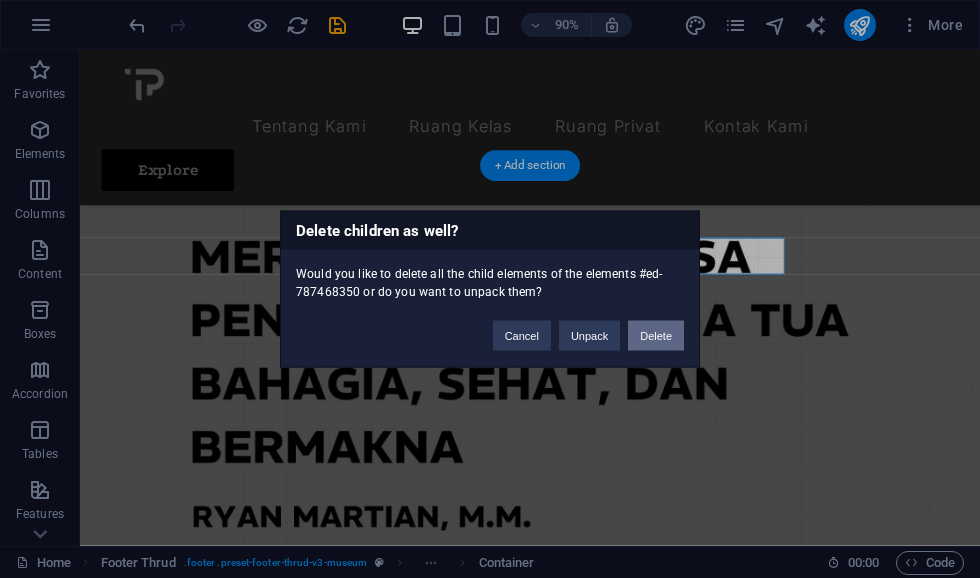 click on "Delete" at bounding box center [656, 336] 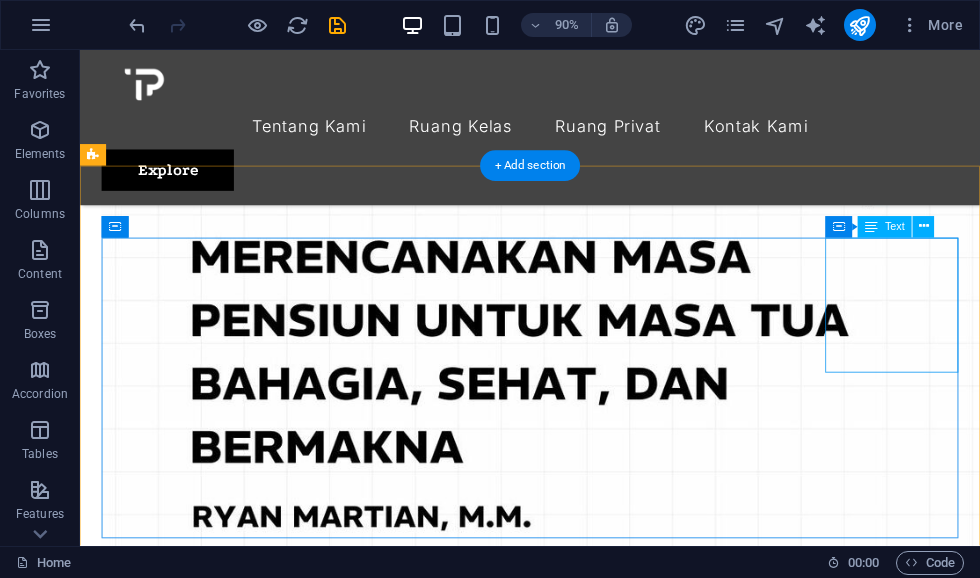 click on "Jl. [GEOGRAPHIC_DATA] 55781
0896 7777 7015
10AM-8PM" at bounding box center (580, 4373) 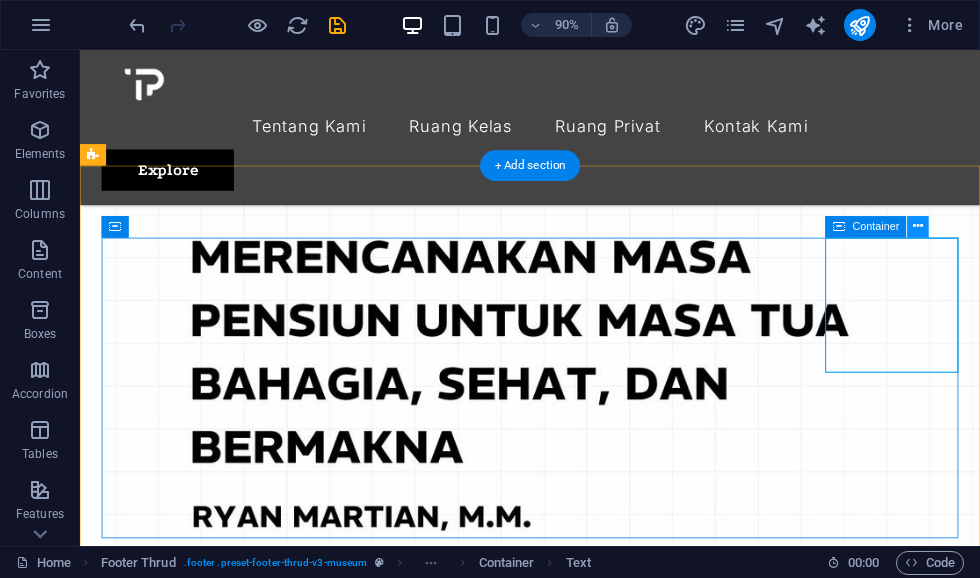 click at bounding box center [918, 227] 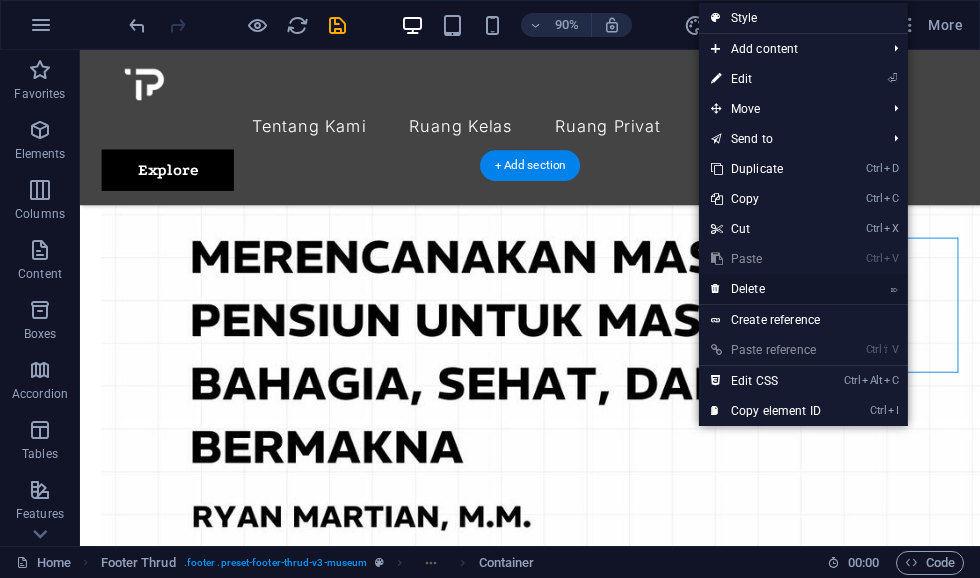 click on "⌦  Delete" at bounding box center (766, 289) 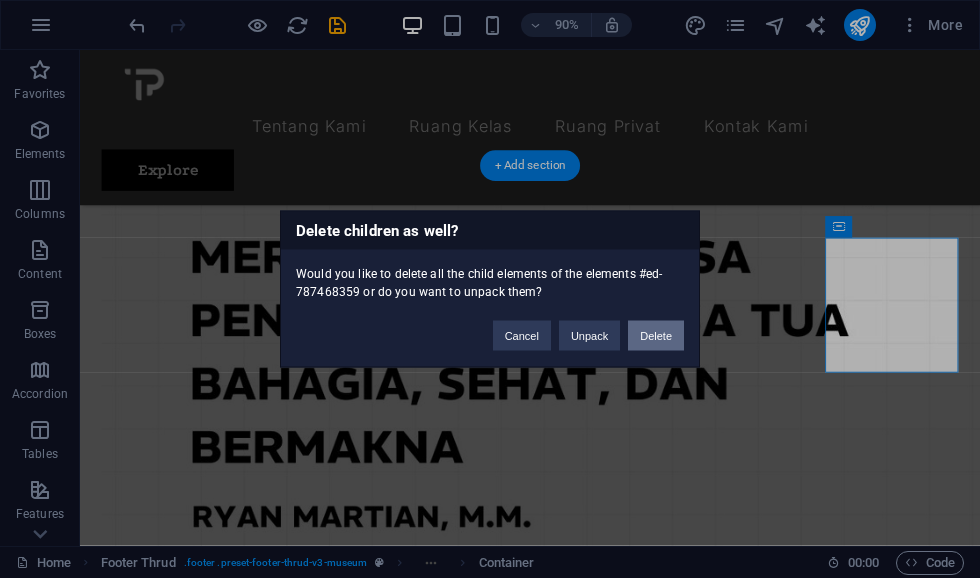 click on "Delete" at bounding box center [656, 336] 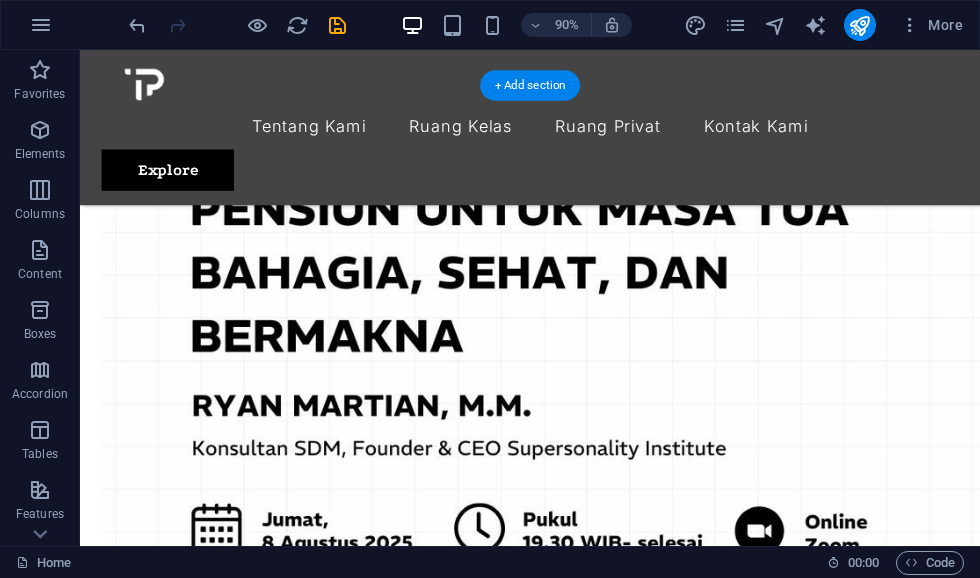 scroll, scrollTop: 2988, scrollLeft: 0, axis: vertical 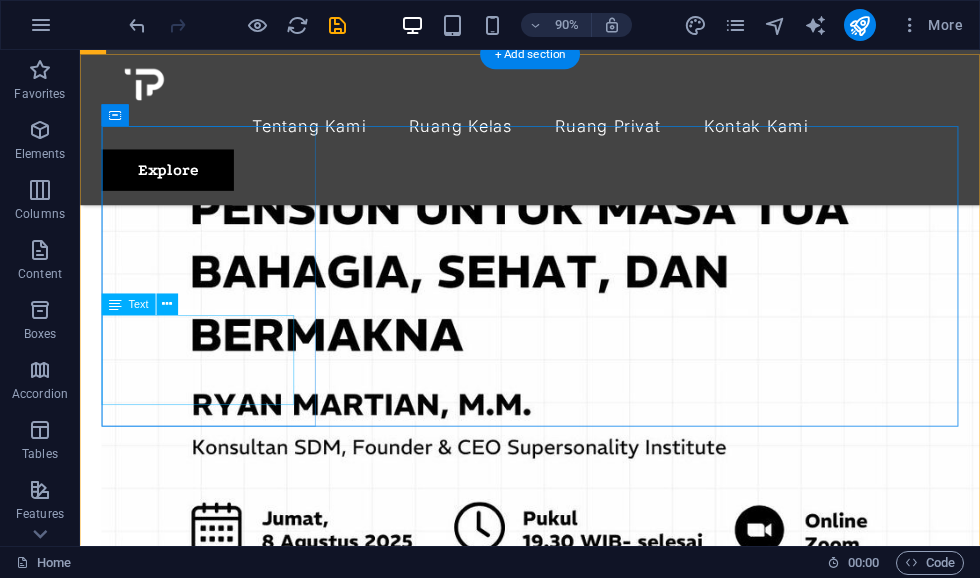click on "Lorem ipsum dolor amet, consectetur adipiscing elit. Eget nisl nunc quam ac se." at bounding box center (580, 4137) 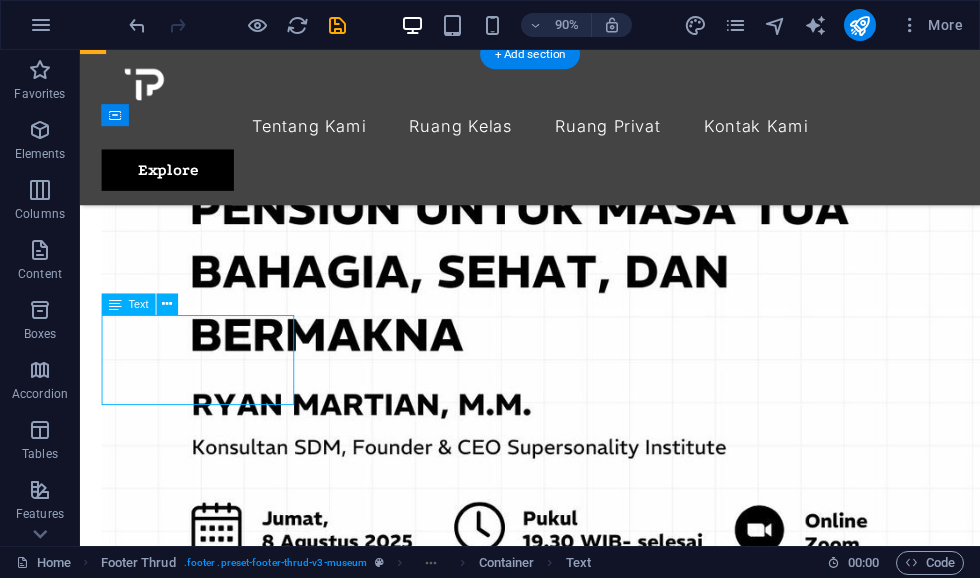 click on "Lorem ipsum dolor amet, consectetur adipiscing elit. Eget nisl nunc quam ac se." at bounding box center [580, 4137] 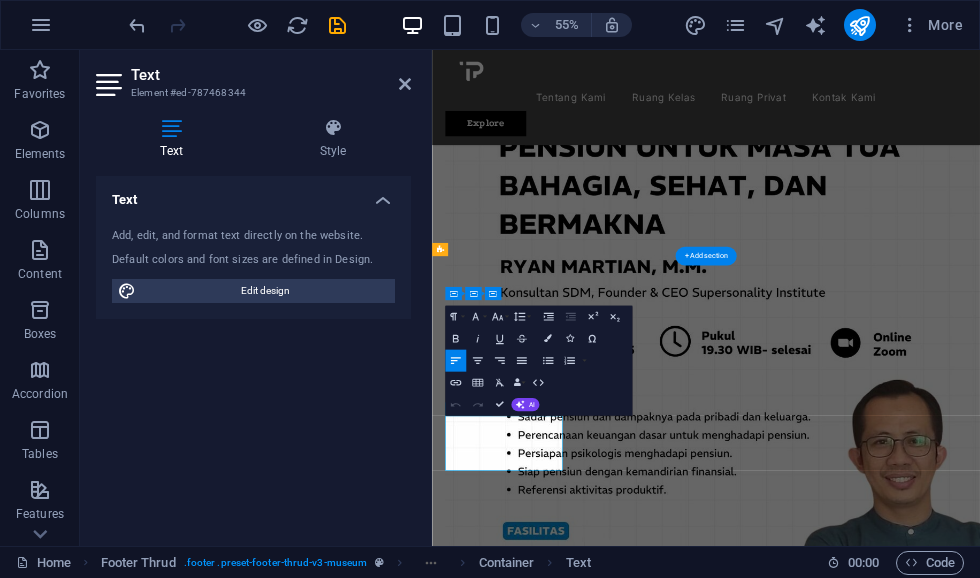 scroll, scrollTop: 2811, scrollLeft: 0, axis: vertical 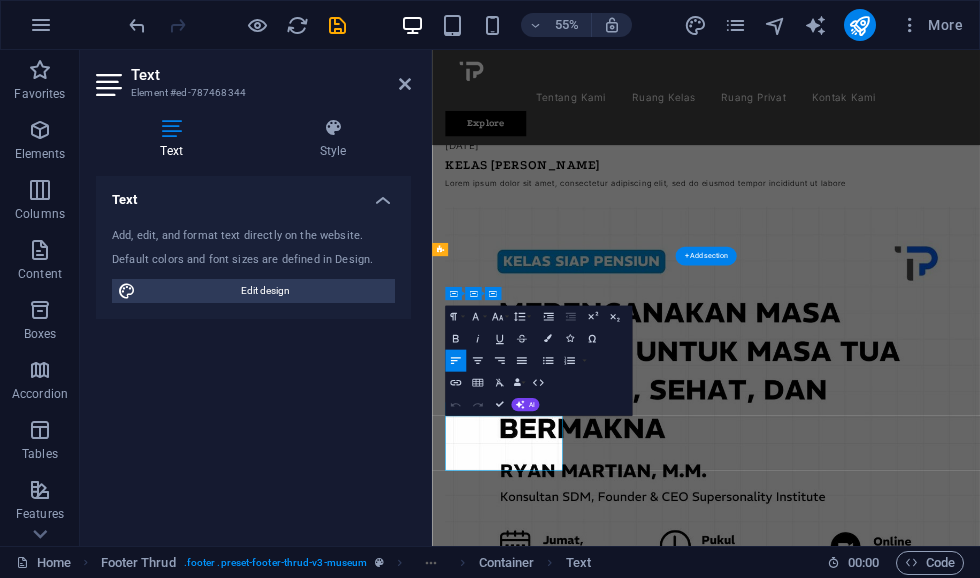 click on "Lorem ipsum dolor amet, consectetur adipiscing elit. Eget nisl nunc quam ac se." at bounding box center (930, 4504) 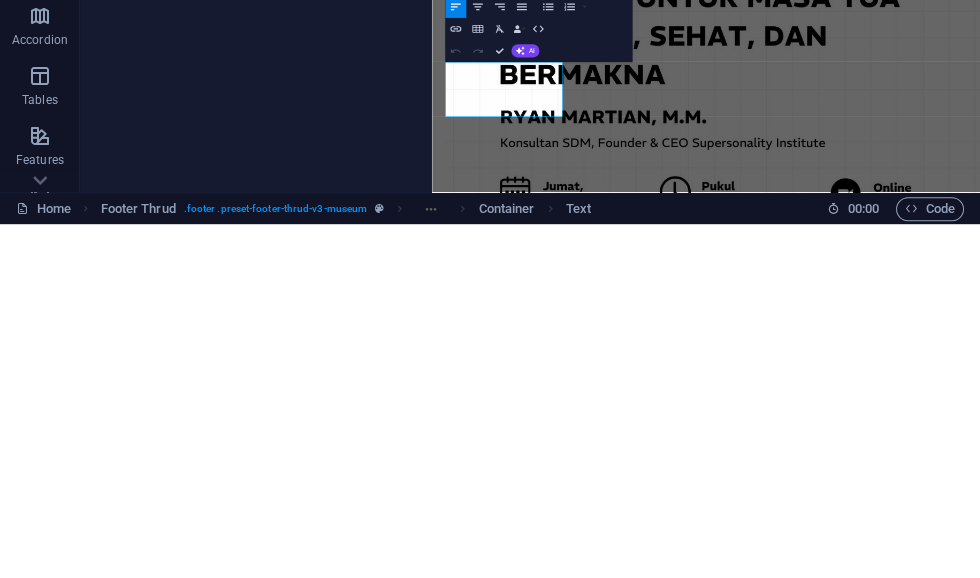 type 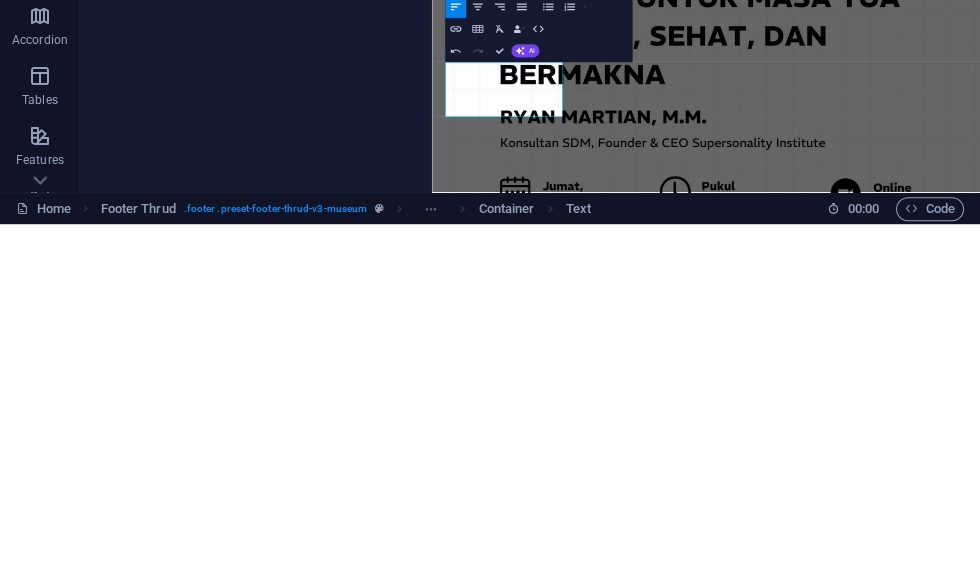 click on "Lorem ipsum dolor amet, consecteturb adipiscing elit. Eget nisl nunc quam ac se." at bounding box center [930, 4151] 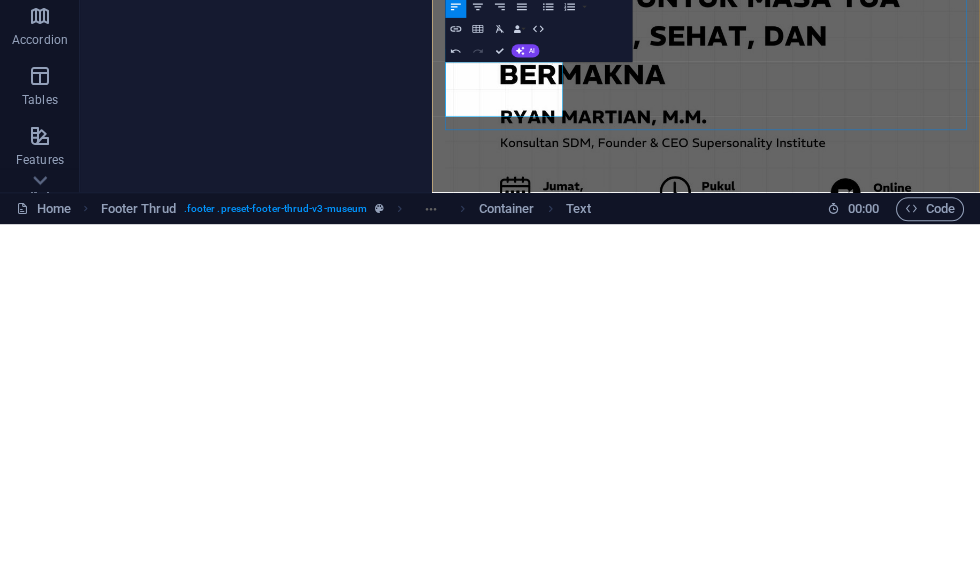 click on "​Mendorong pertumbuhan, menghubungkan harapan." at bounding box center (930, 4058) 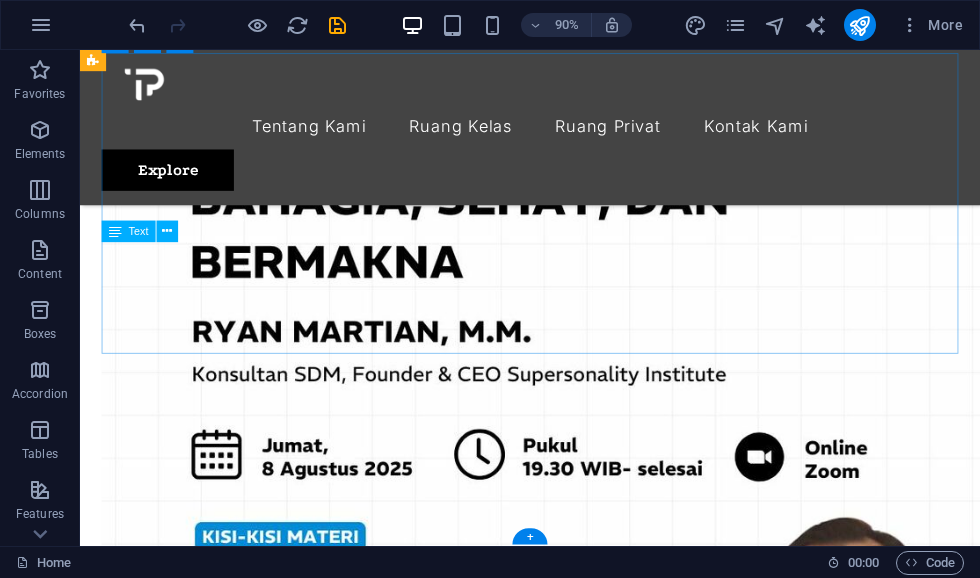 scroll, scrollTop: 3069, scrollLeft: 0, axis: vertical 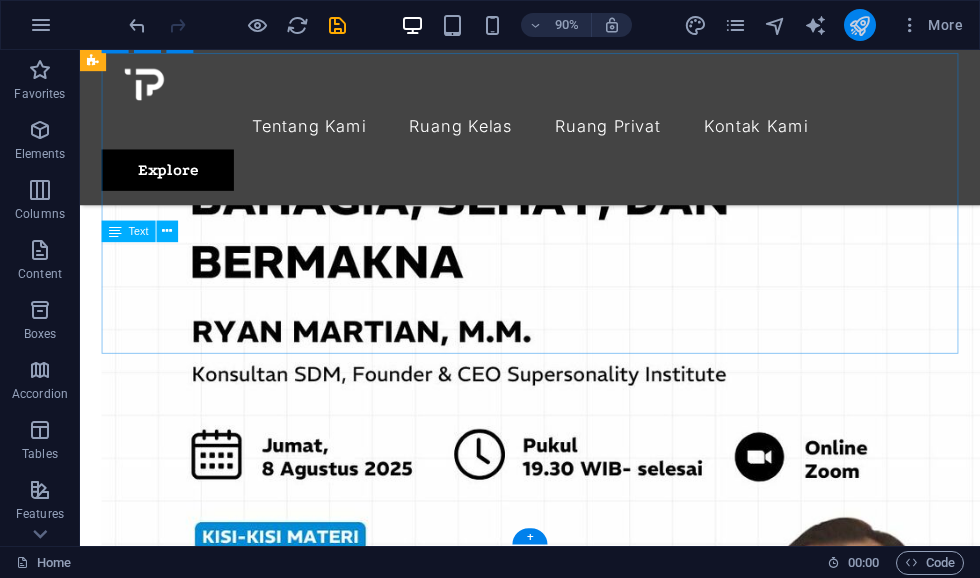 click at bounding box center [859, 25] 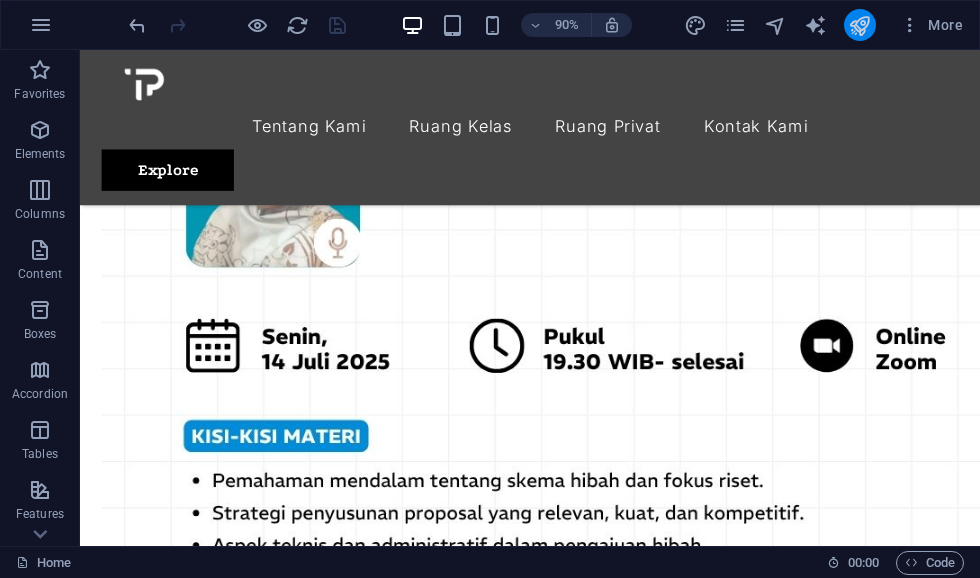 scroll, scrollTop: 1751, scrollLeft: 0, axis: vertical 